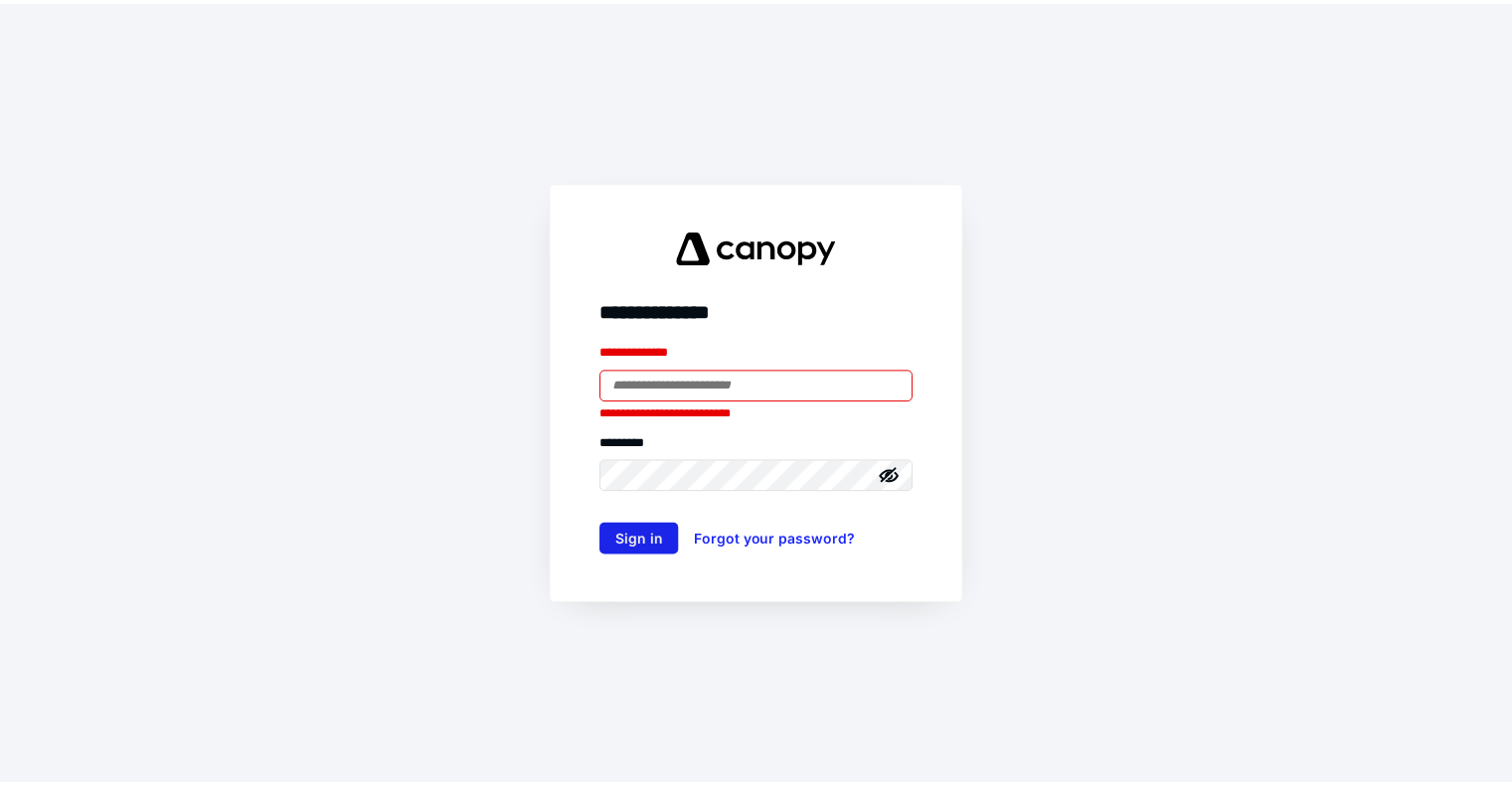 scroll, scrollTop: 0, scrollLeft: 0, axis: both 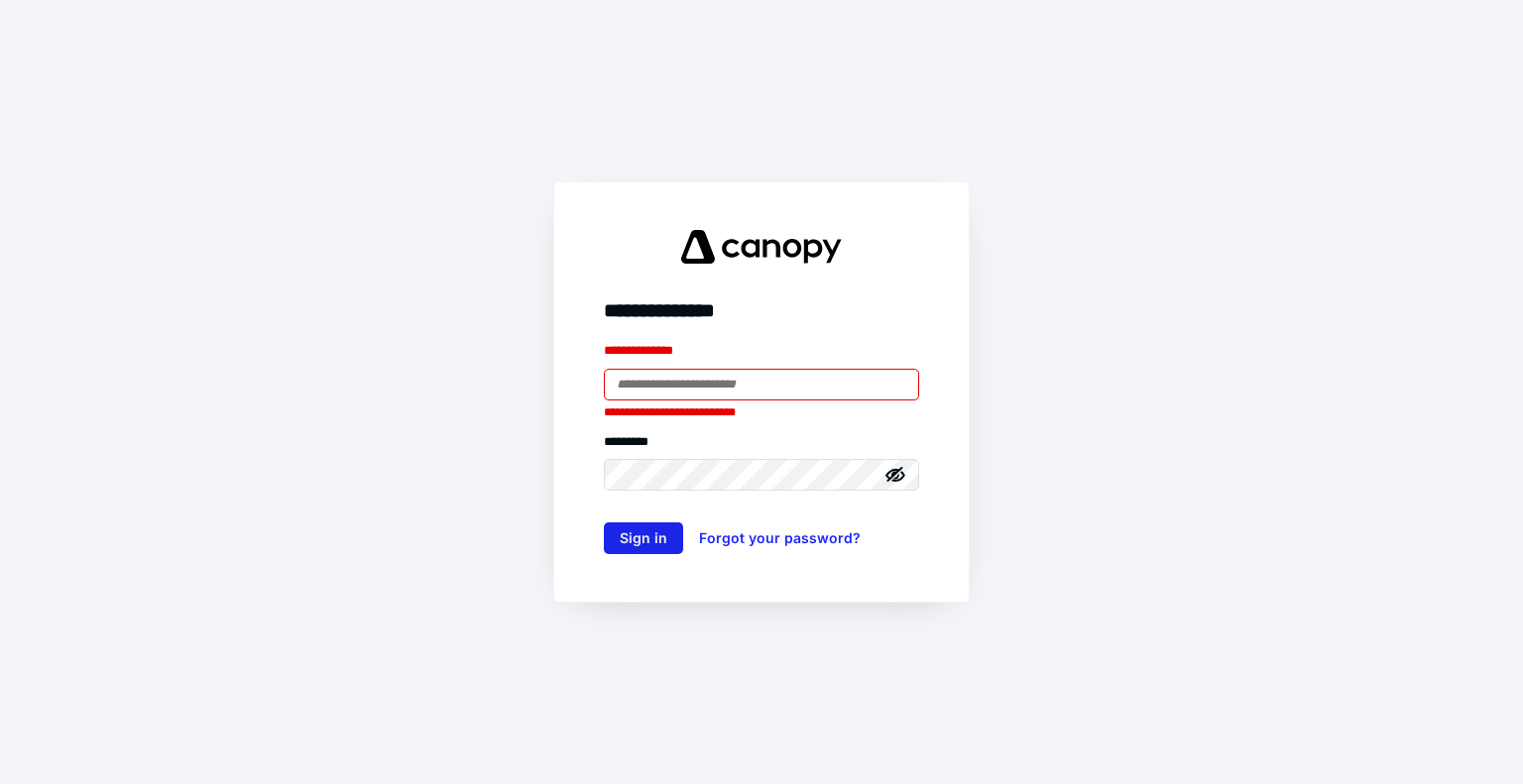 type on "**********" 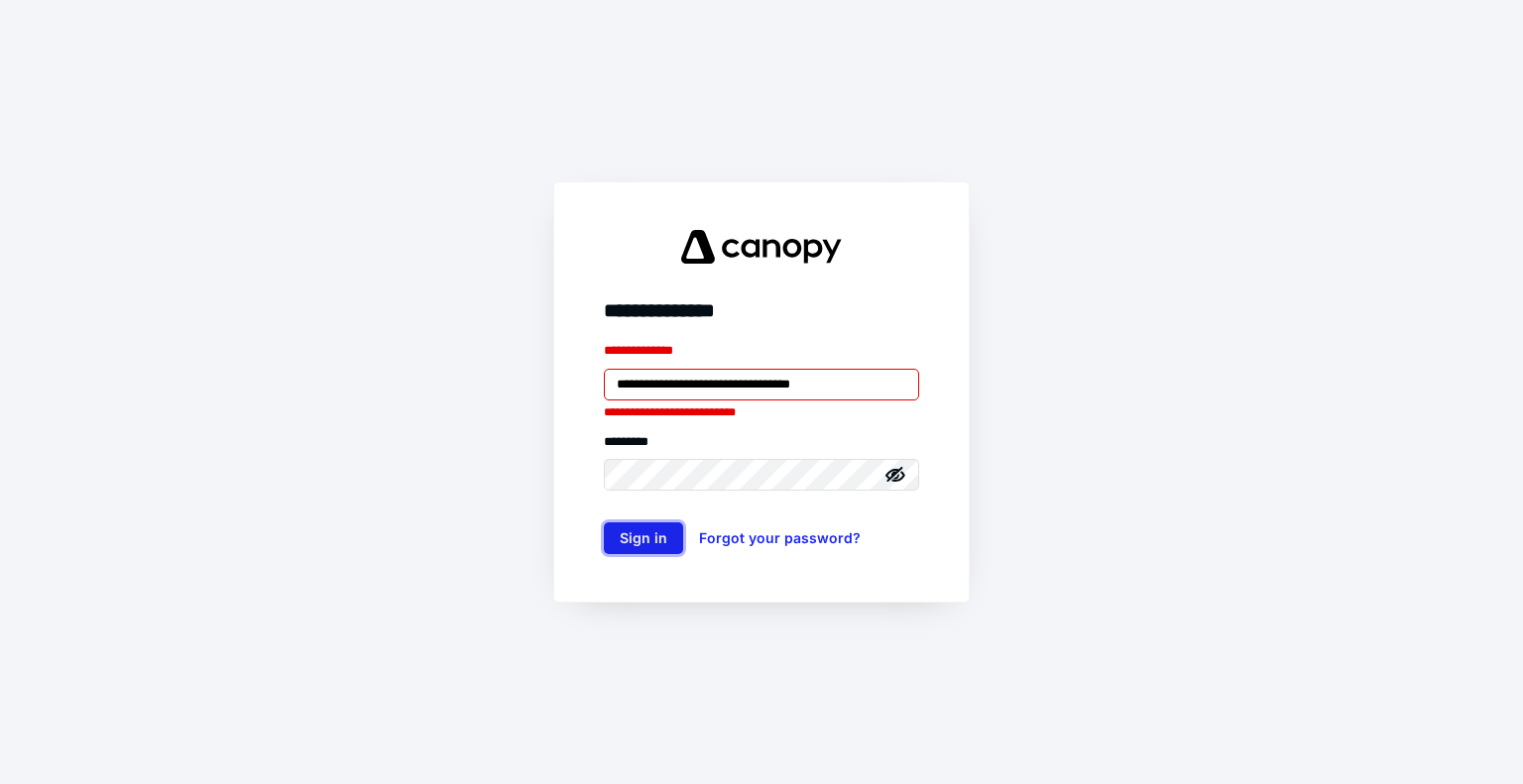 click on "Sign in" at bounding box center (644, 538) 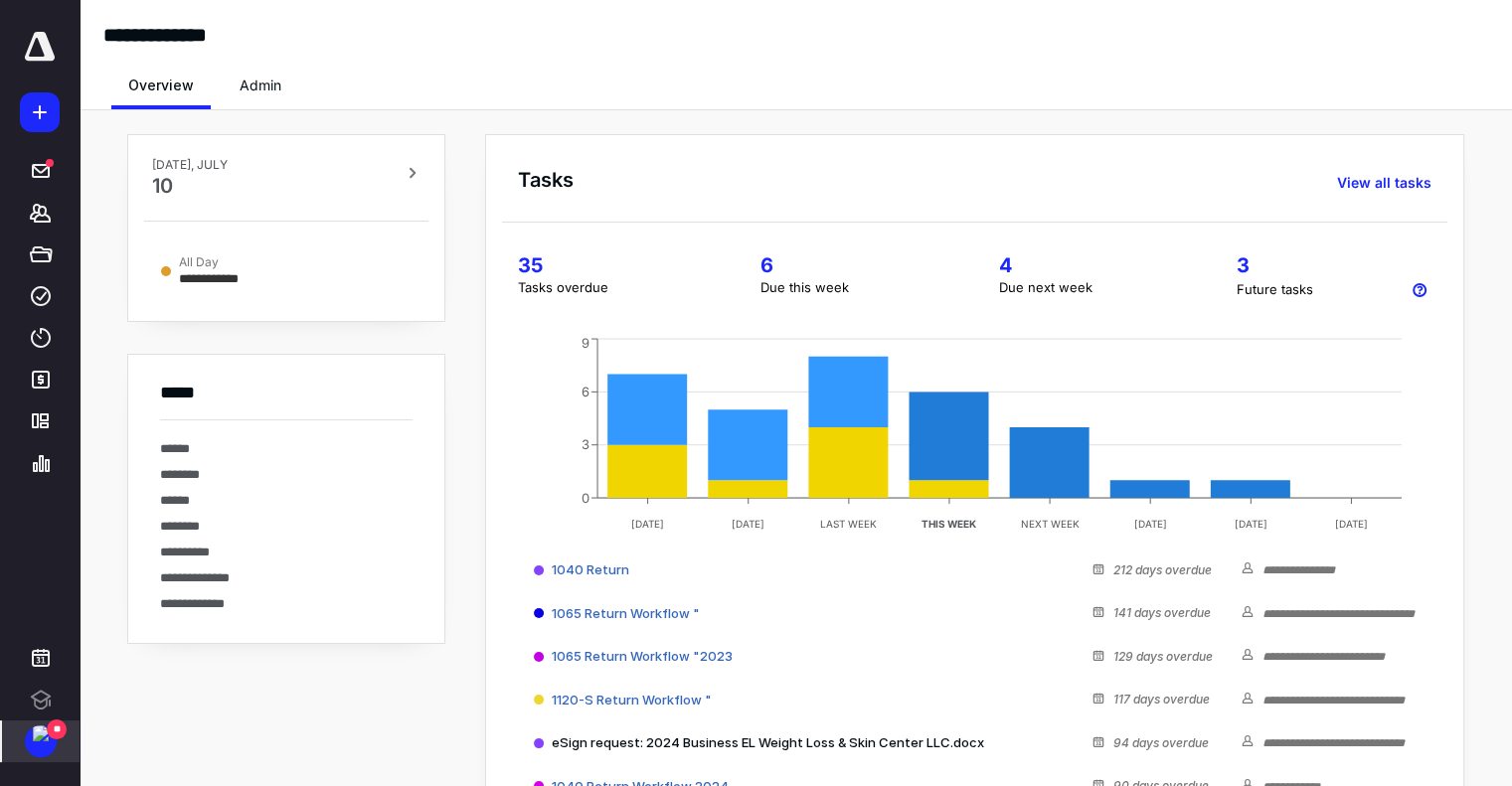 click at bounding box center [41, 733] 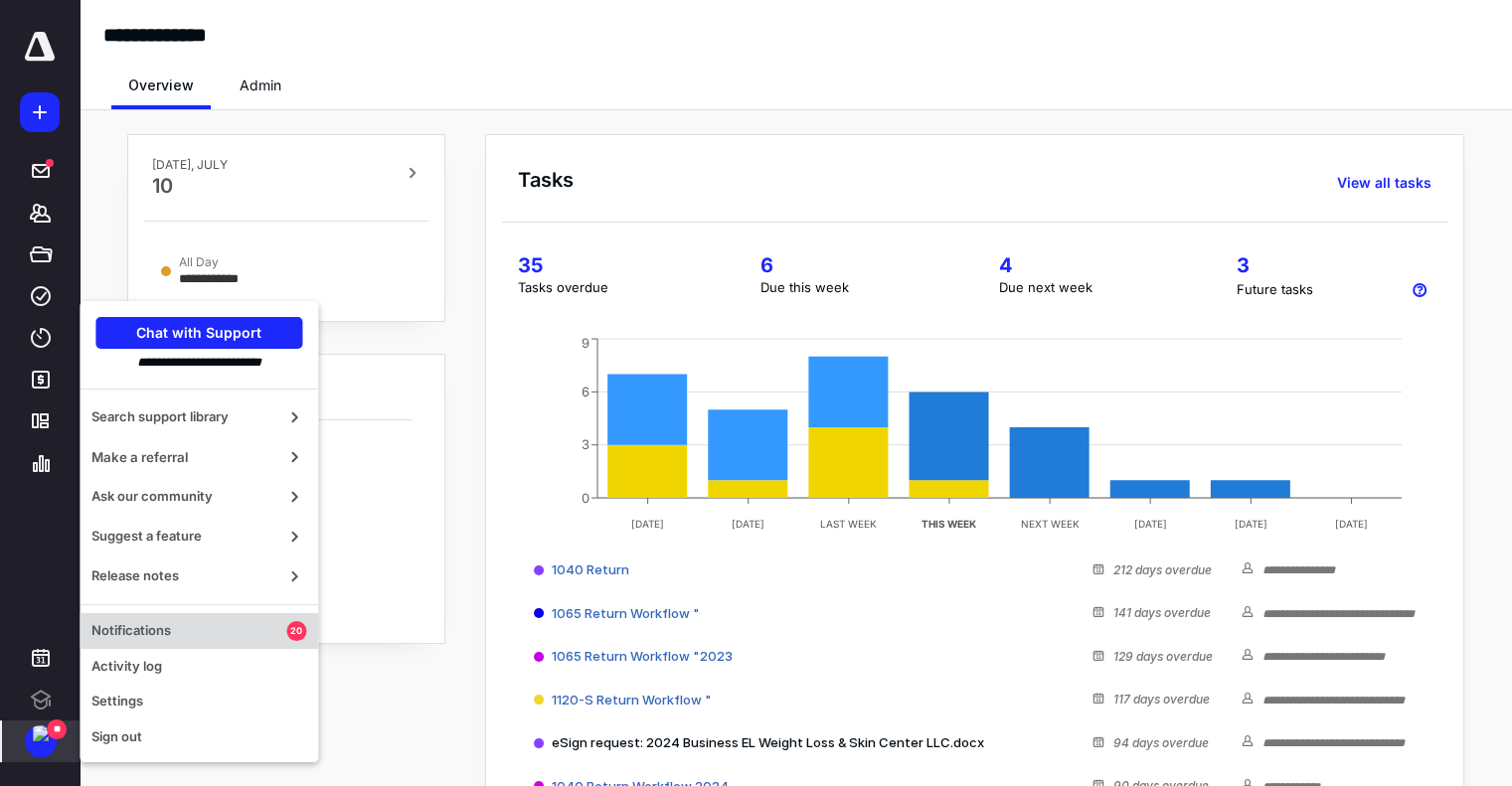 click on "Notifications" at bounding box center (189, 631) 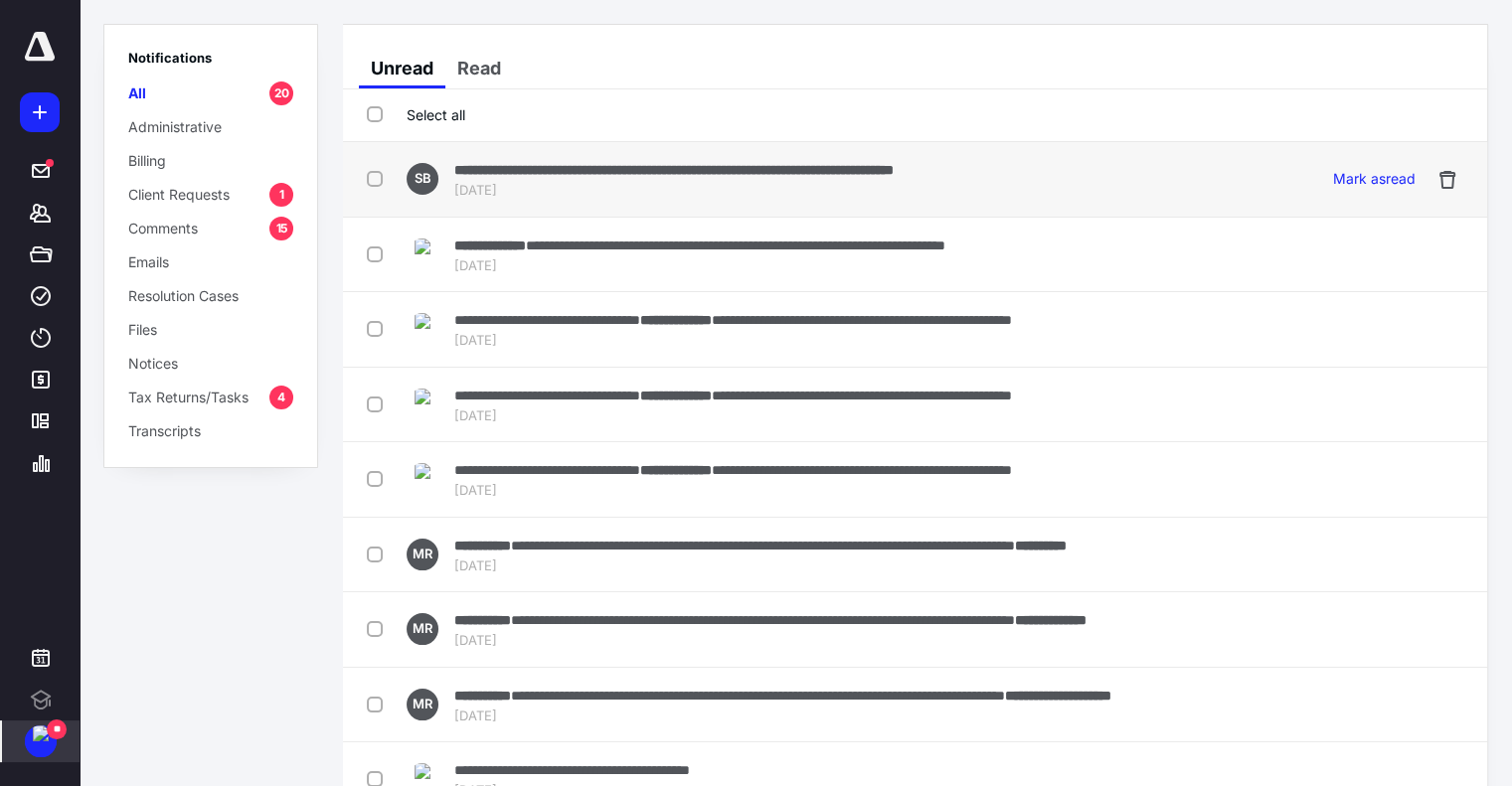 click on "**********" at bounding box center [674, 170] 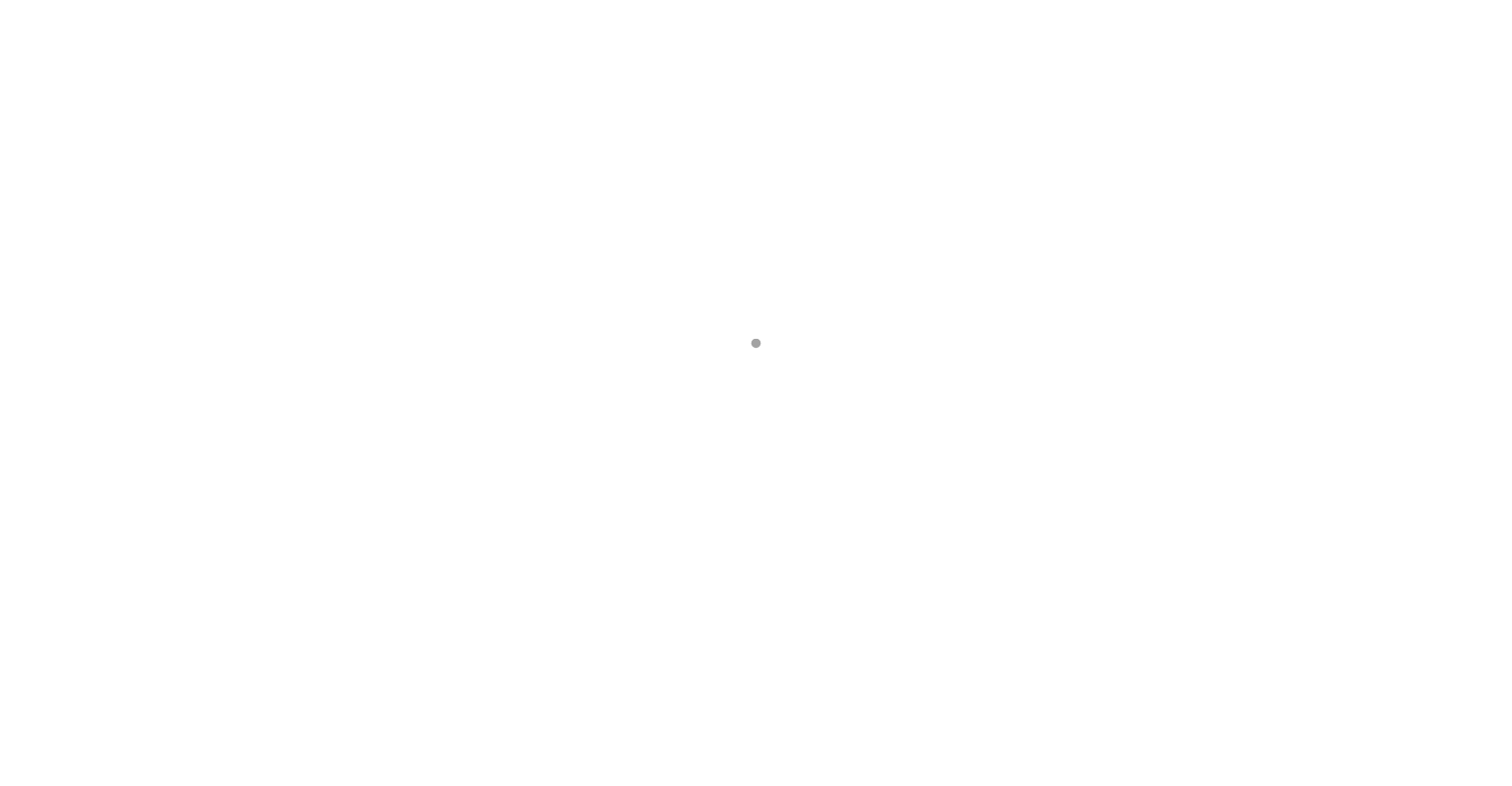 scroll, scrollTop: 0, scrollLeft: 0, axis: both 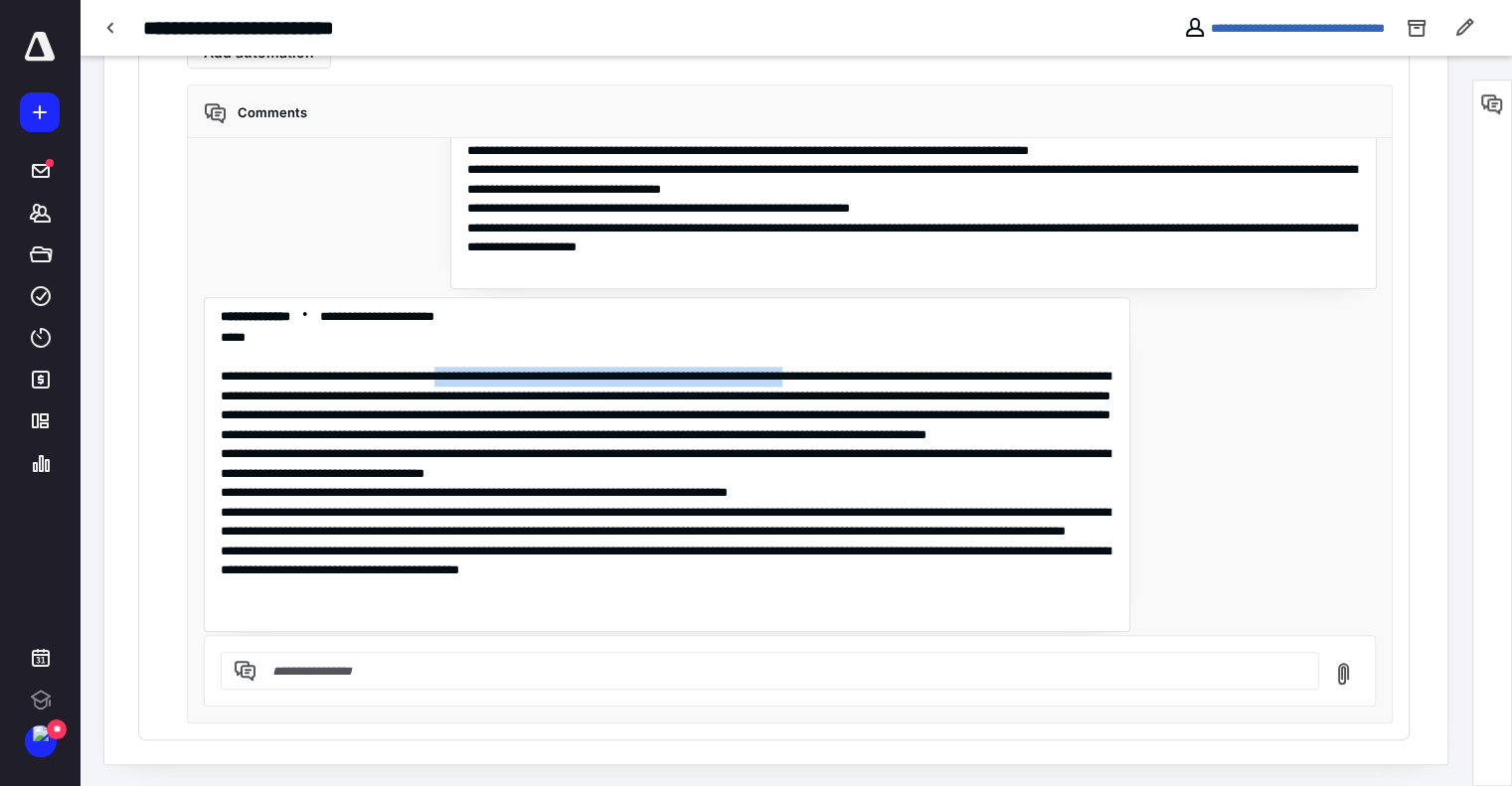 drag, startPoint x: 503, startPoint y: 370, endPoint x: 923, endPoint y: 377, distance: 420.05833 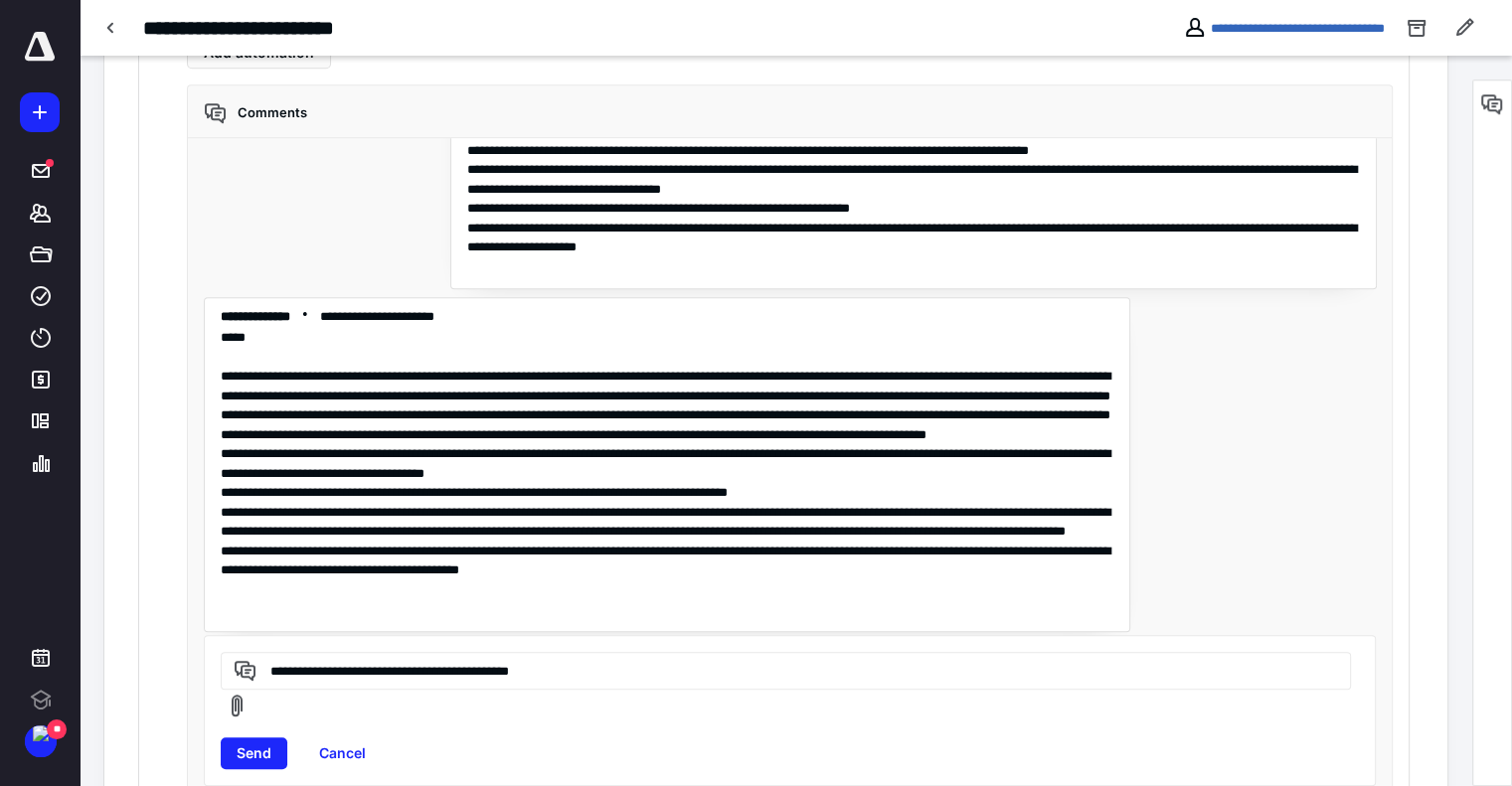 click on "**********" at bounding box center [782, 670] 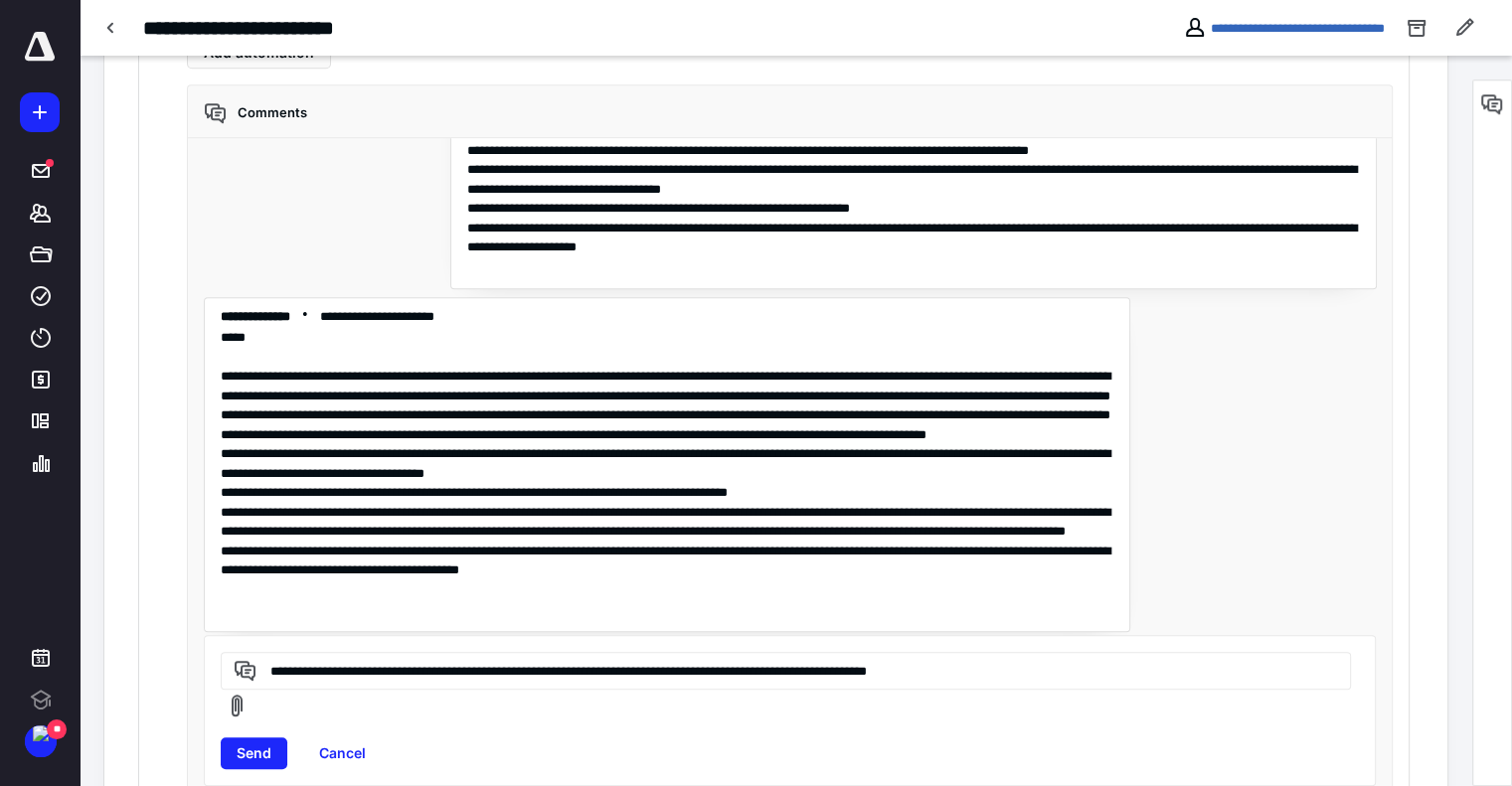 click on "**********" at bounding box center (782, 670) 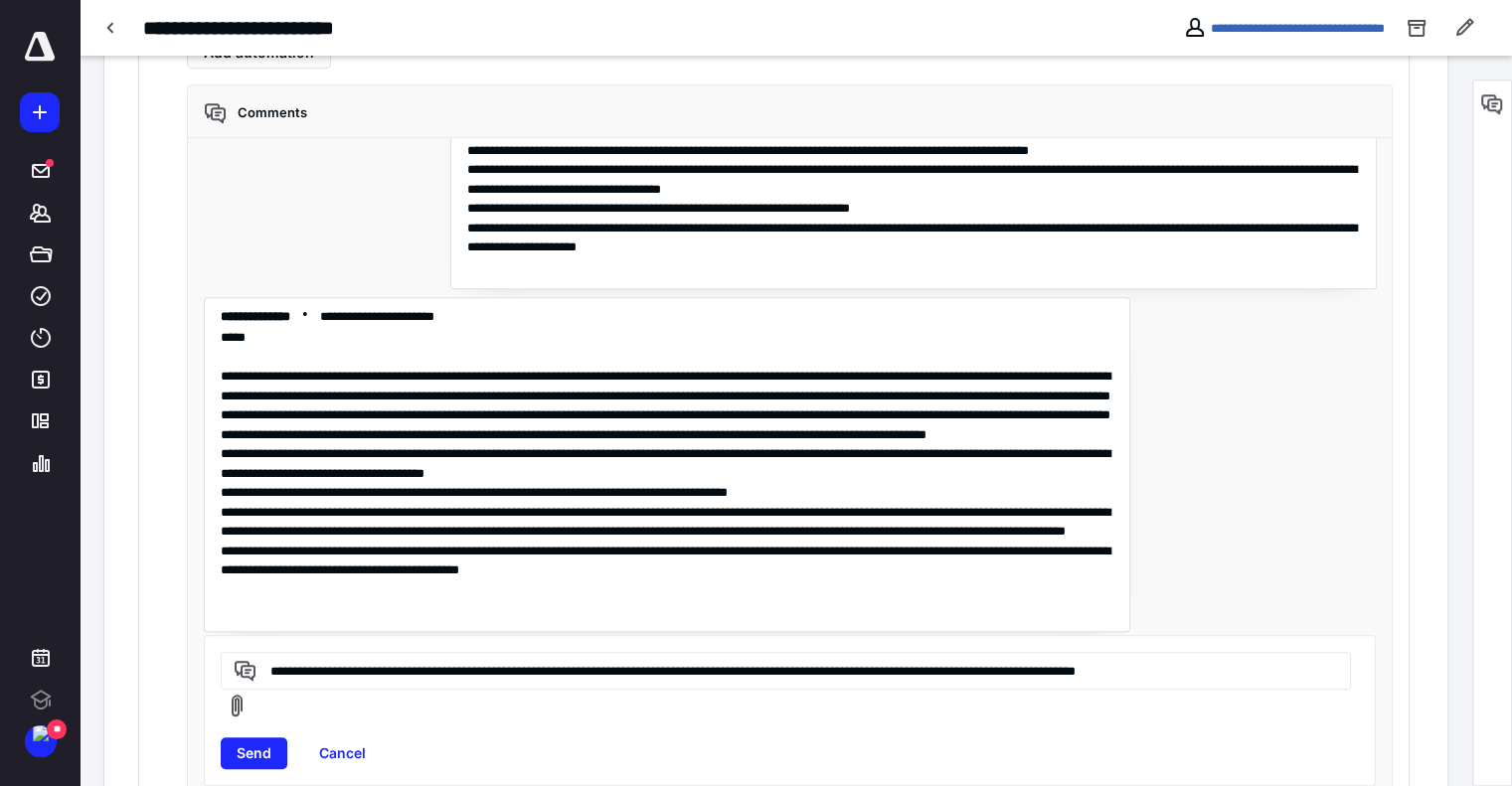 click on "**********" at bounding box center (782, 670) 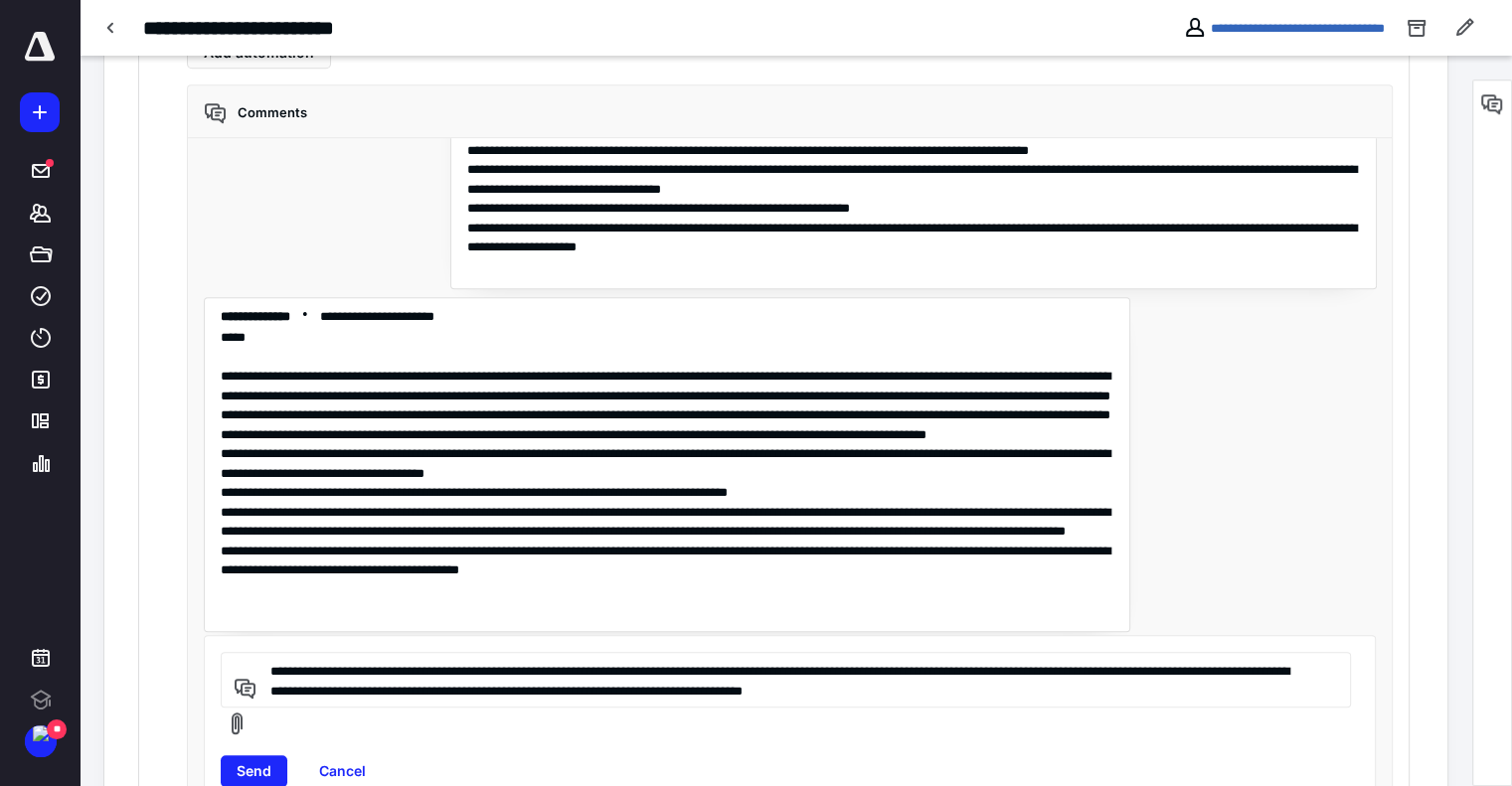 click on "**********" at bounding box center (782, 680) 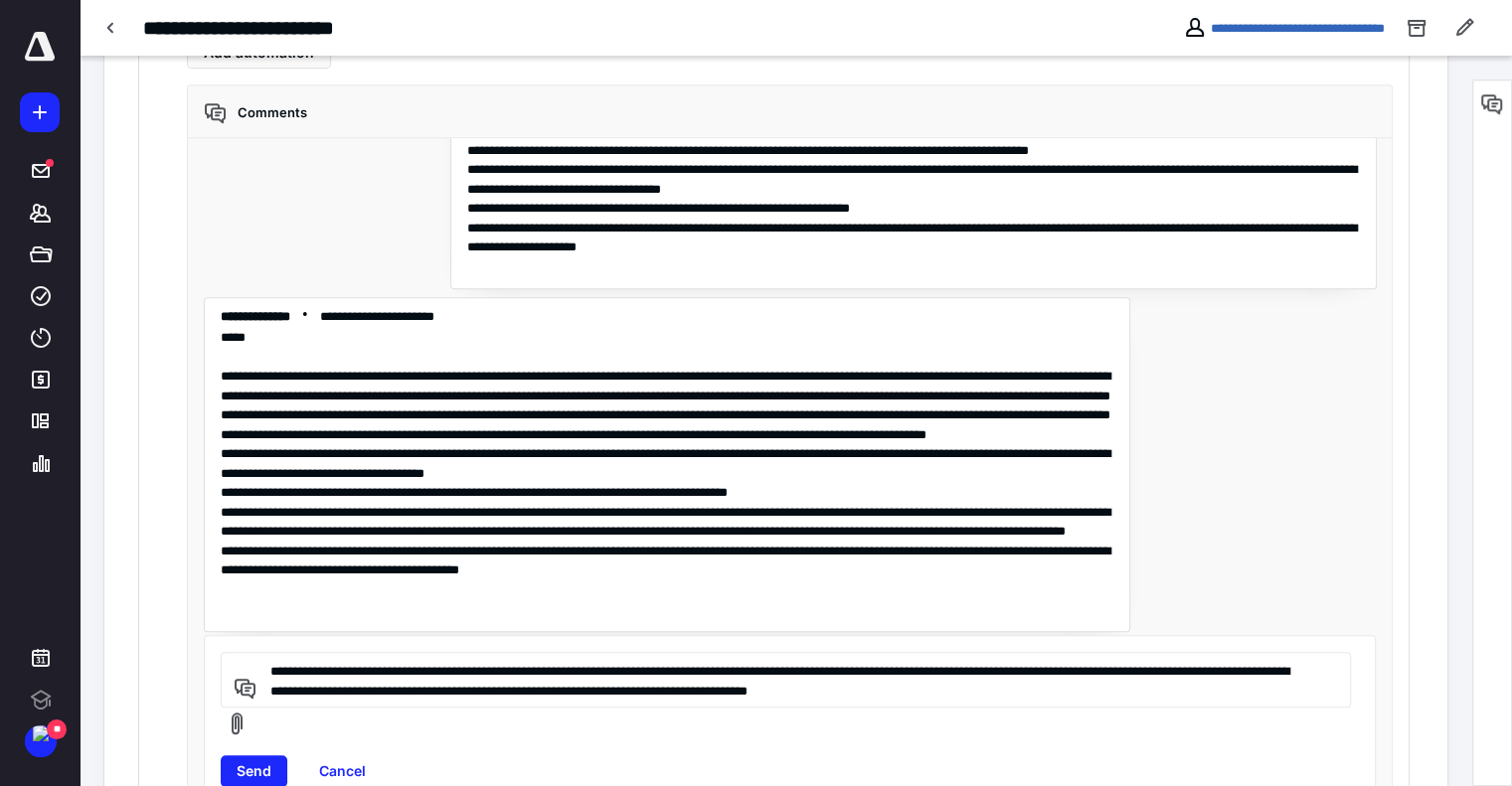 click on "**********" at bounding box center (782, 680) 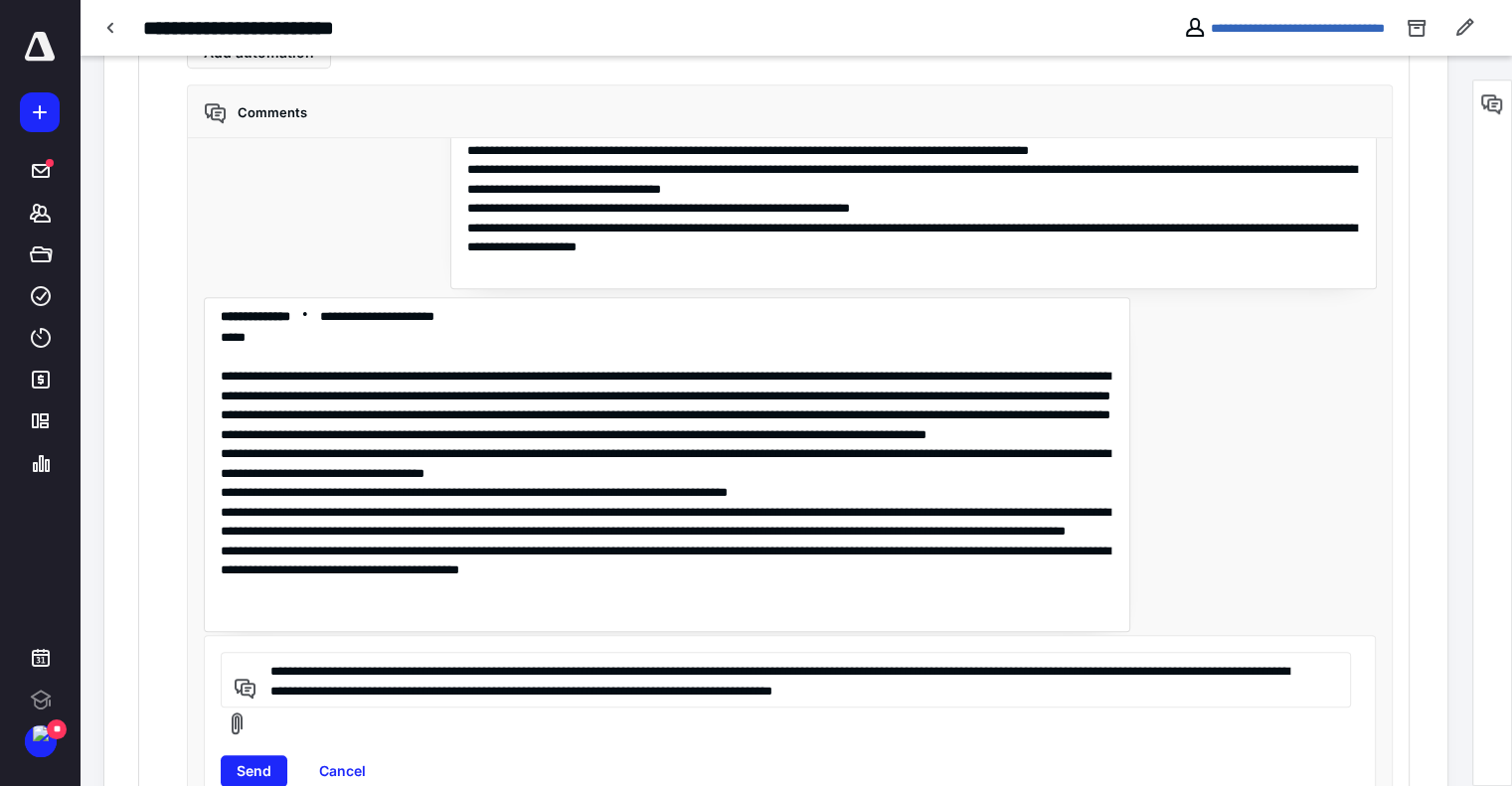 click on "**********" at bounding box center [782, 680] 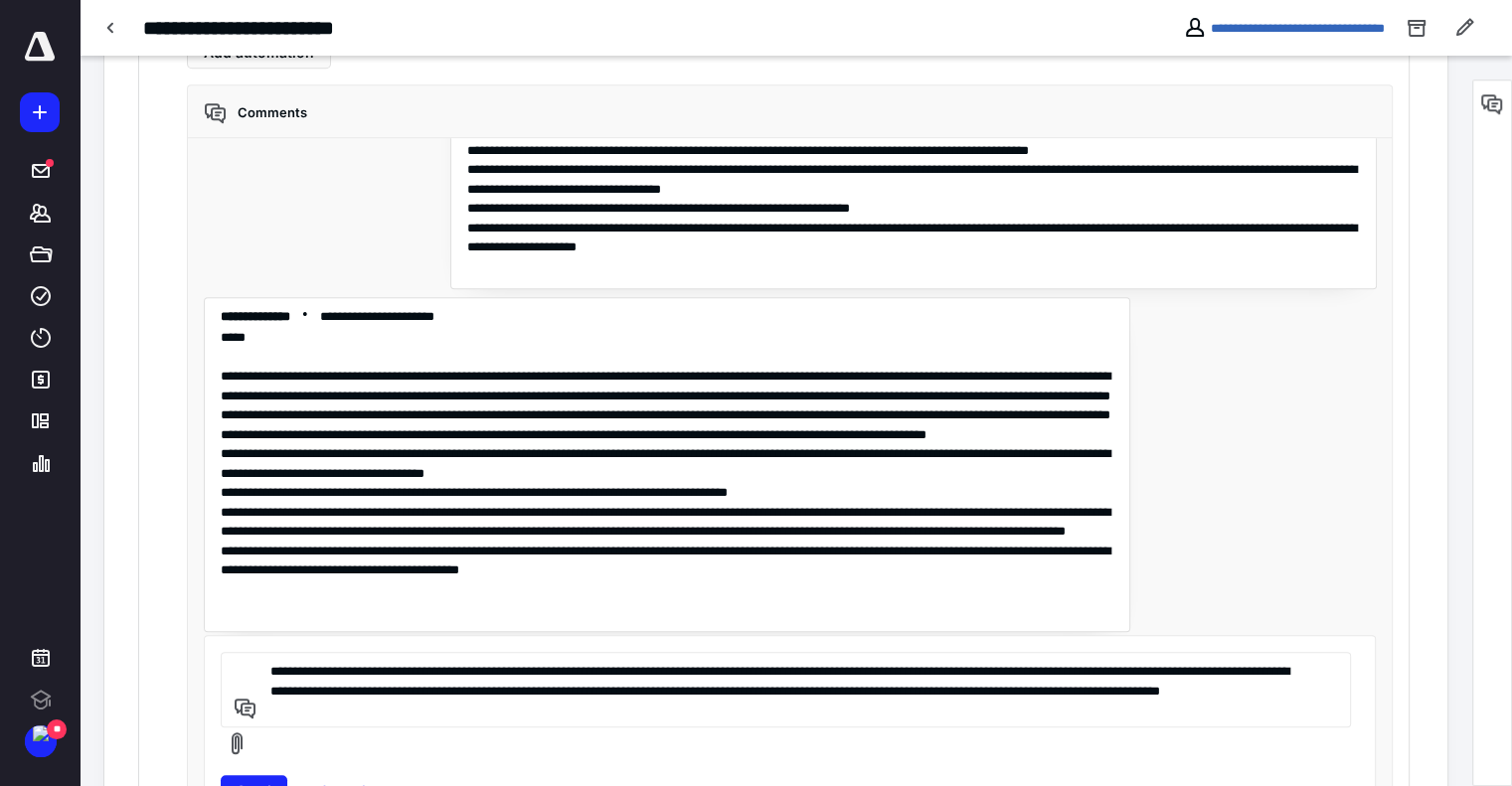click on "**********" at bounding box center [782, 690] 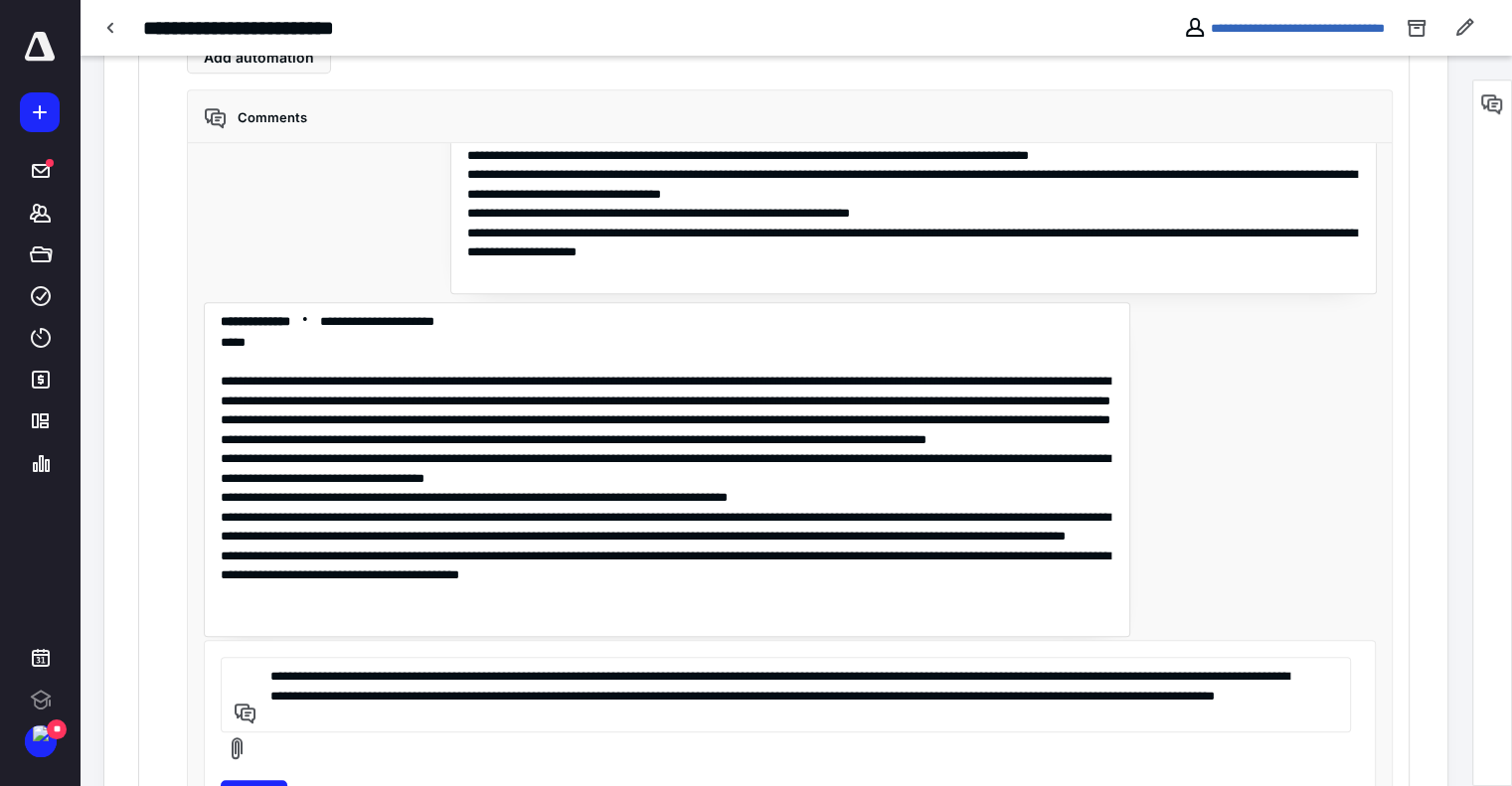 scroll, scrollTop: 1645, scrollLeft: 0, axis: vertical 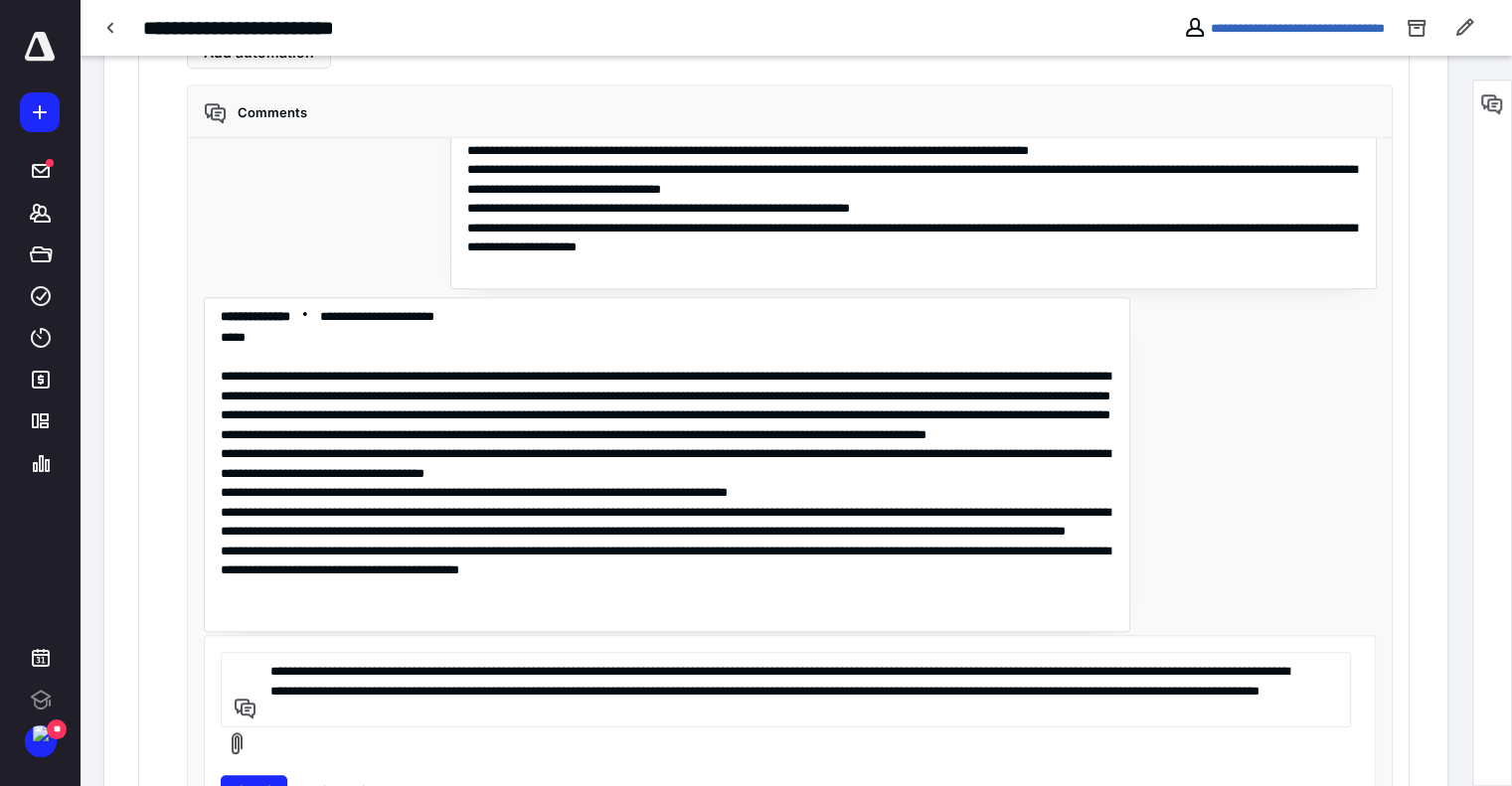 click on "**********" at bounding box center (782, 690) 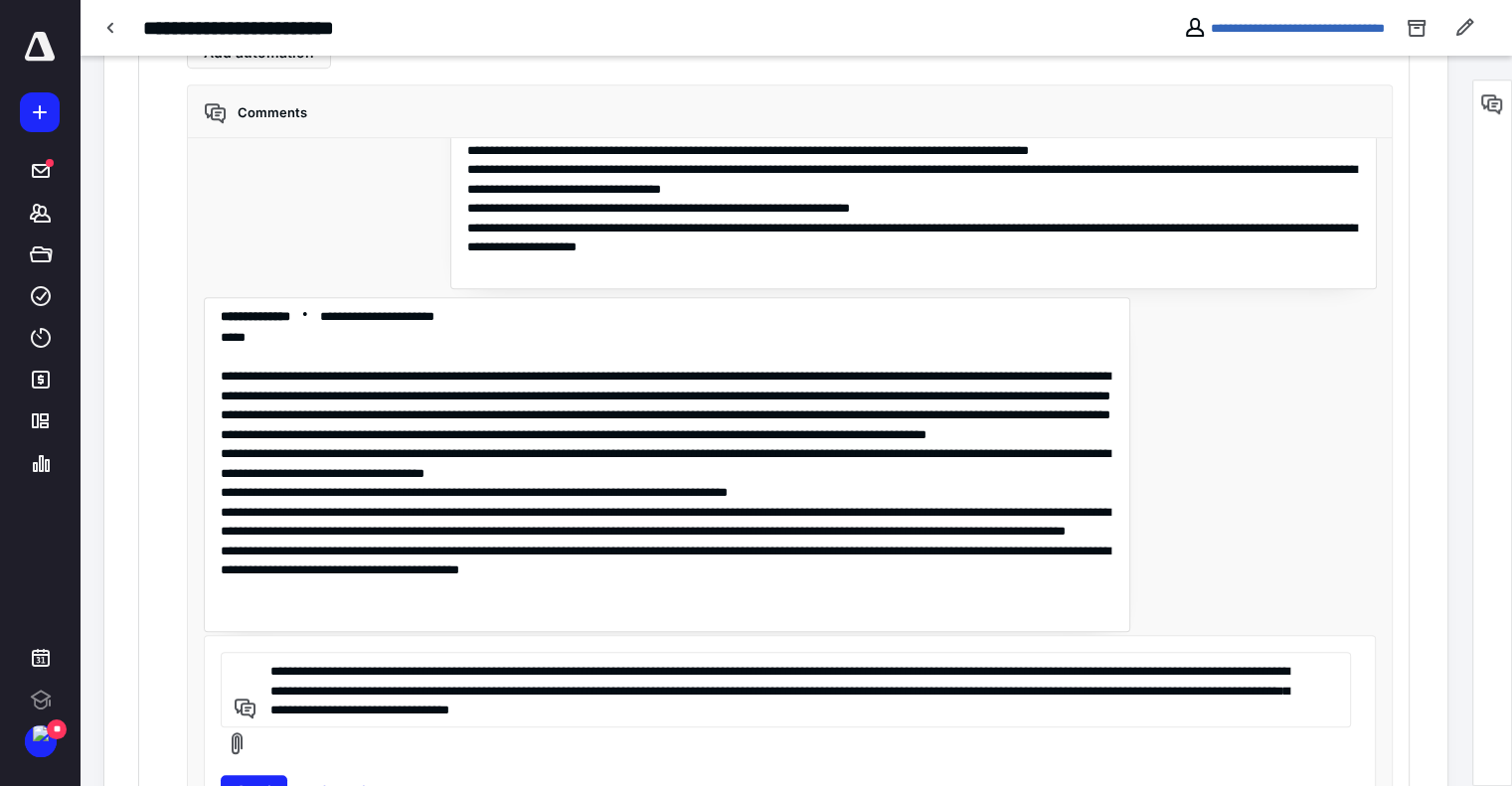 drag, startPoint x: 449, startPoint y: 691, endPoint x: 1074, endPoint y: 667, distance: 625.46063 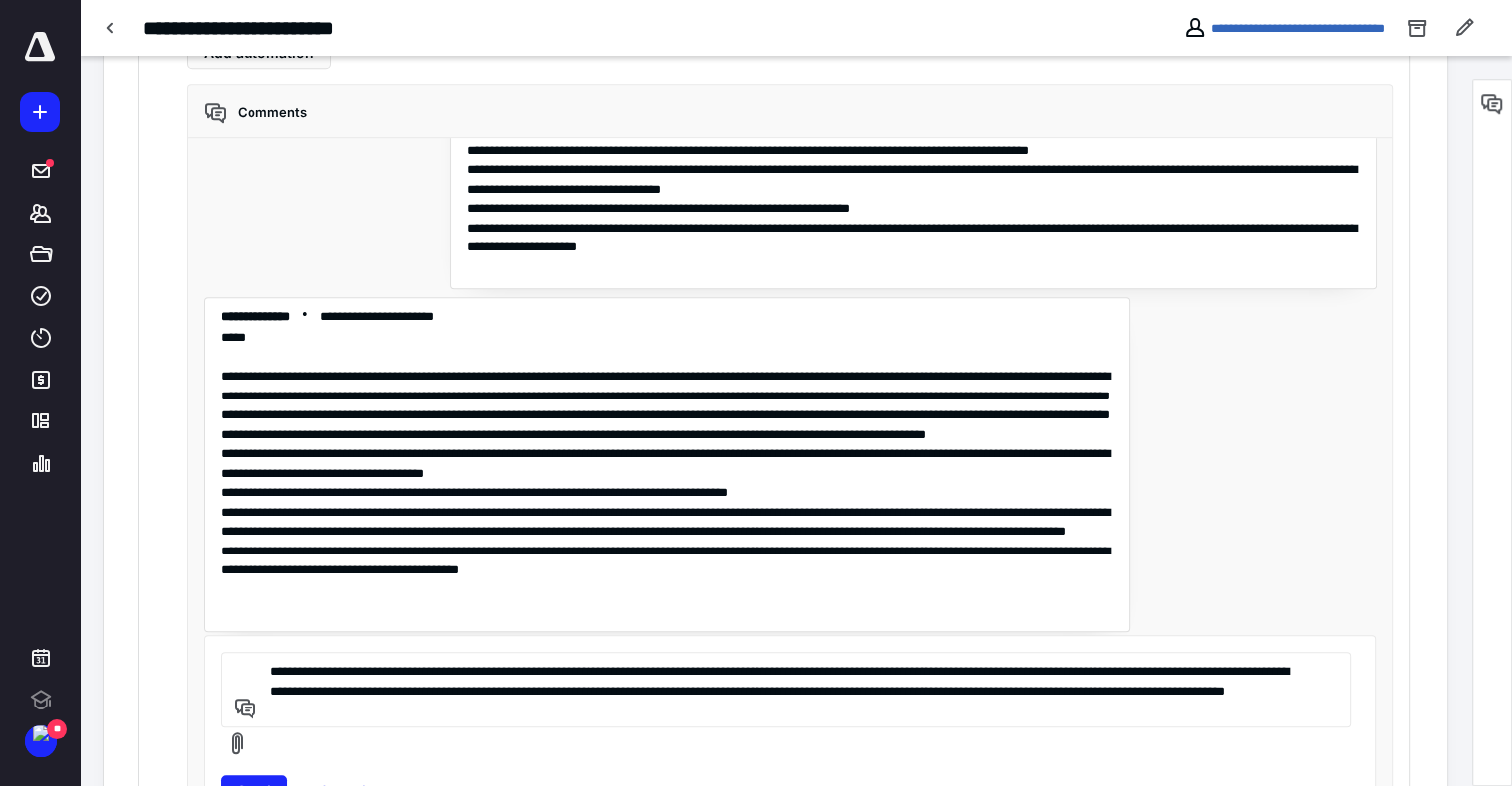 click on "**********" at bounding box center (782, 690) 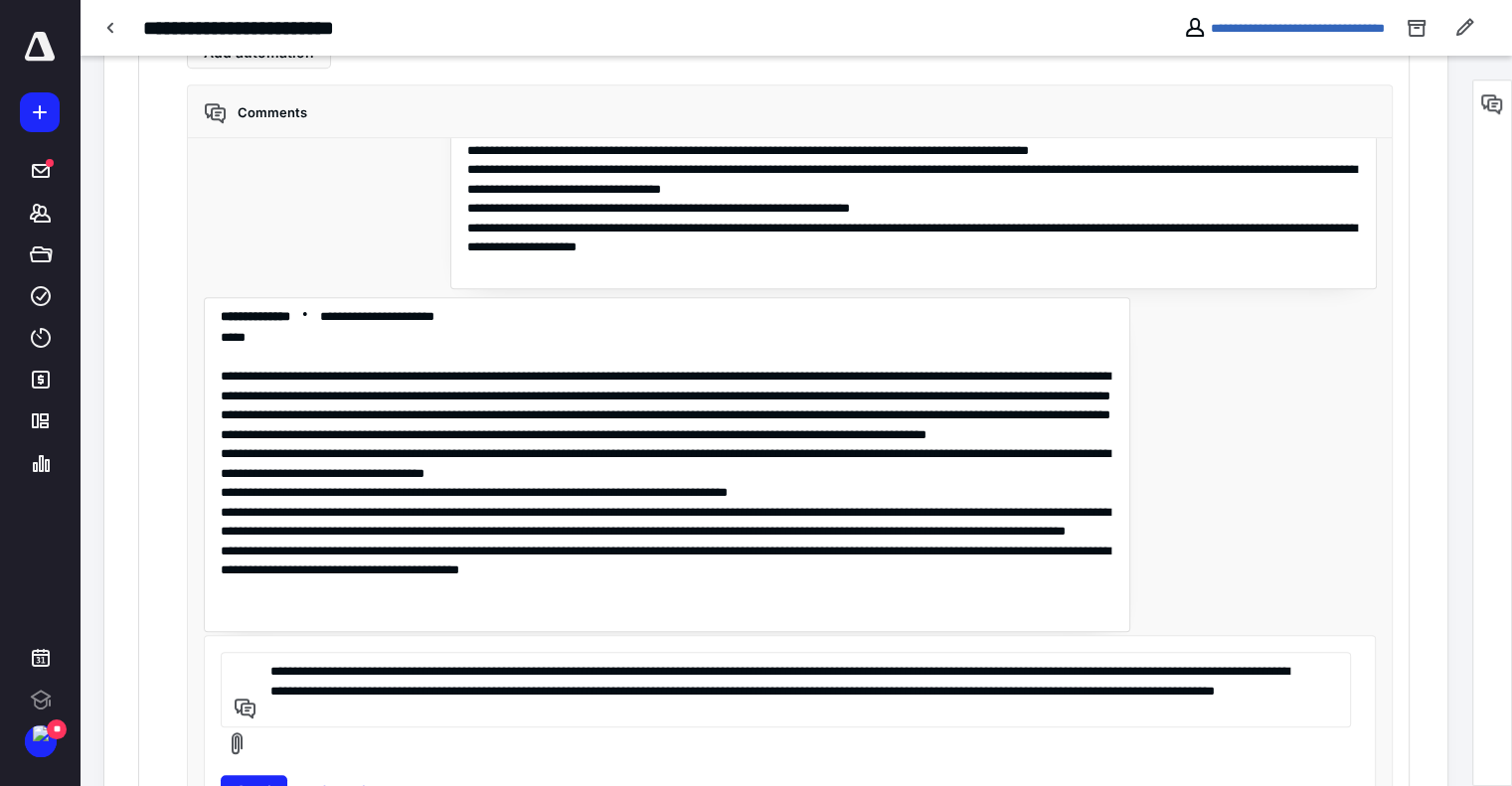 click on "**********" at bounding box center [782, 690] 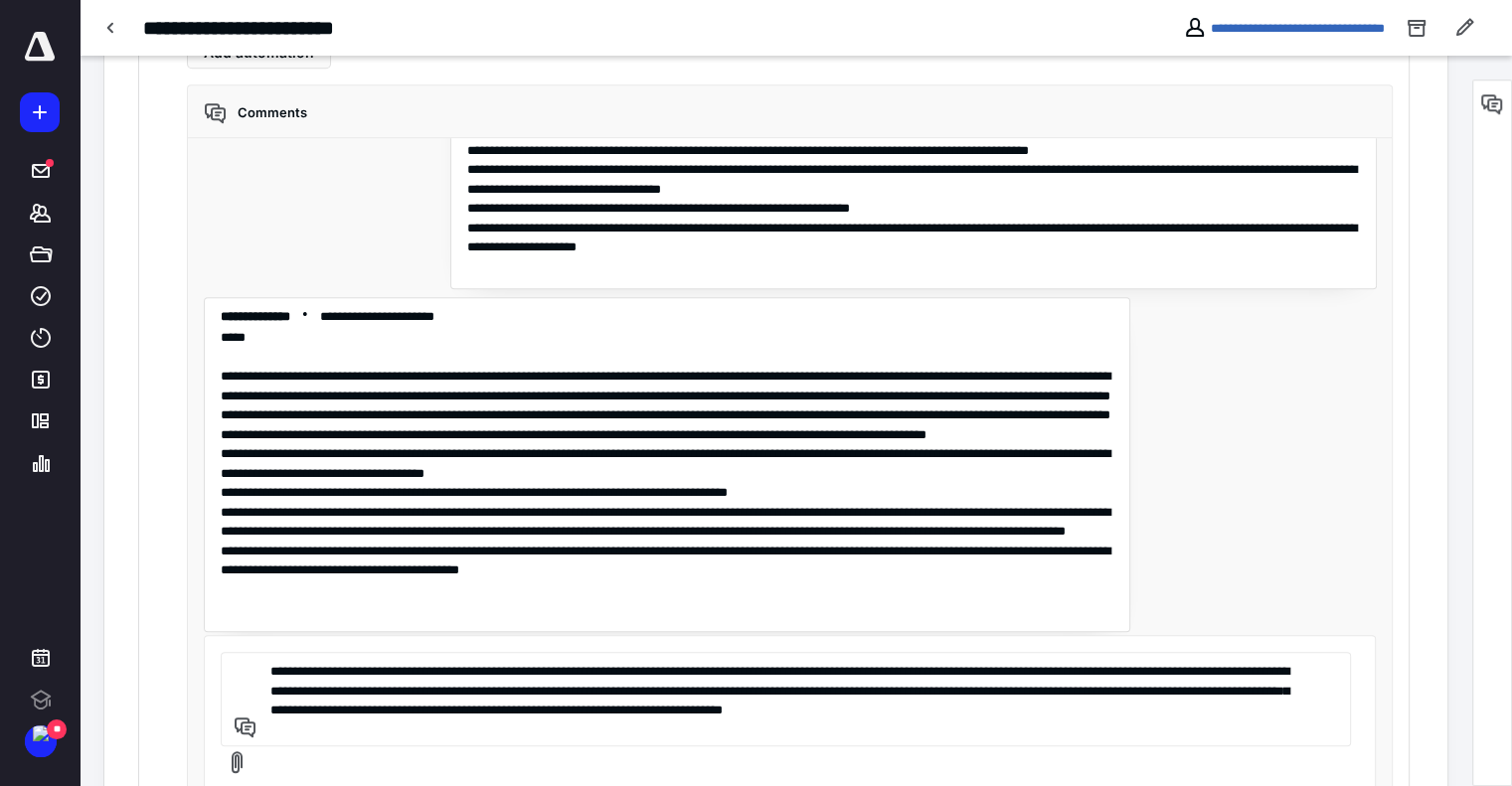click on "**********" at bounding box center (782, 699) 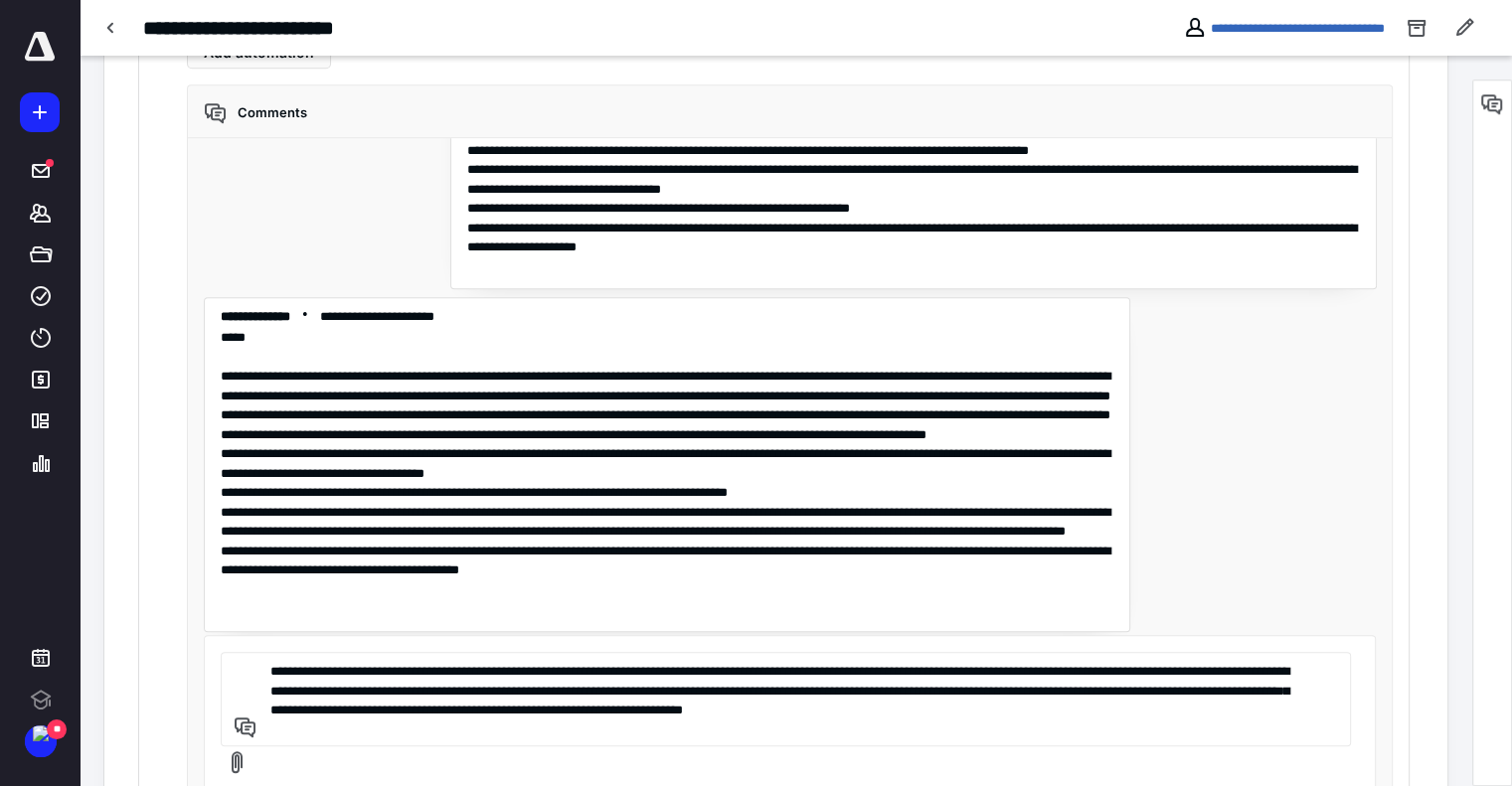 click on "**********" at bounding box center [782, 699] 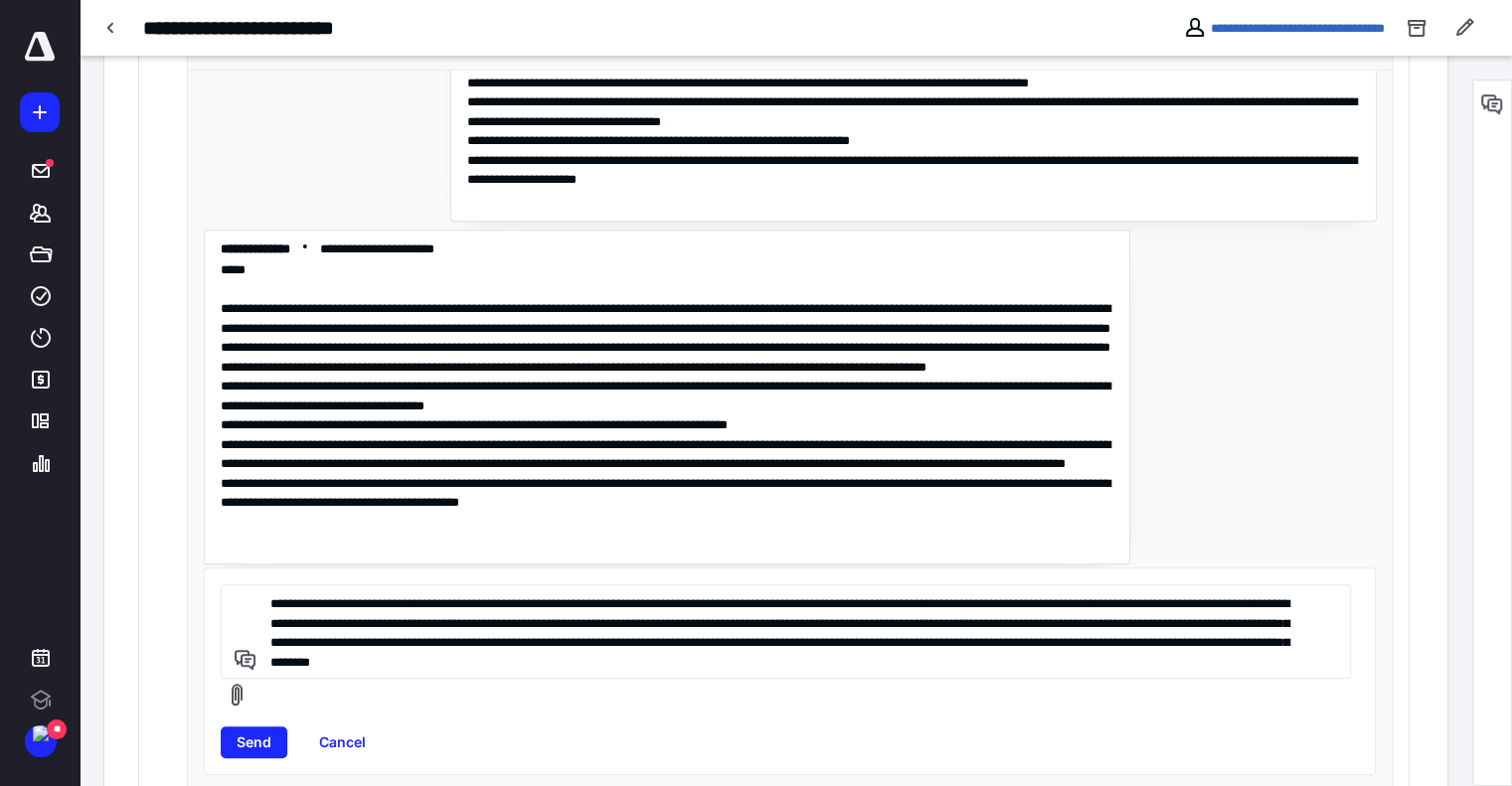 scroll, scrollTop: 1744, scrollLeft: 0, axis: vertical 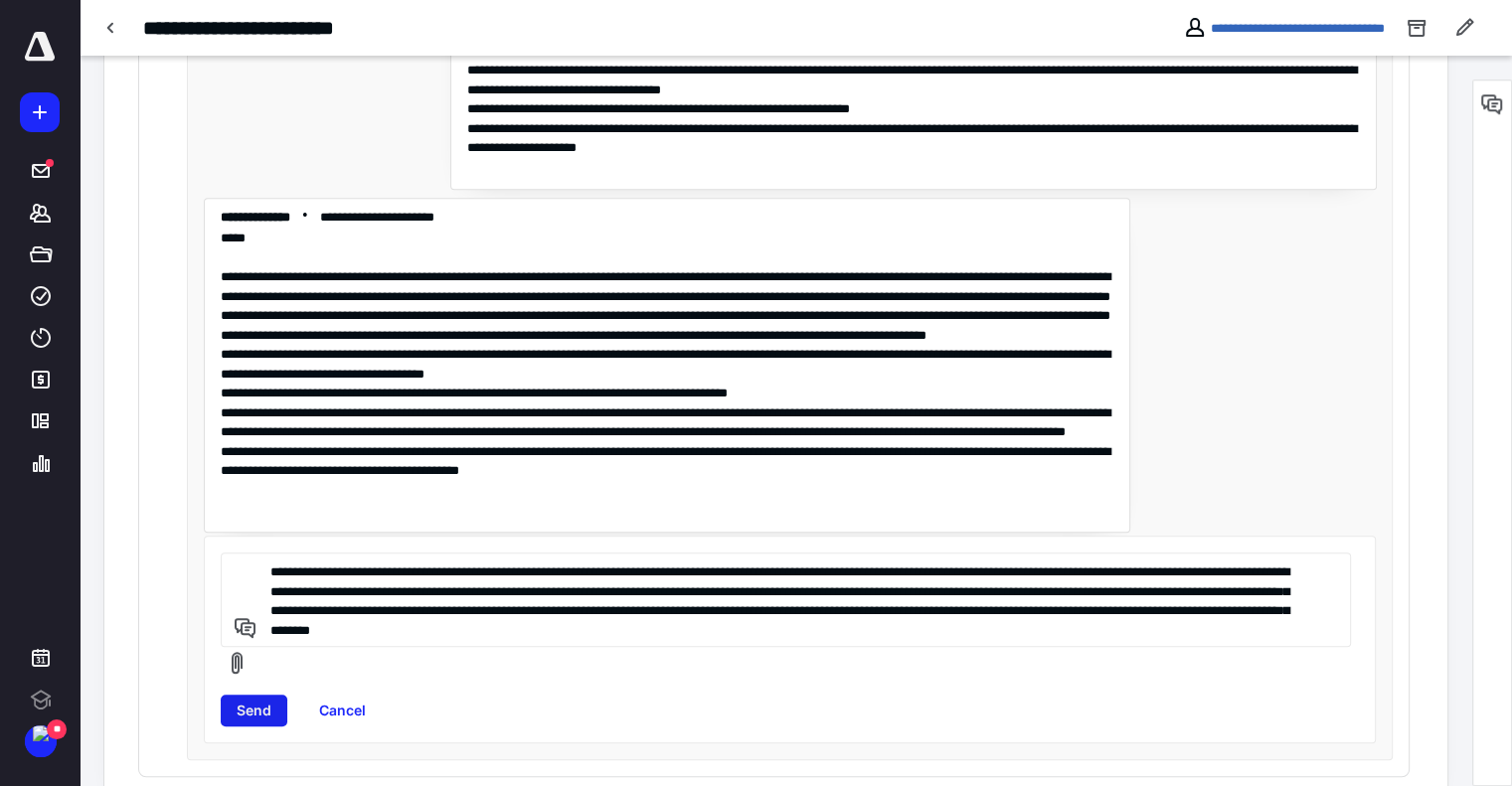 type on "**********" 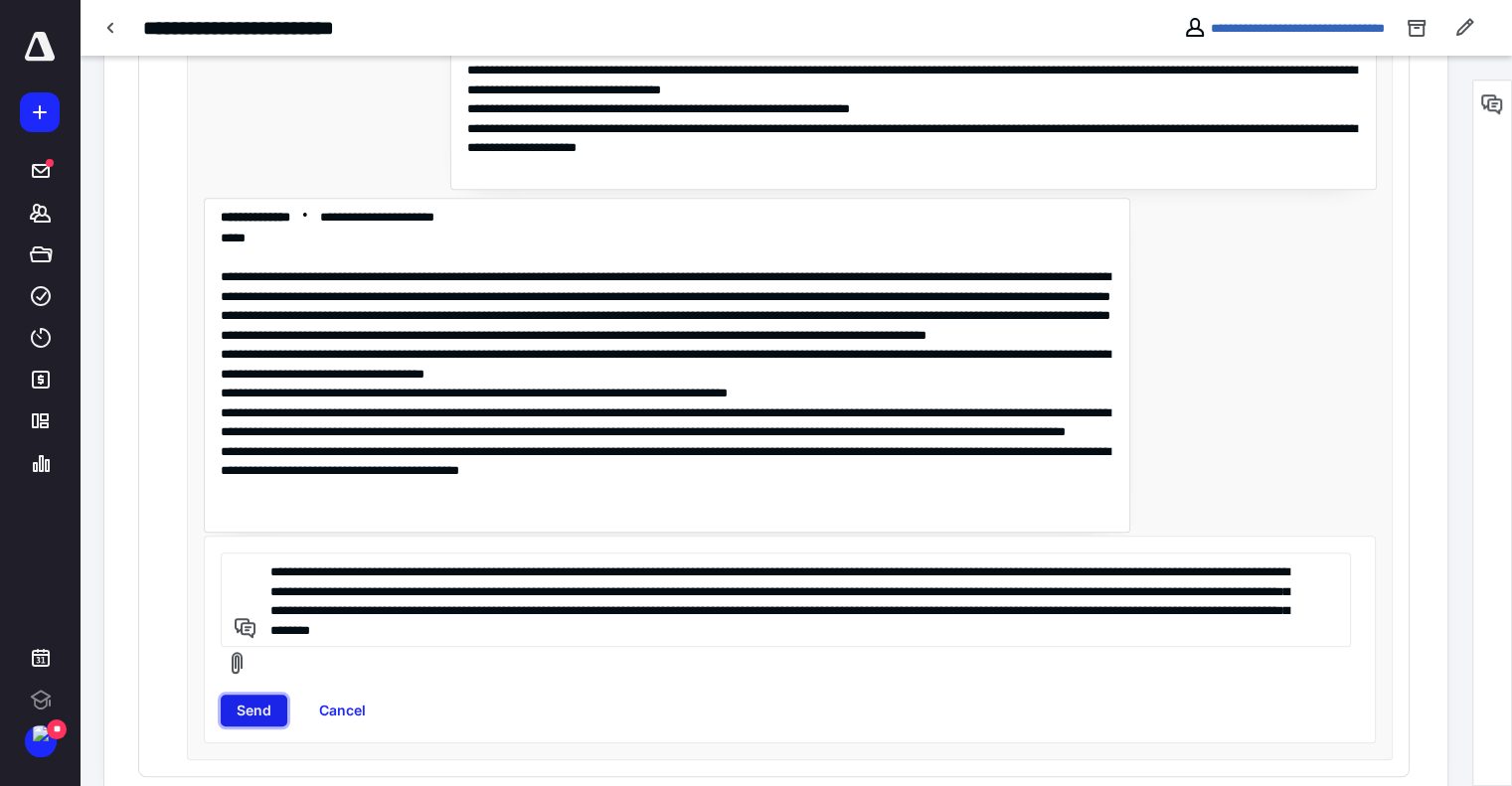 click on "Send" at bounding box center [253, 710] 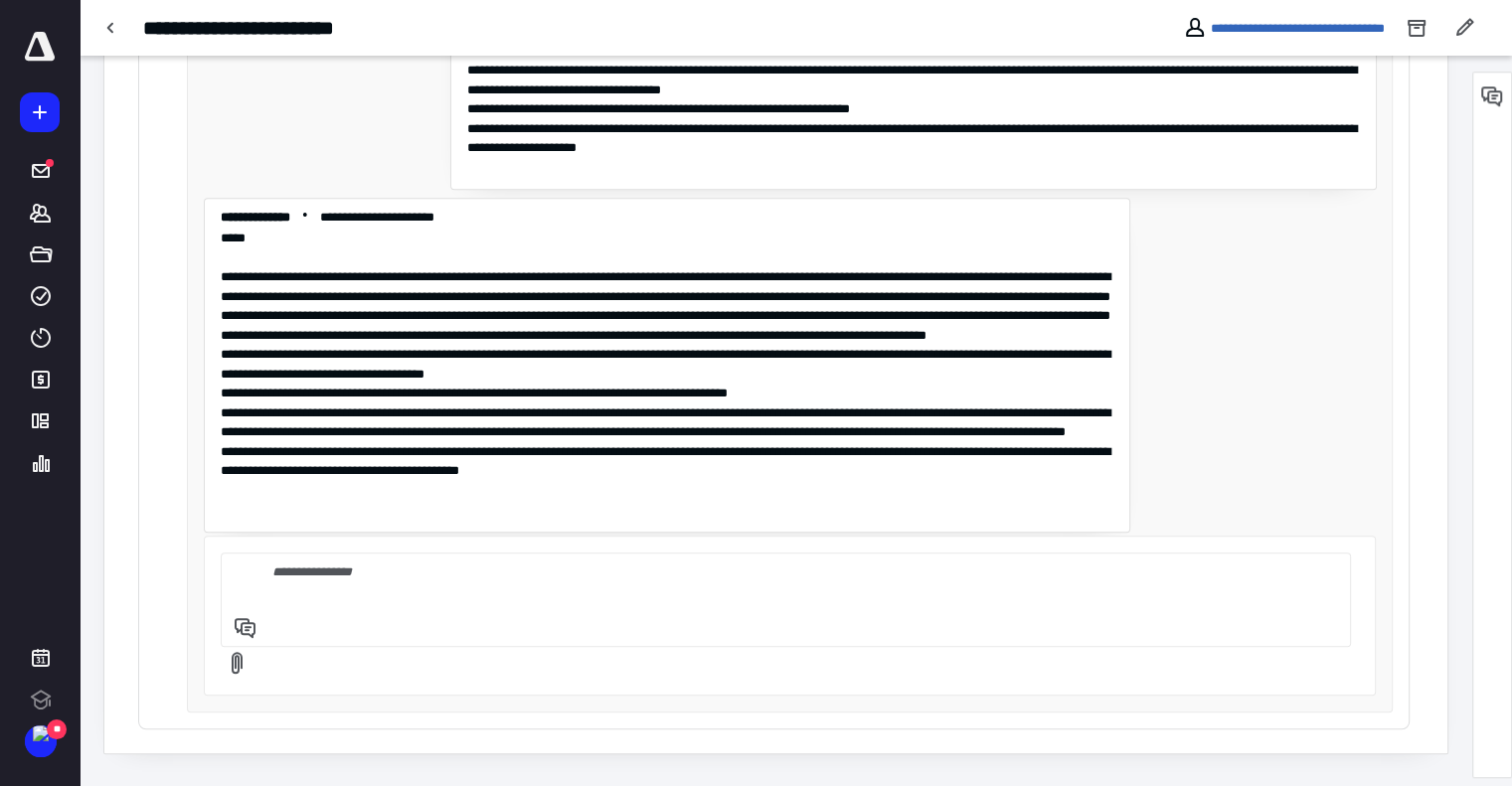 scroll, scrollTop: 1645, scrollLeft: 0, axis: vertical 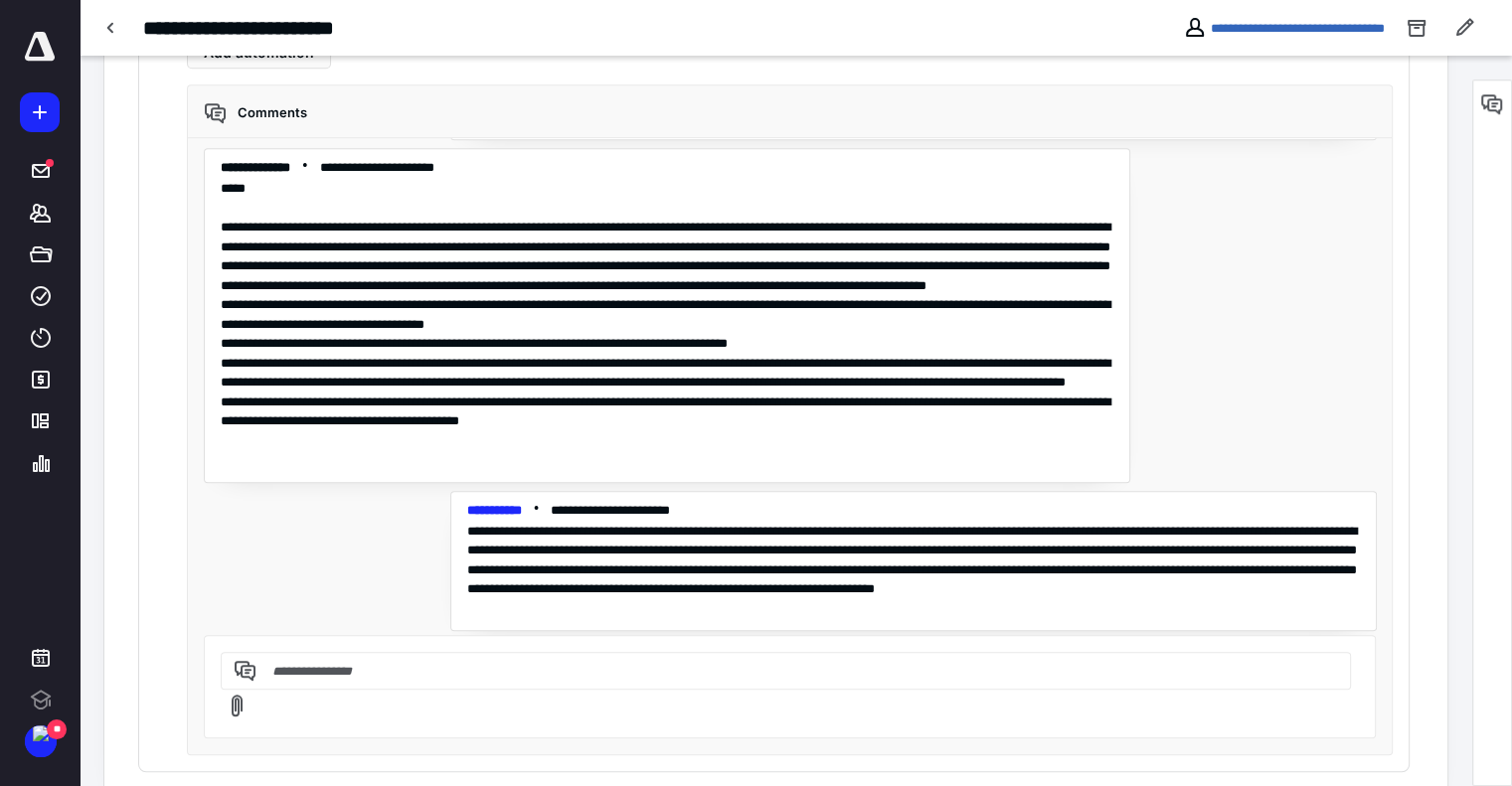 click at bounding box center (782, 671) 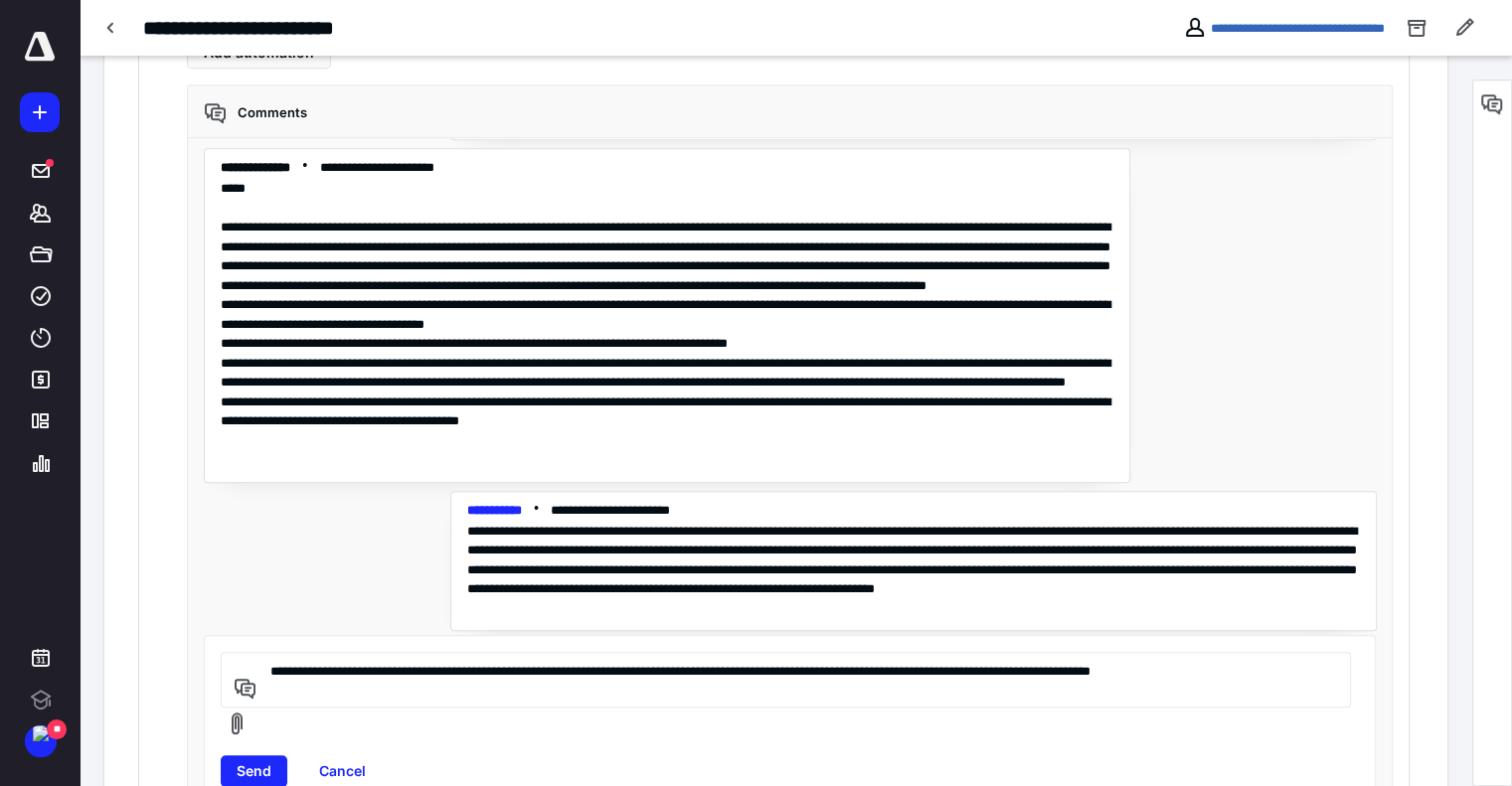 click on "**********" at bounding box center [782, 680] 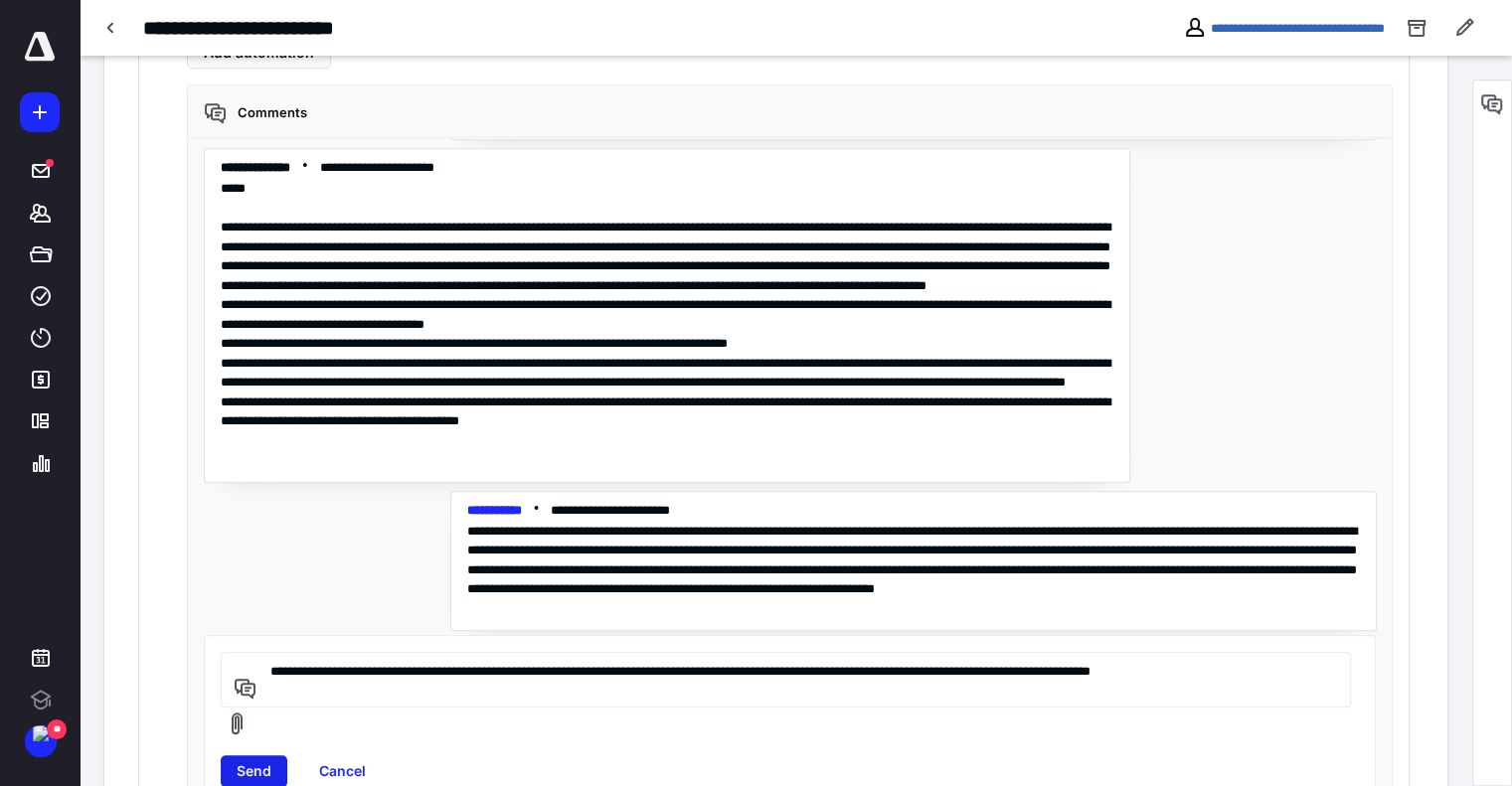 type on "**********" 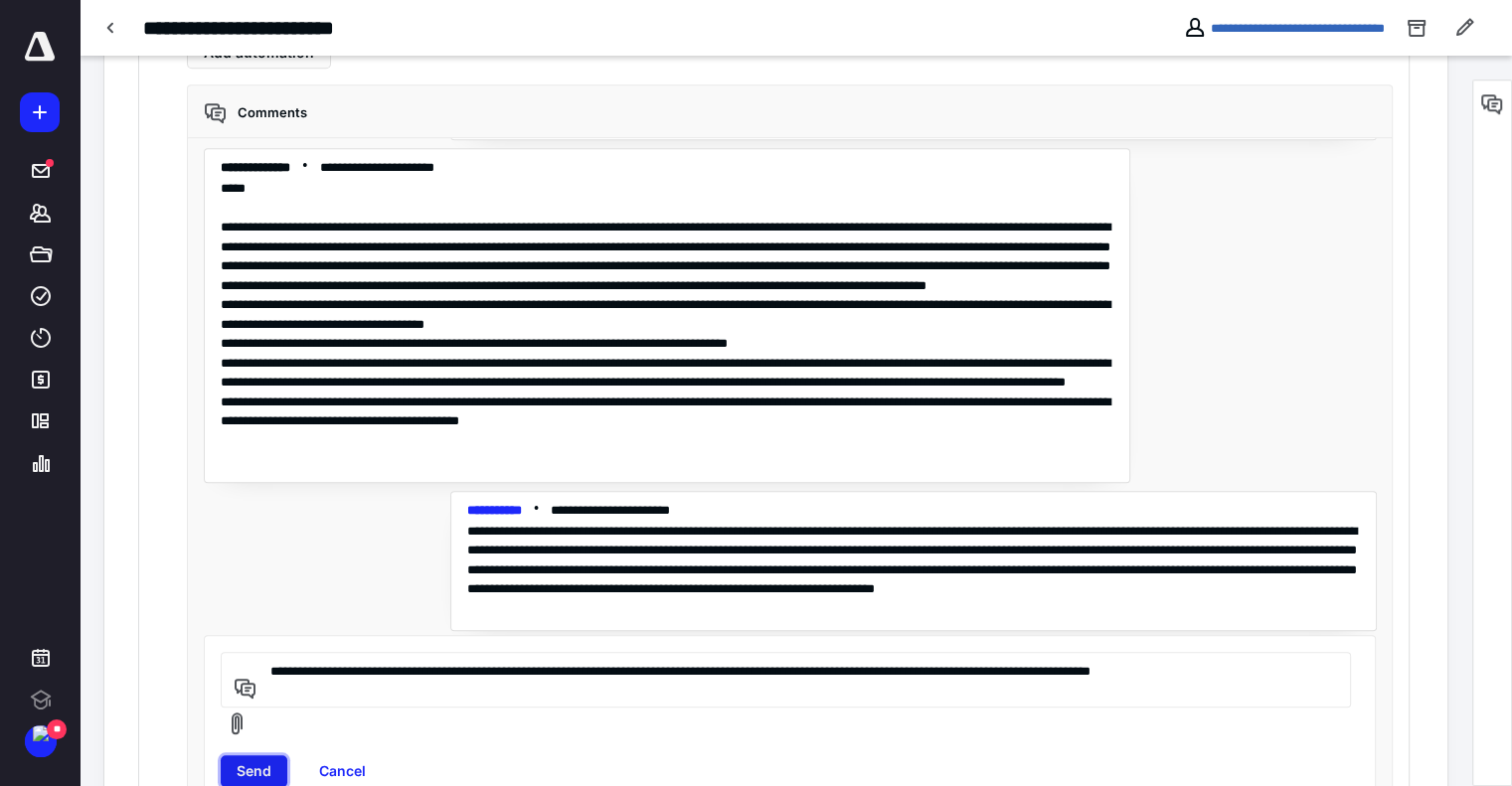 click on "Send" at bounding box center (253, 771) 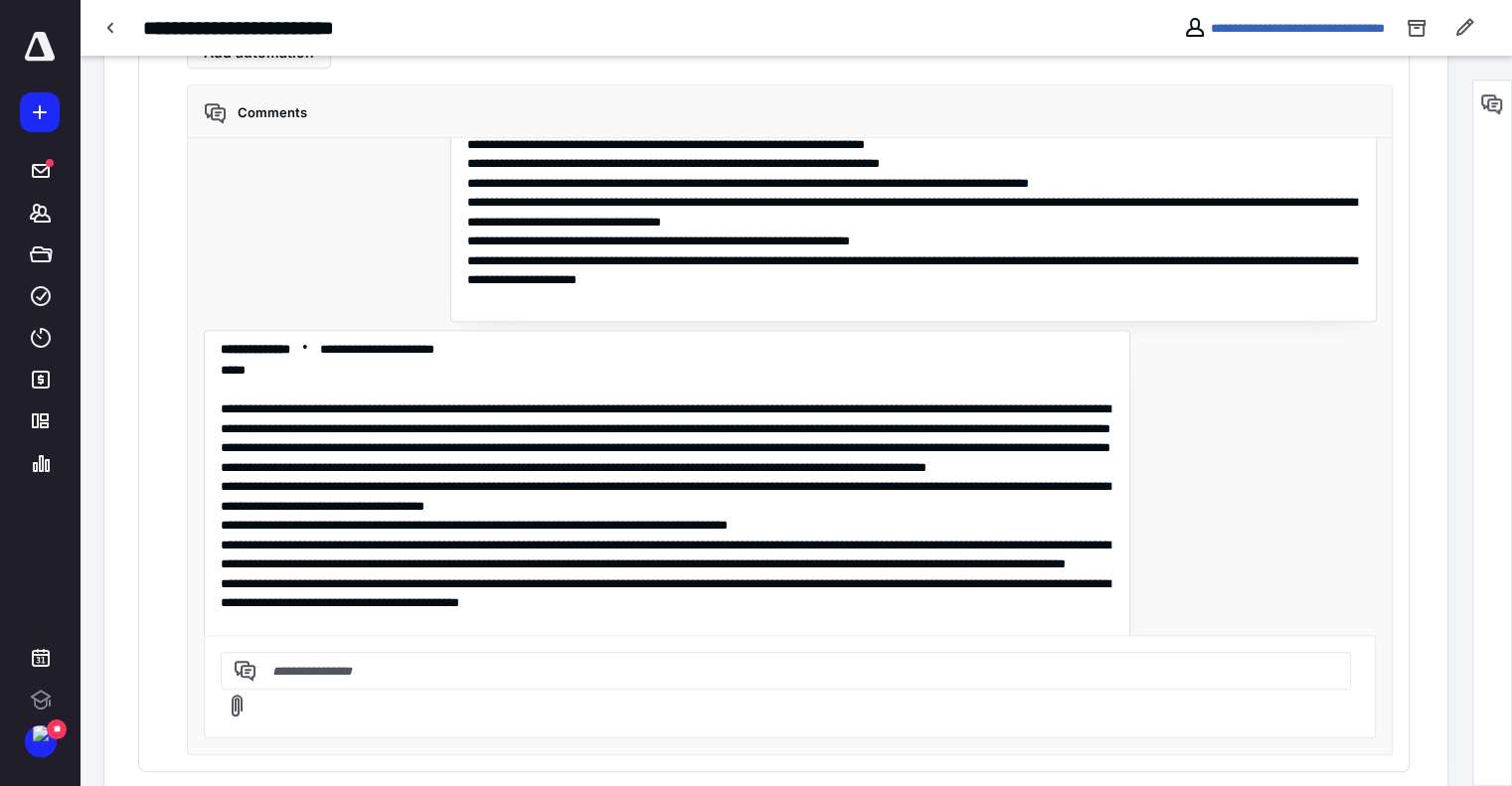 scroll, scrollTop: 1006, scrollLeft: 0, axis: vertical 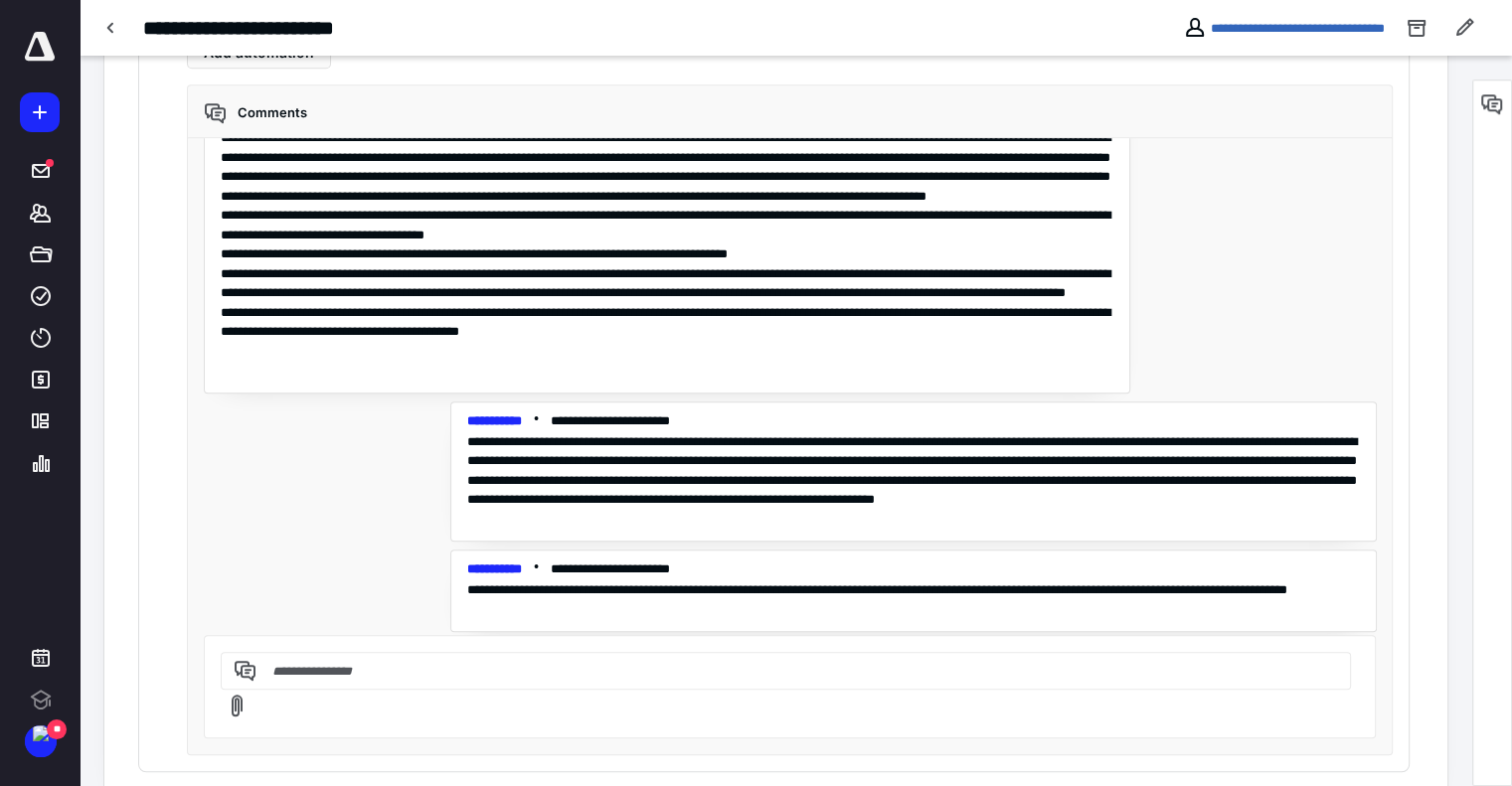 click at bounding box center [782, 671] 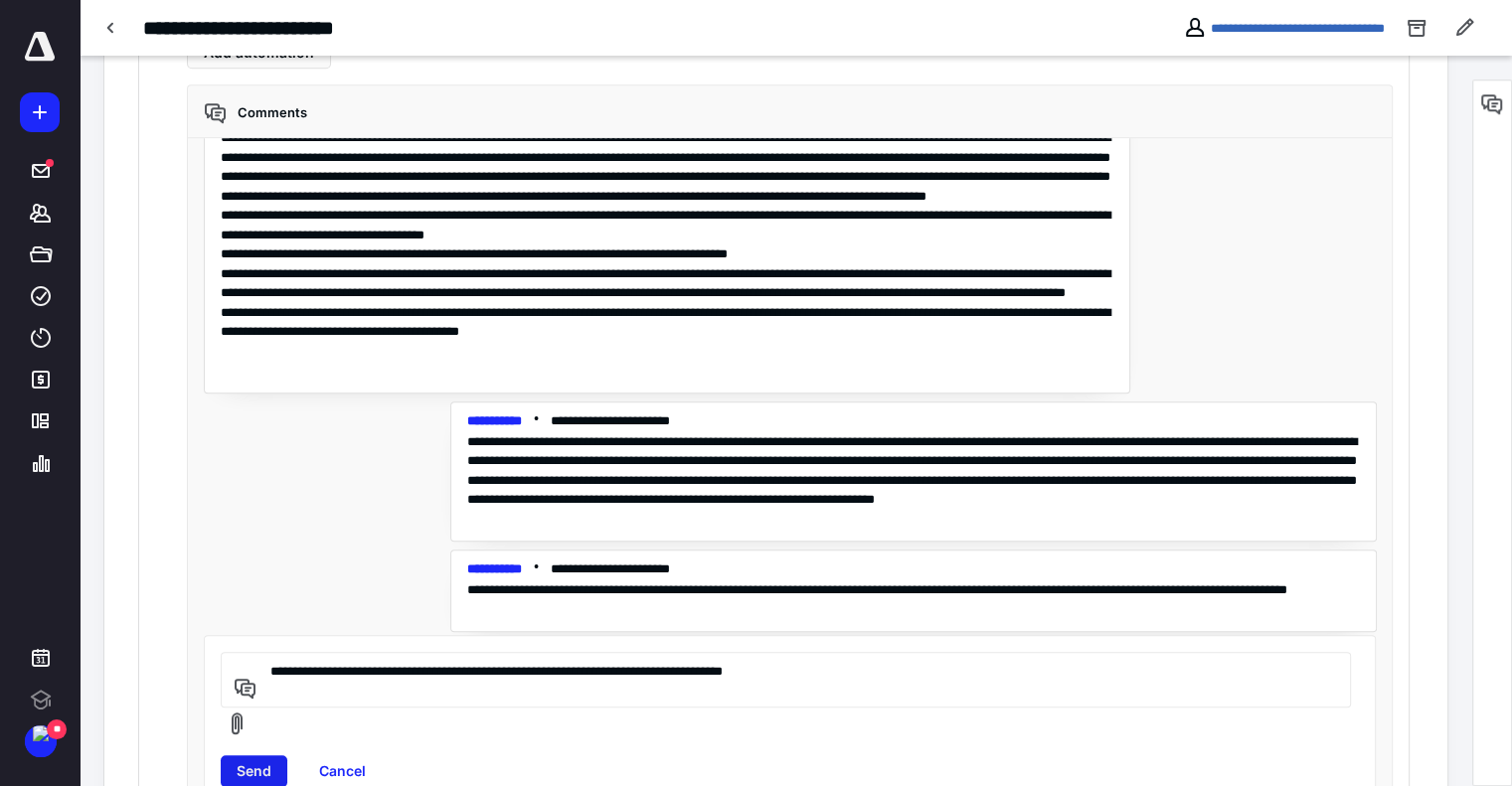 type on "**********" 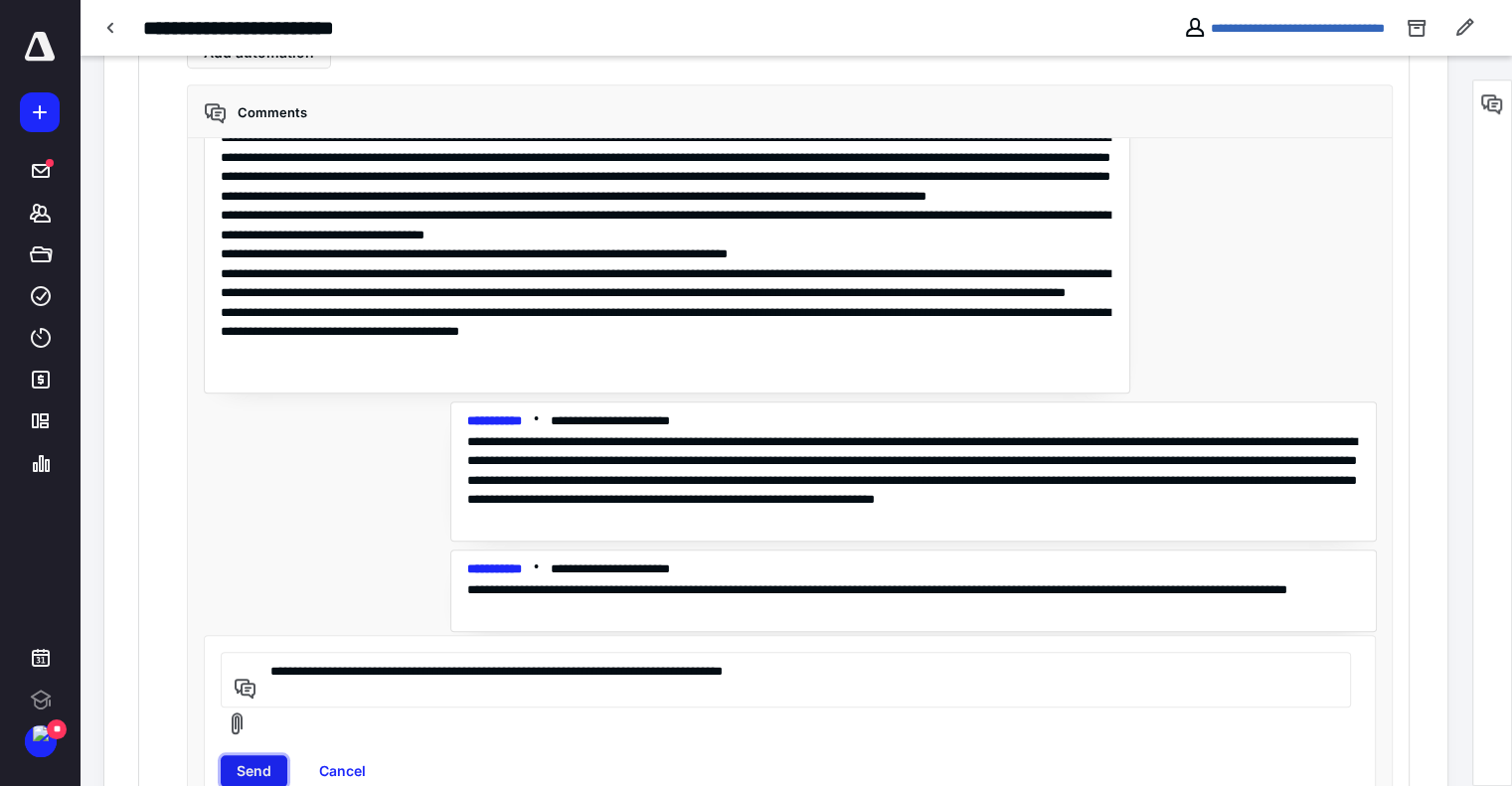 click on "Send" at bounding box center [253, 771] 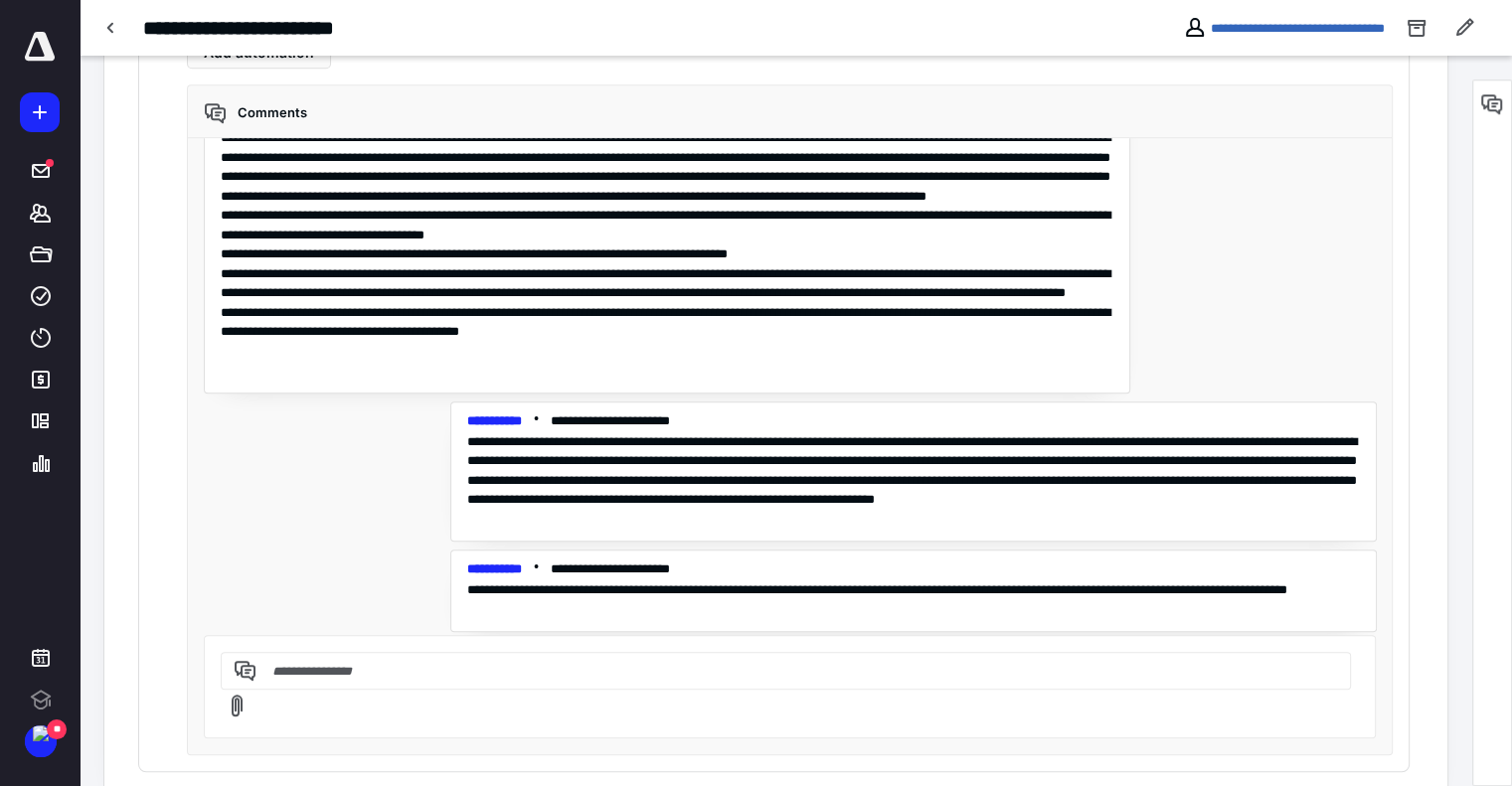 scroll, scrollTop: 1077, scrollLeft: 0, axis: vertical 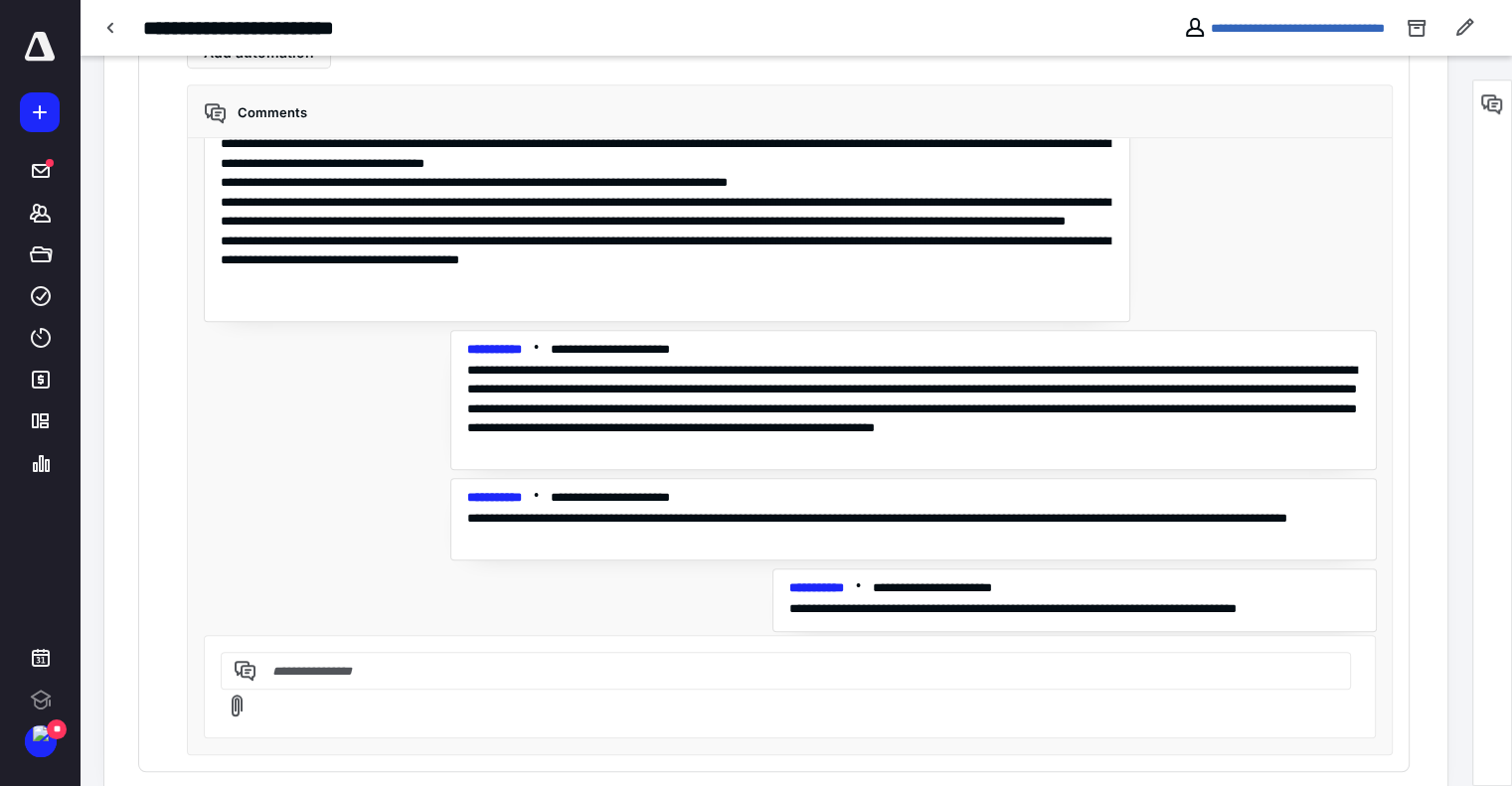 click at bounding box center [782, 671] 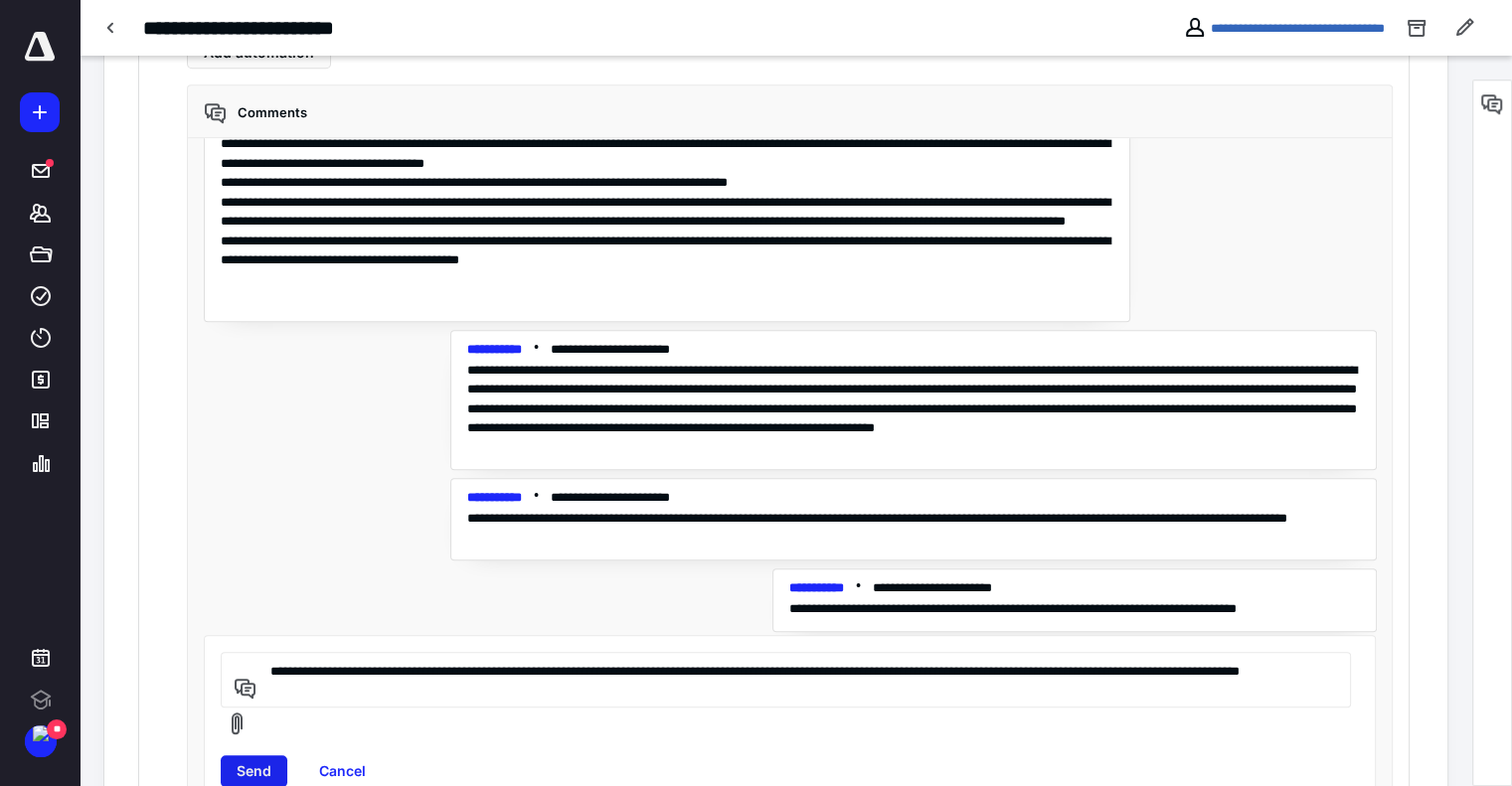 type on "**********" 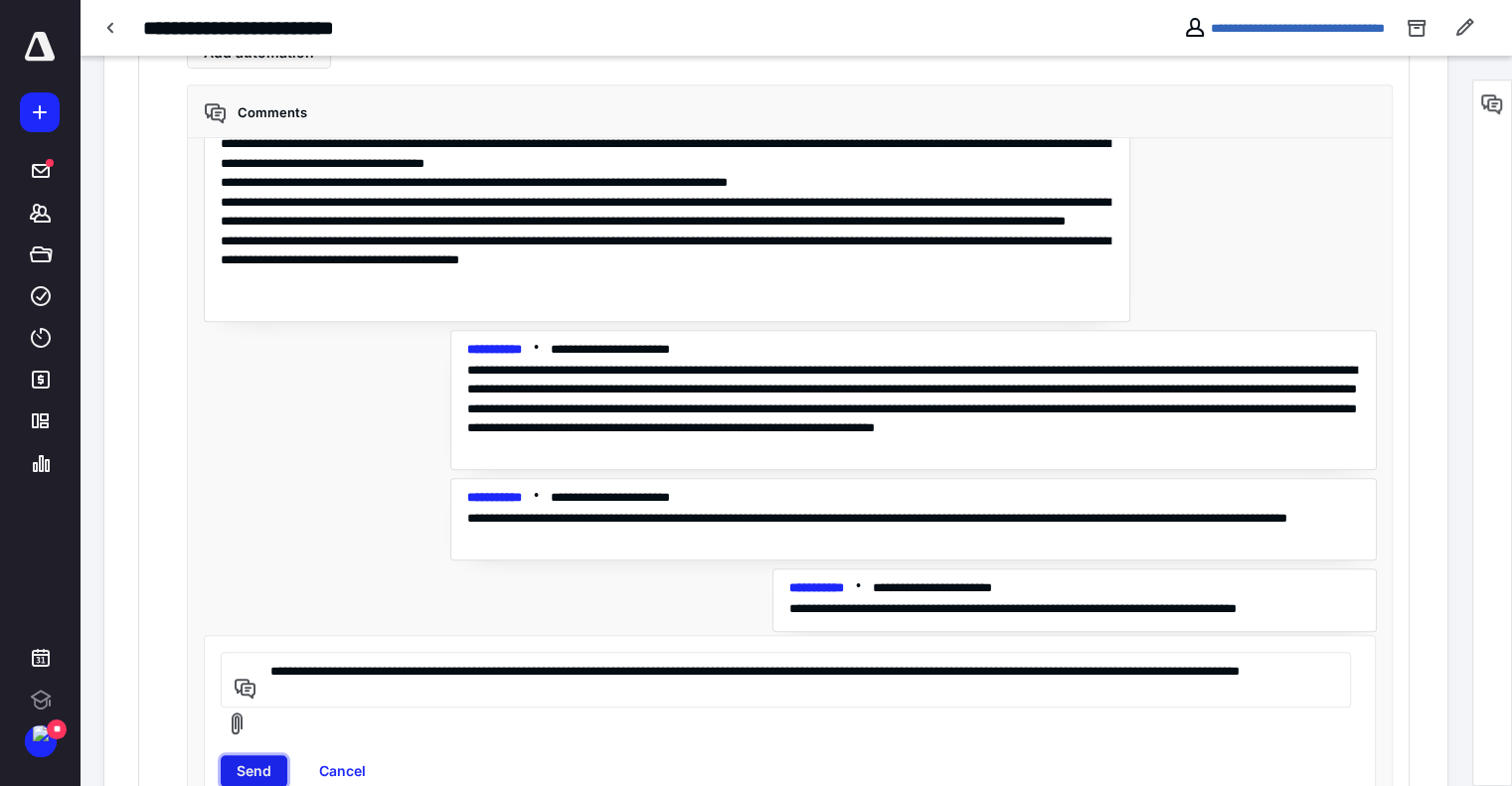 click on "Send" at bounding box center [253, 771] 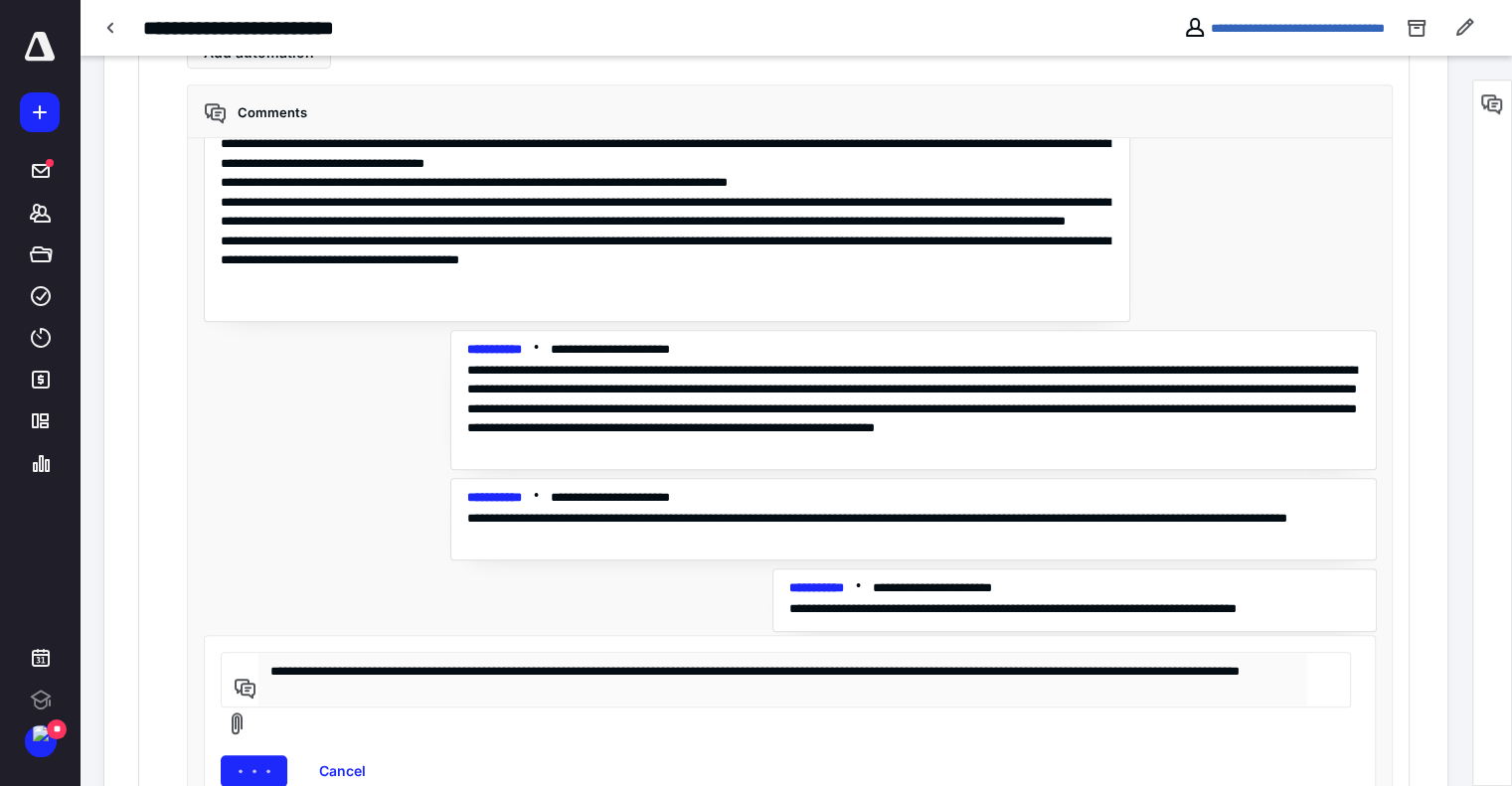 type 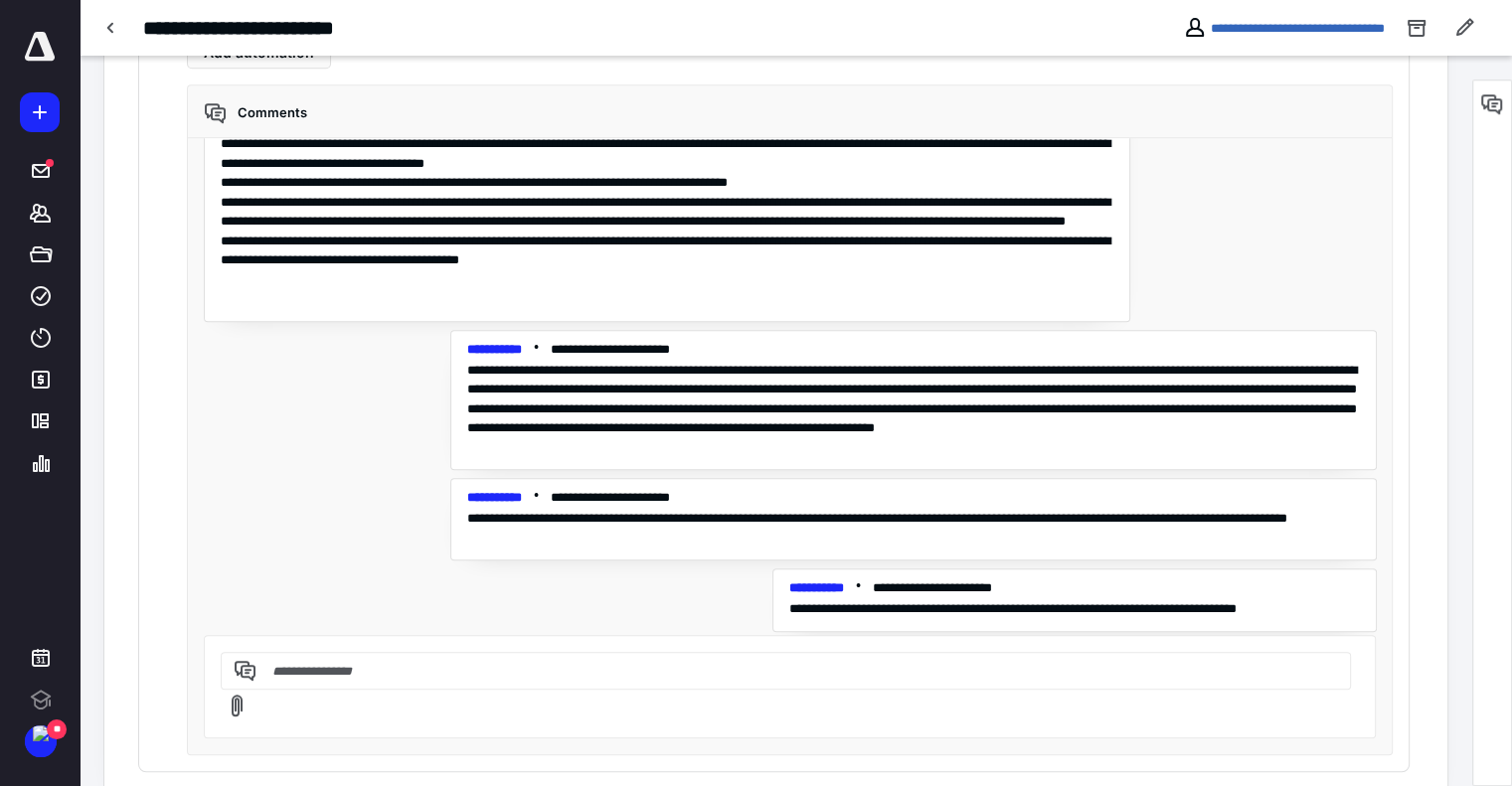 scroll, scrollTop: 1167, scrollLeft: 0, axis: vertical 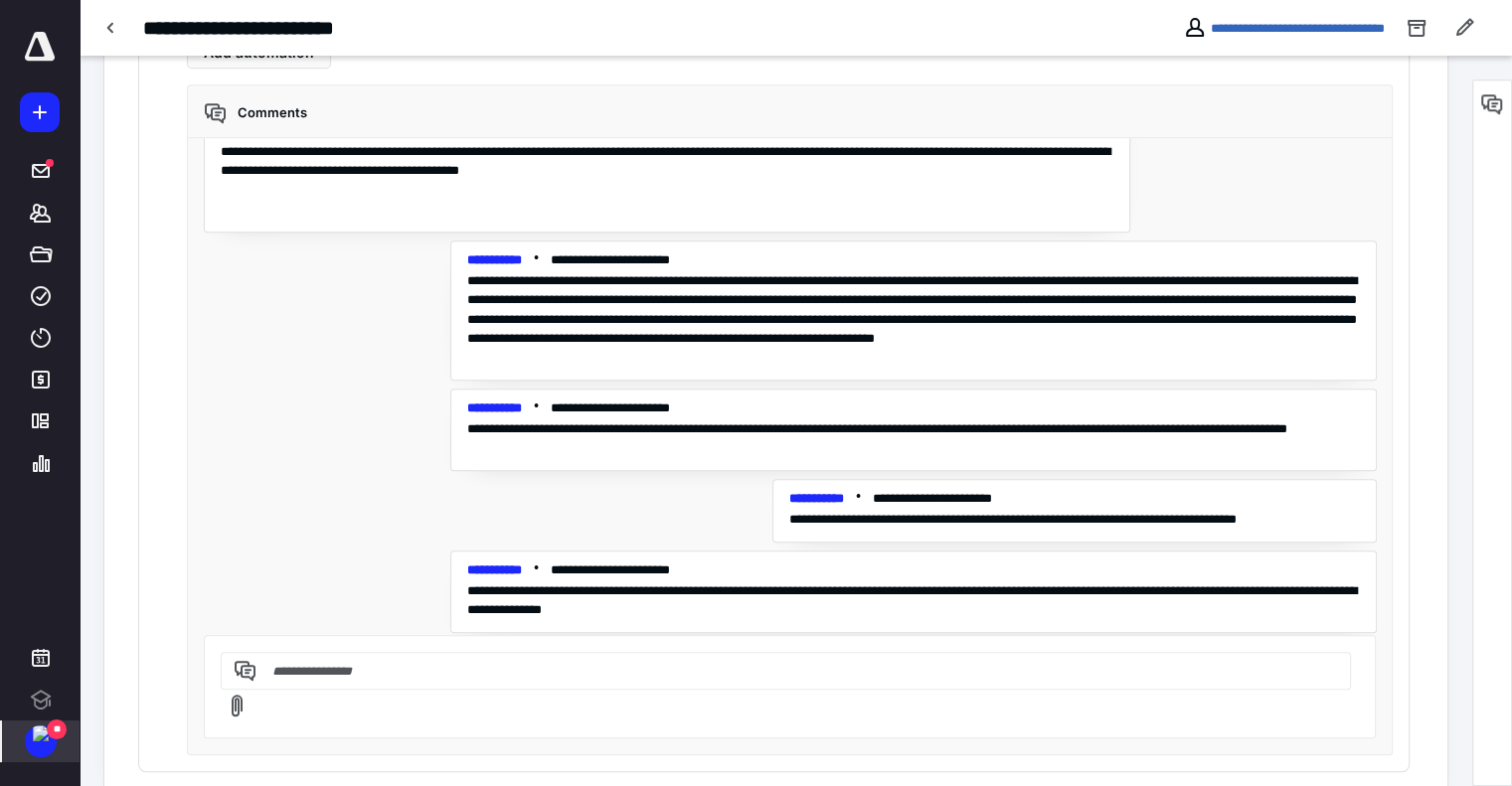 click at bounding box center [41, 733] 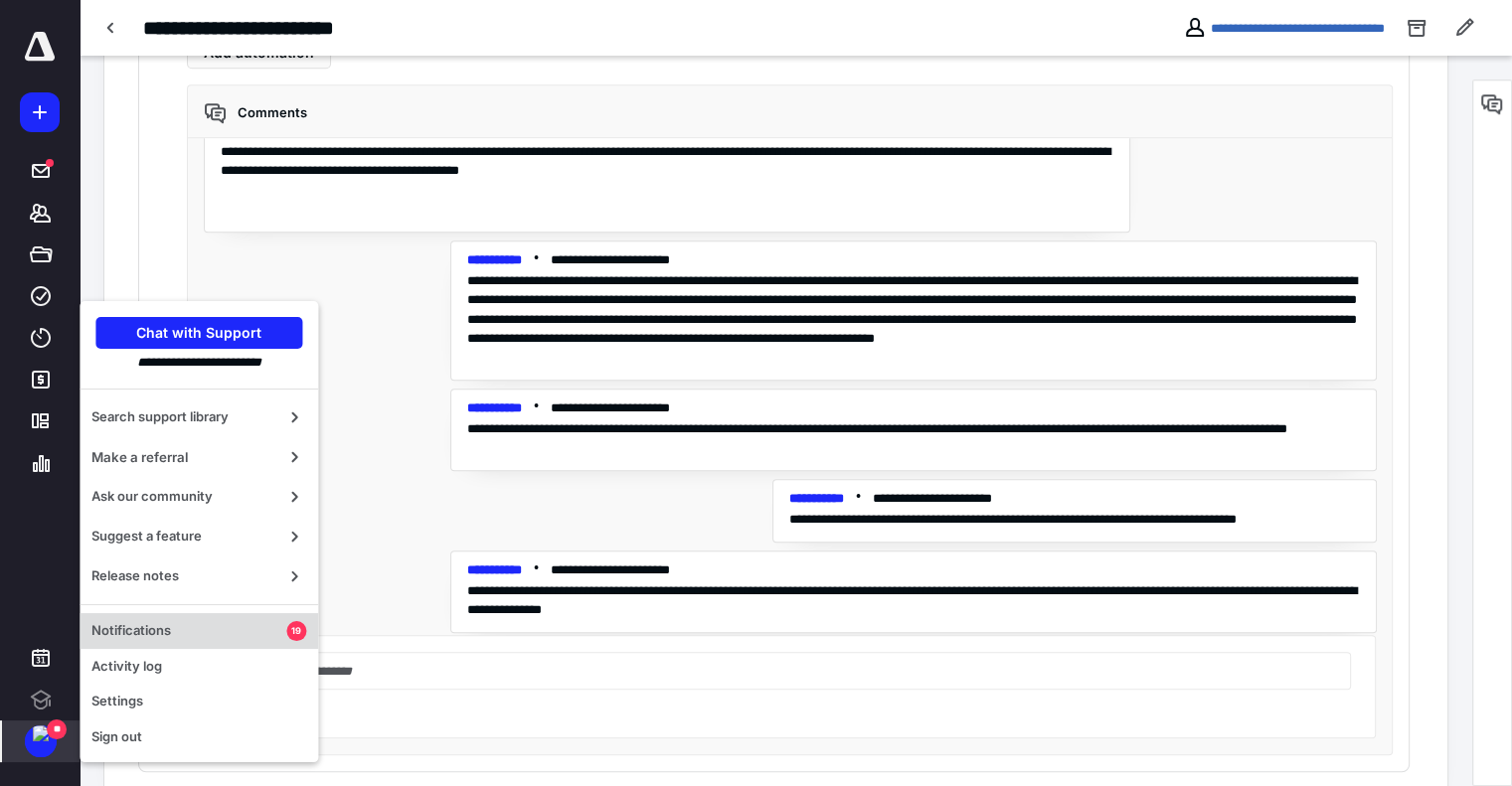 click on "Notifications 19" at bounding box center [199, 631] 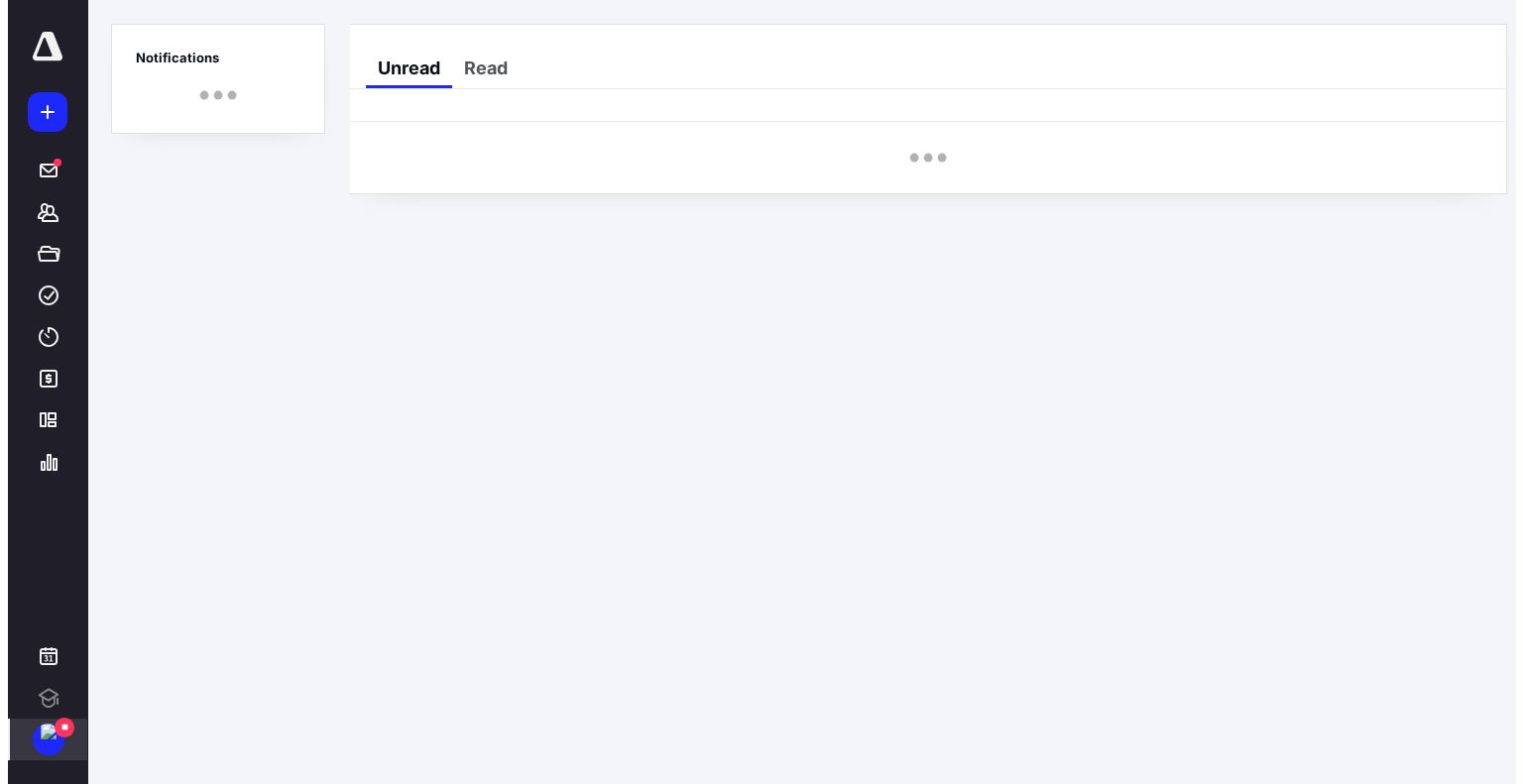 scroll, scrollTop: 0, scrollLeft: 0, axis: both 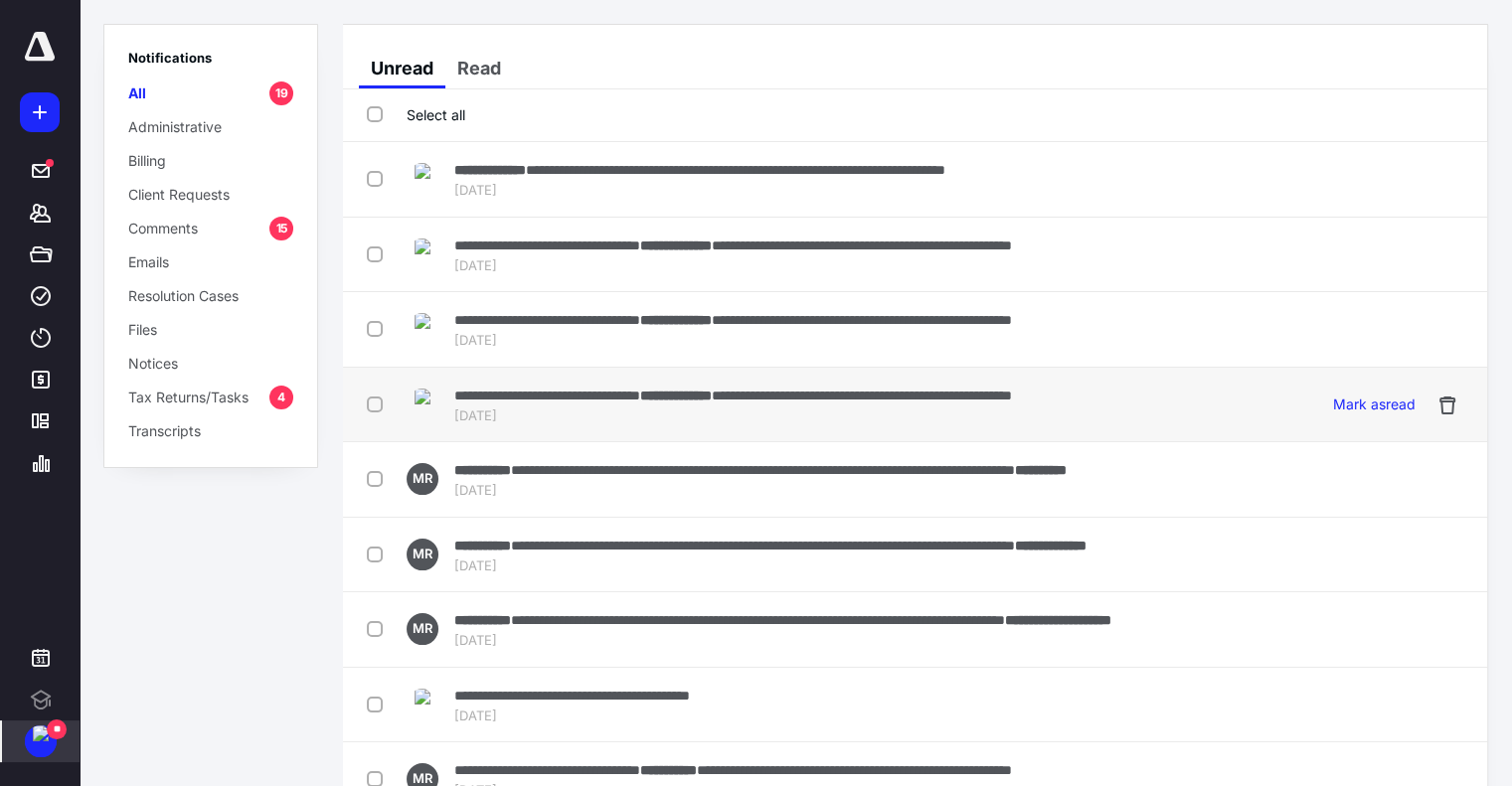click at bounding box center (379, 403) 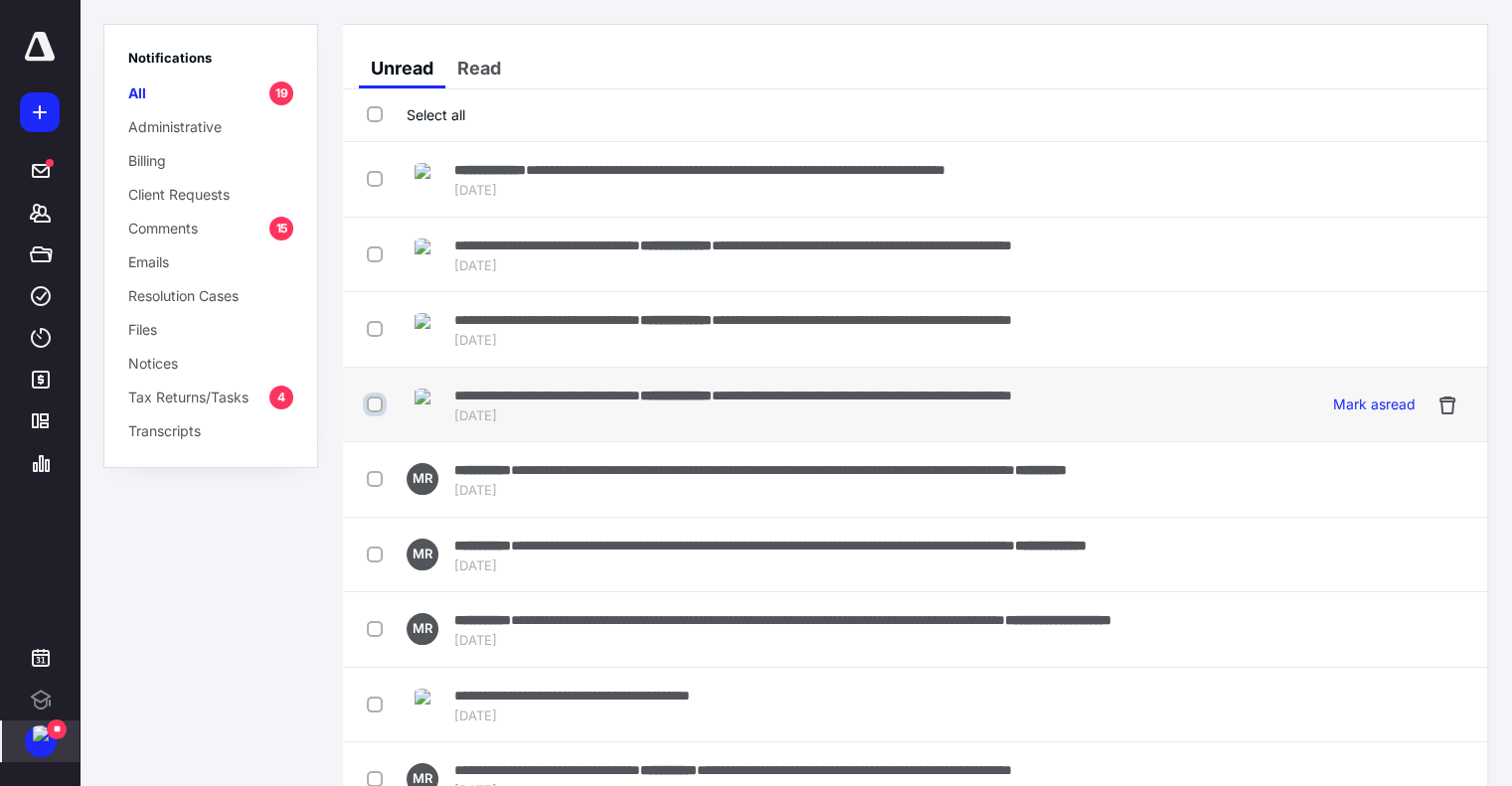 click at bounding box center (377, 404) 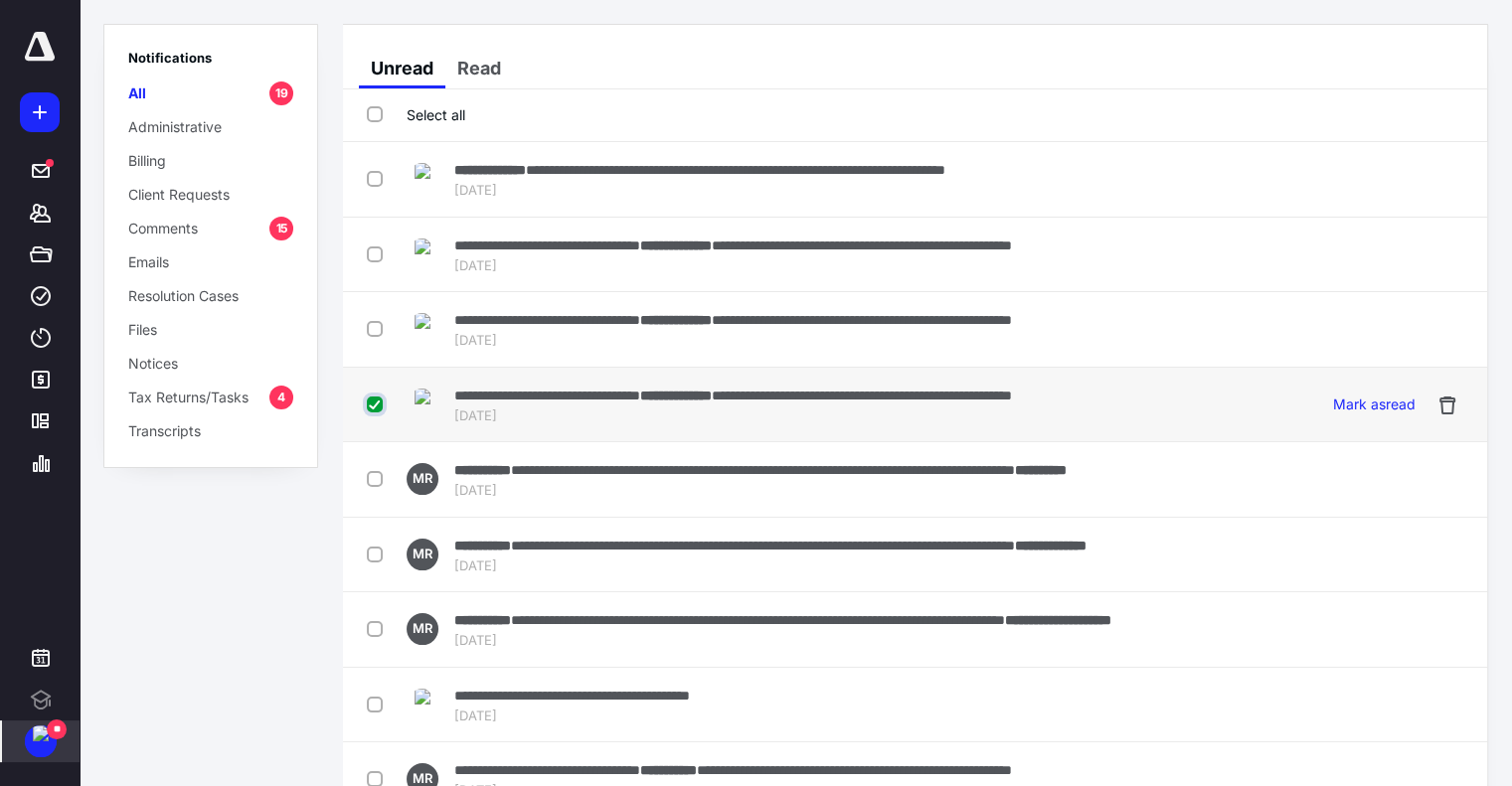 checkbox on "true" 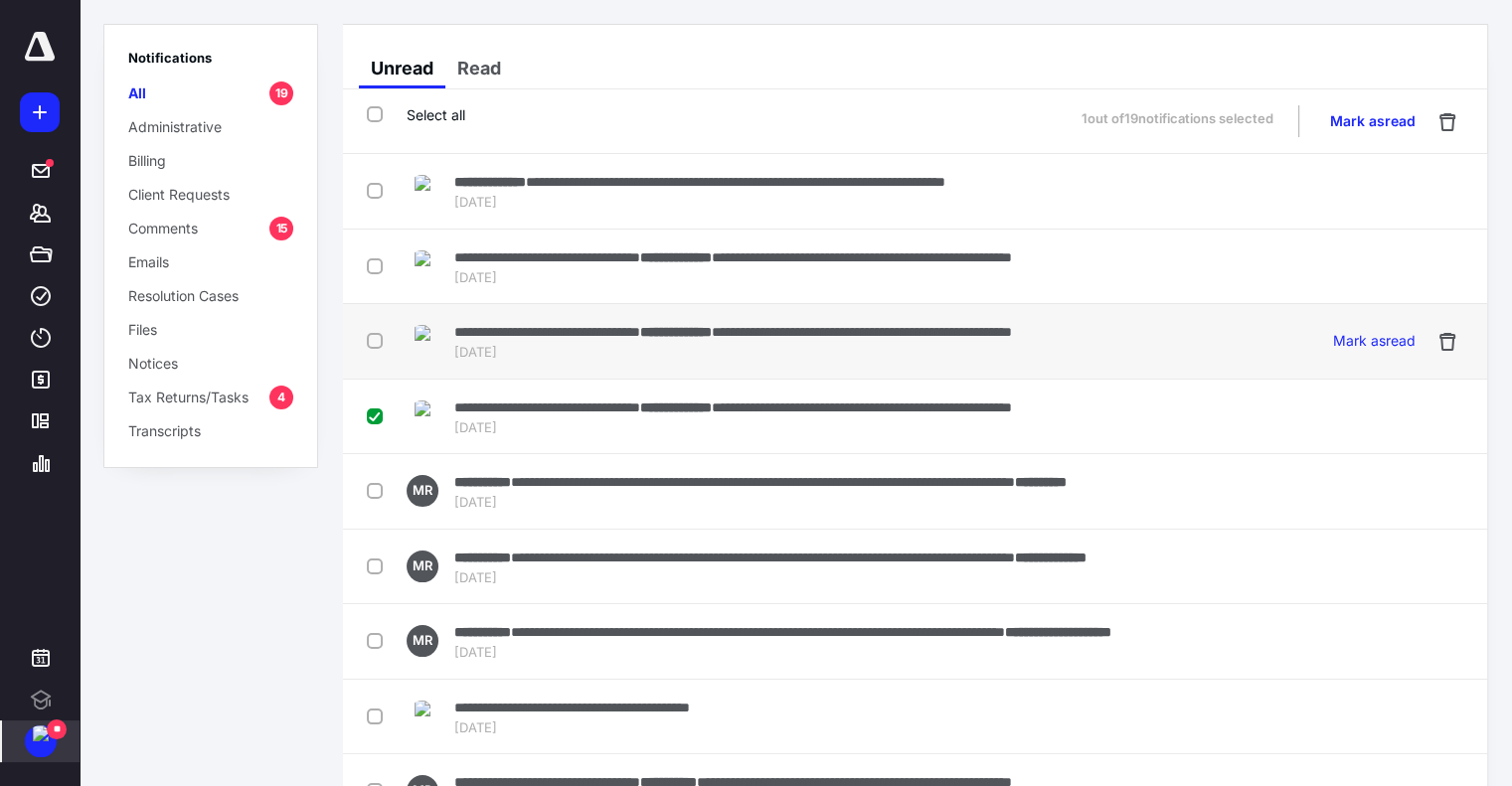 click at bounding box center [379, 340] 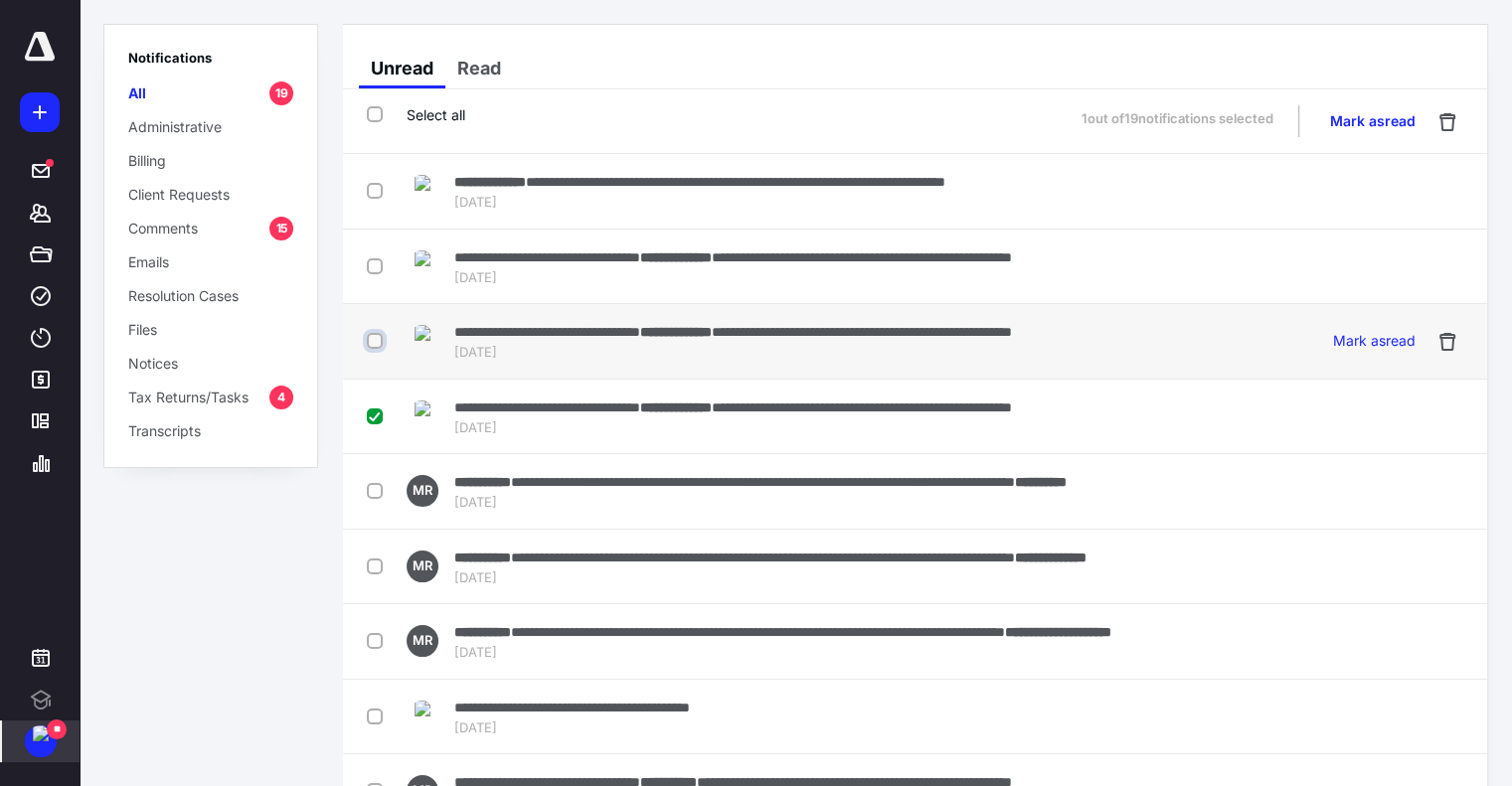 click at bounding box center [377, 341] 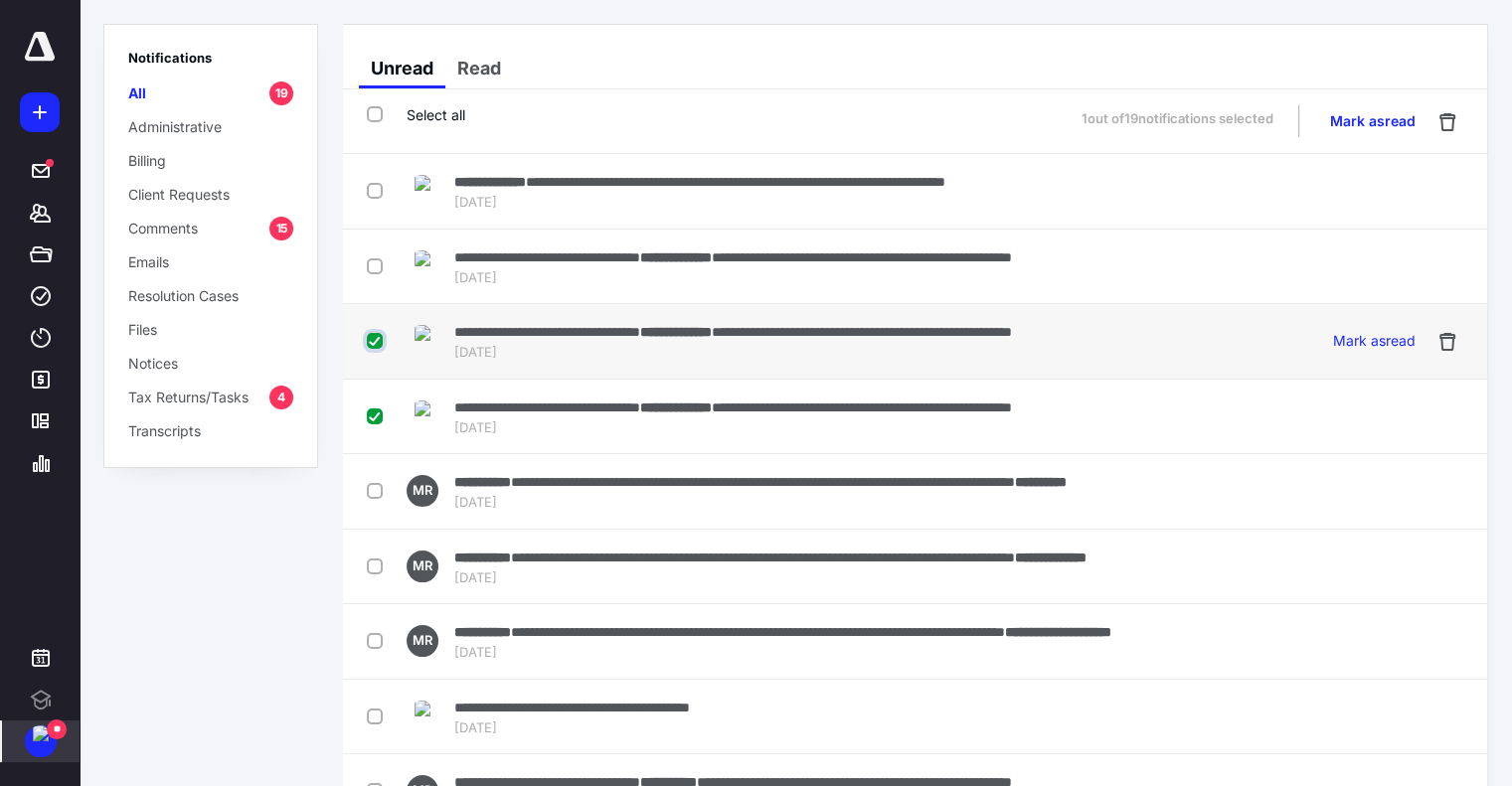 checkbox on "true" 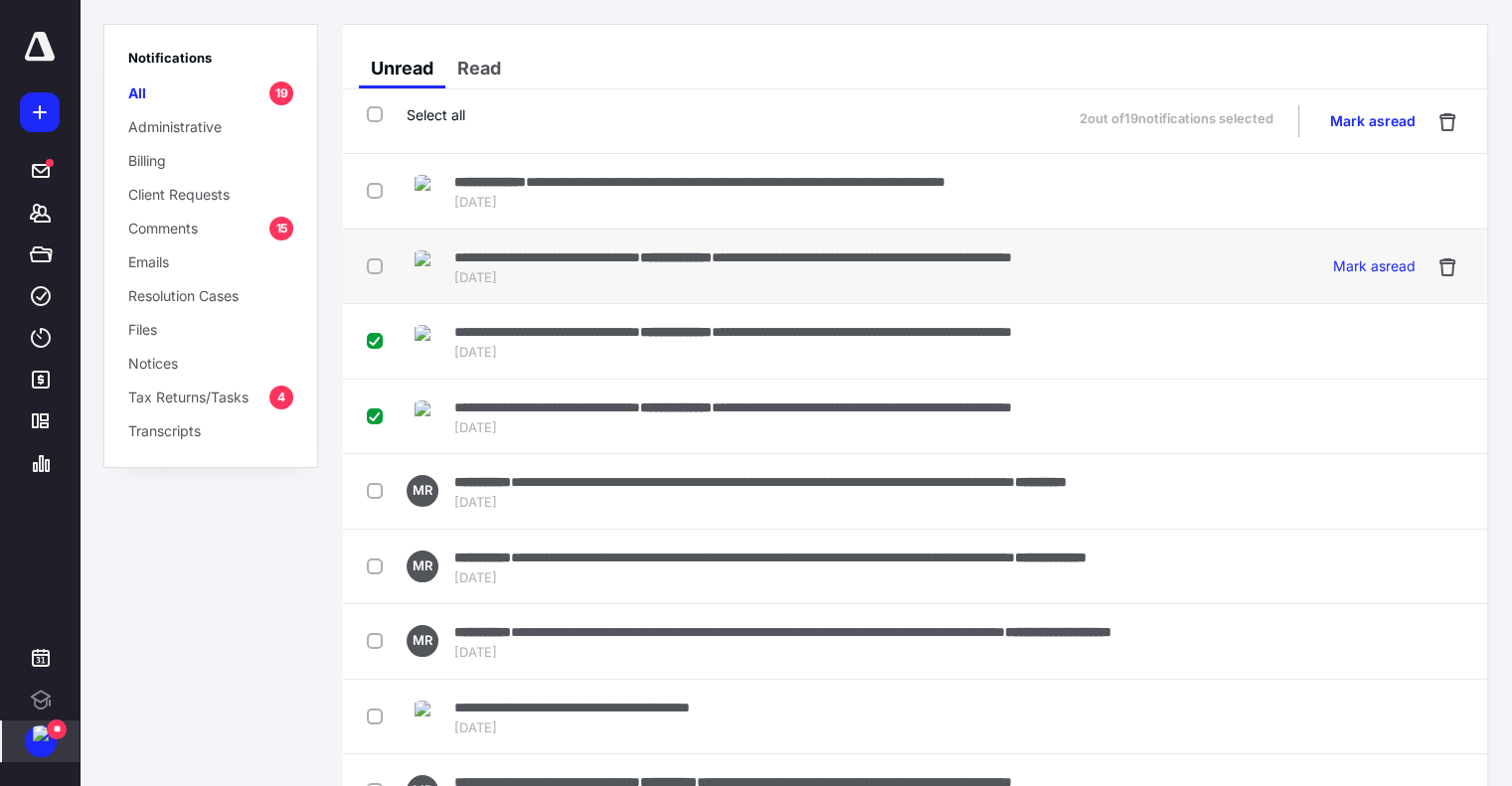 click at bounding box center (379, 265) 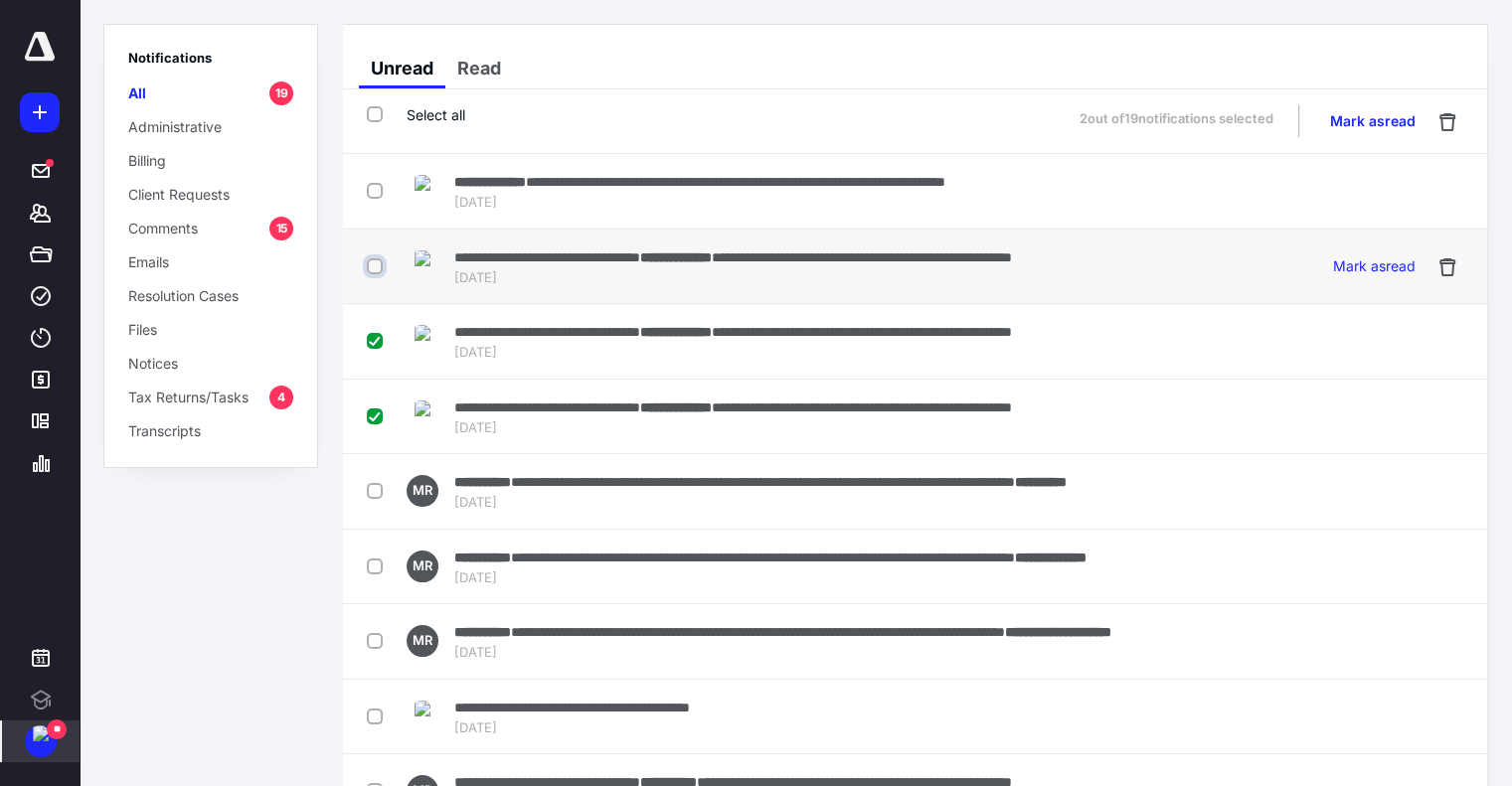 click at bounding box center (377, 266) 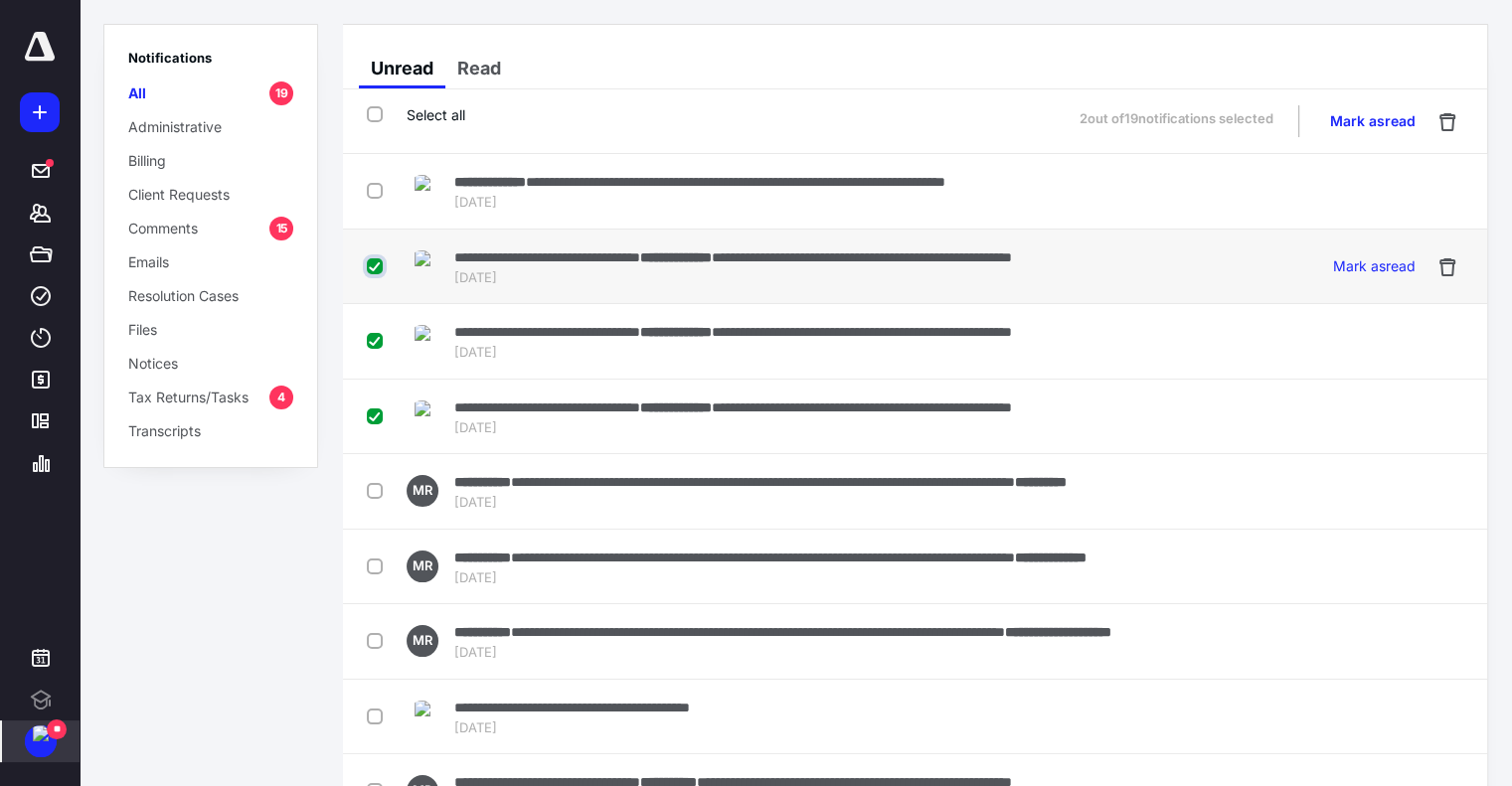 checkbox on "true" 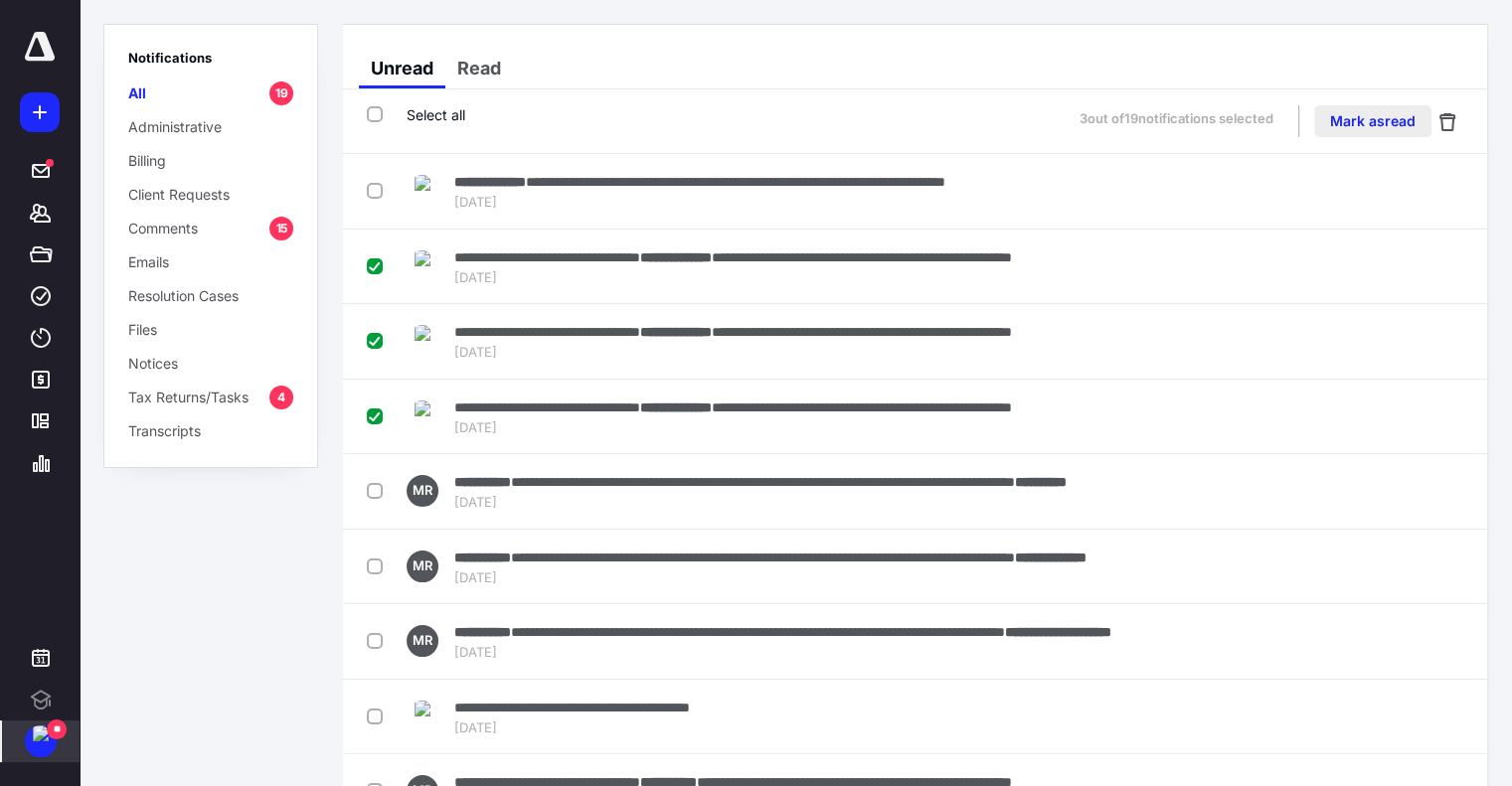 click on "Mark as  read" at bounding box center [1373, 121] 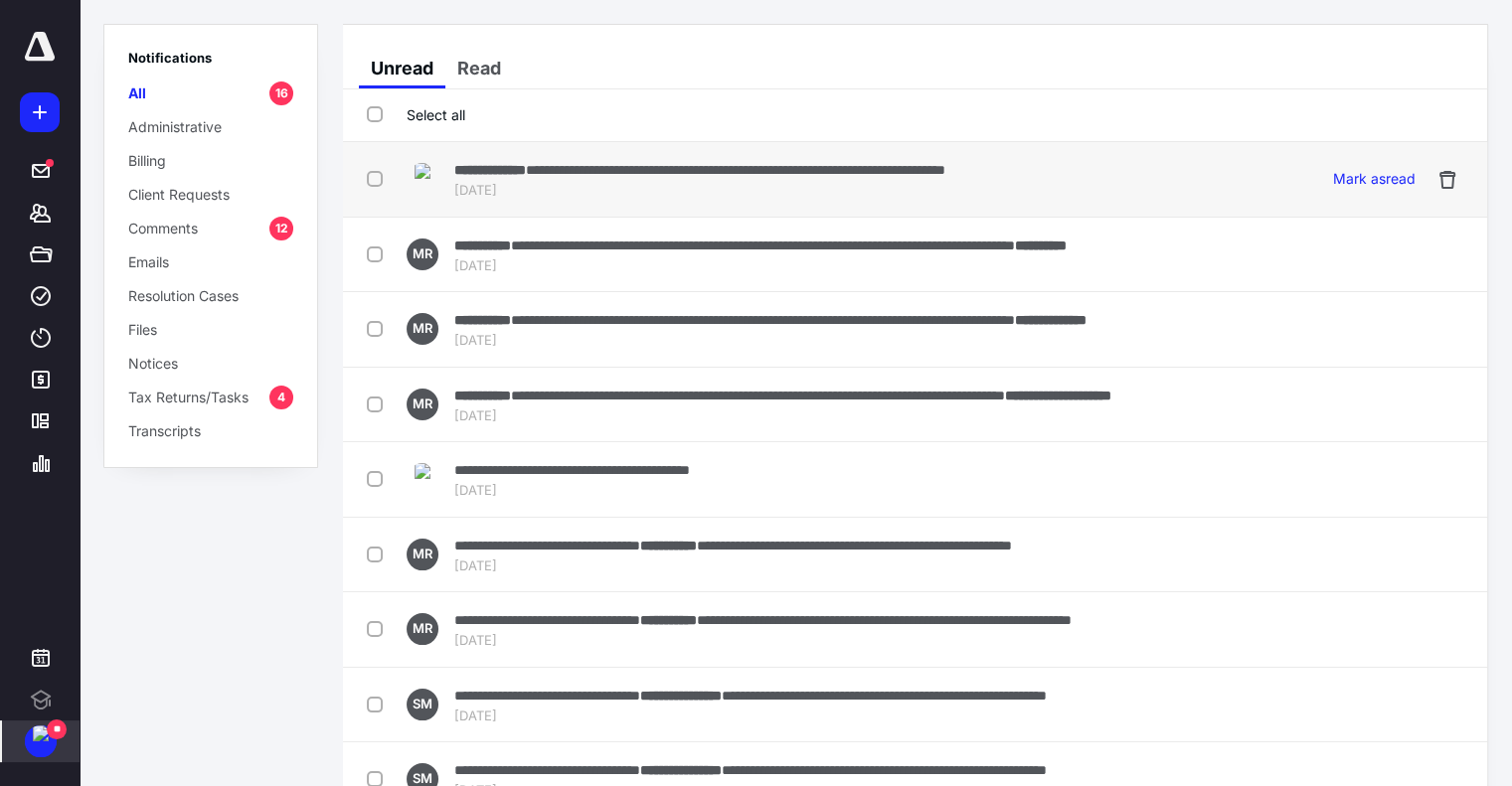 click on "[DATE]" at bounding box center [700, 191] 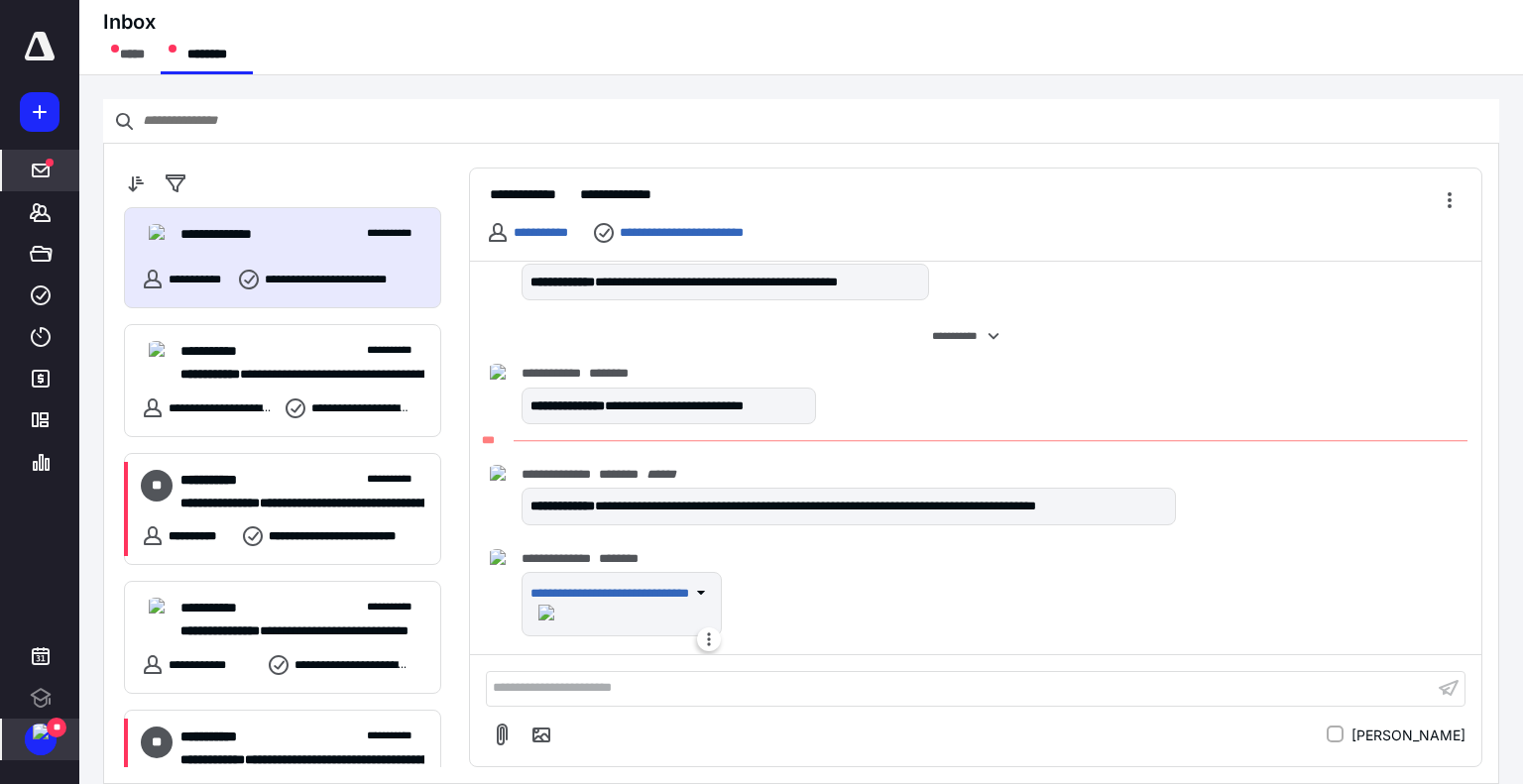 scroll, scrollTop: 597, scrollLeft: 0, axis: vertical 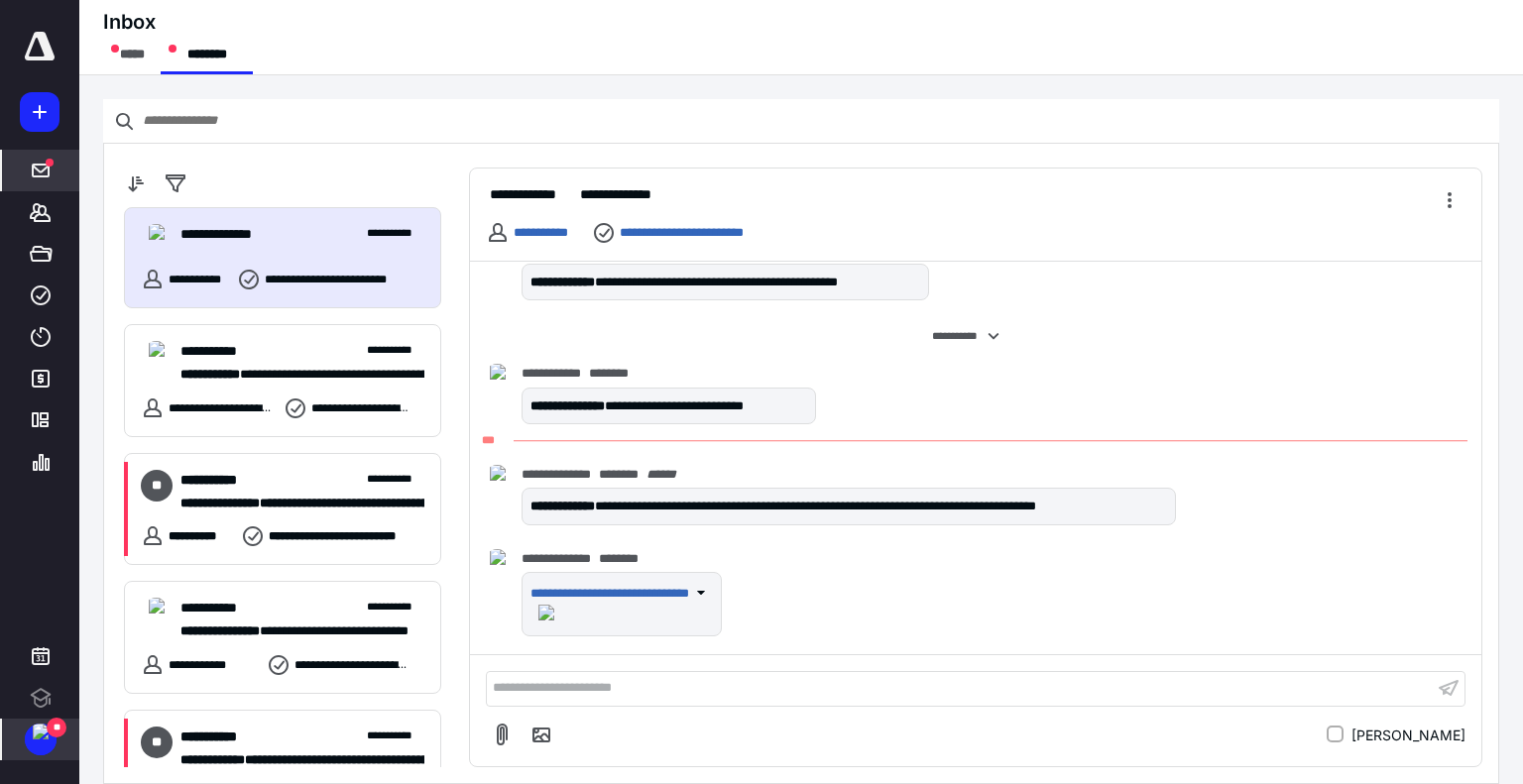 click on "**********" at bounding box center (960, 688) 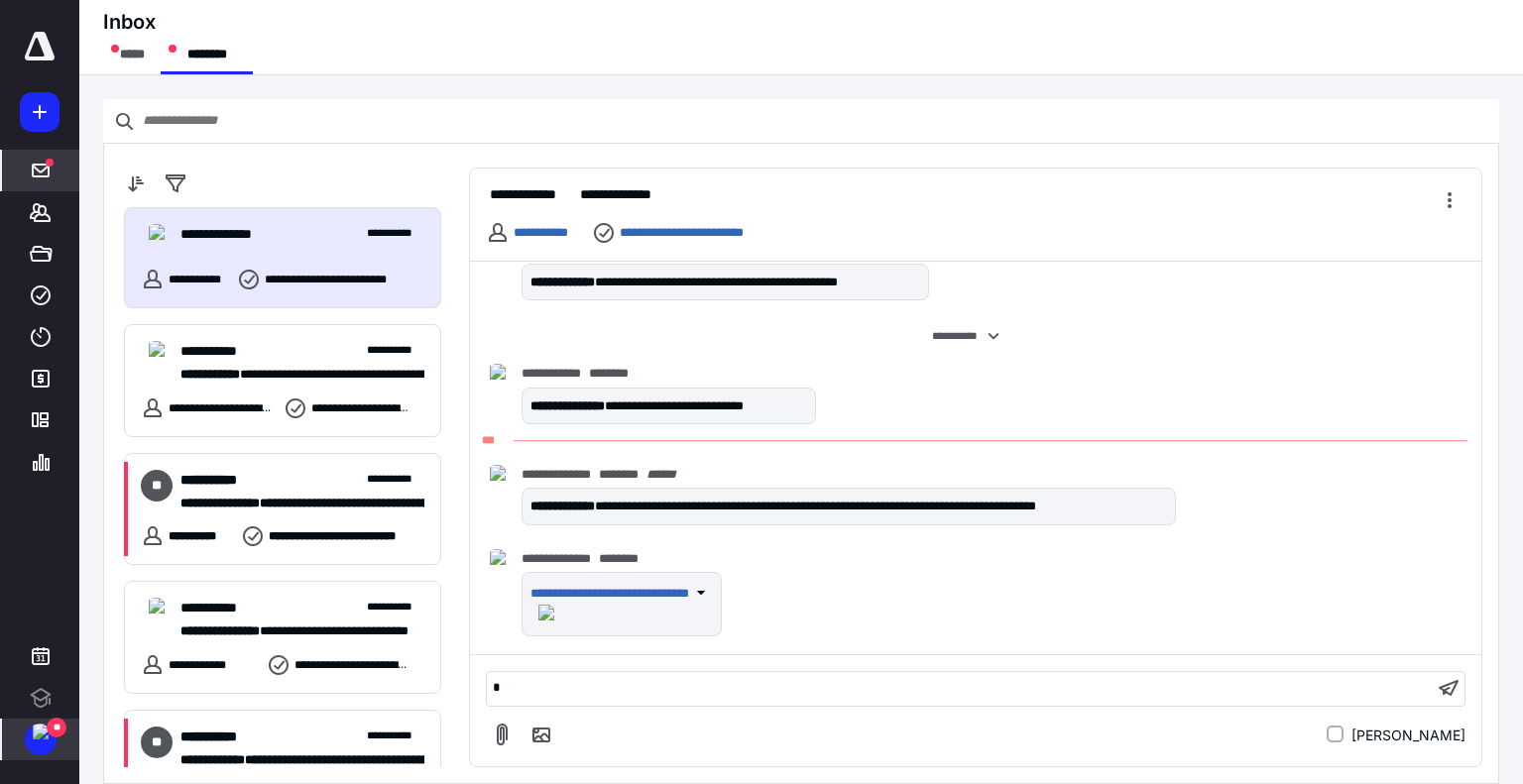 type 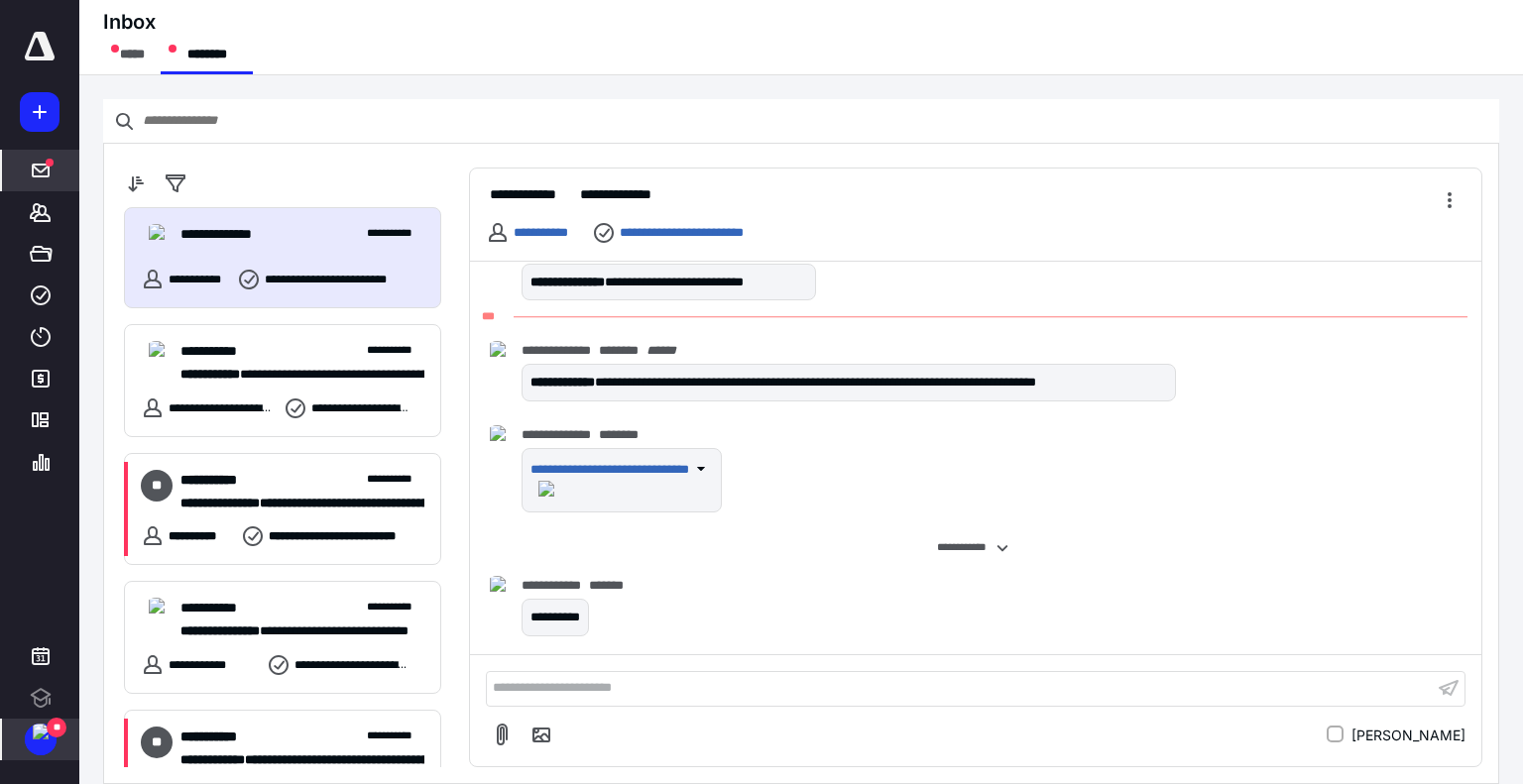 scroll, scrollTop: 721, scrollLeft: 0, axis: vertical 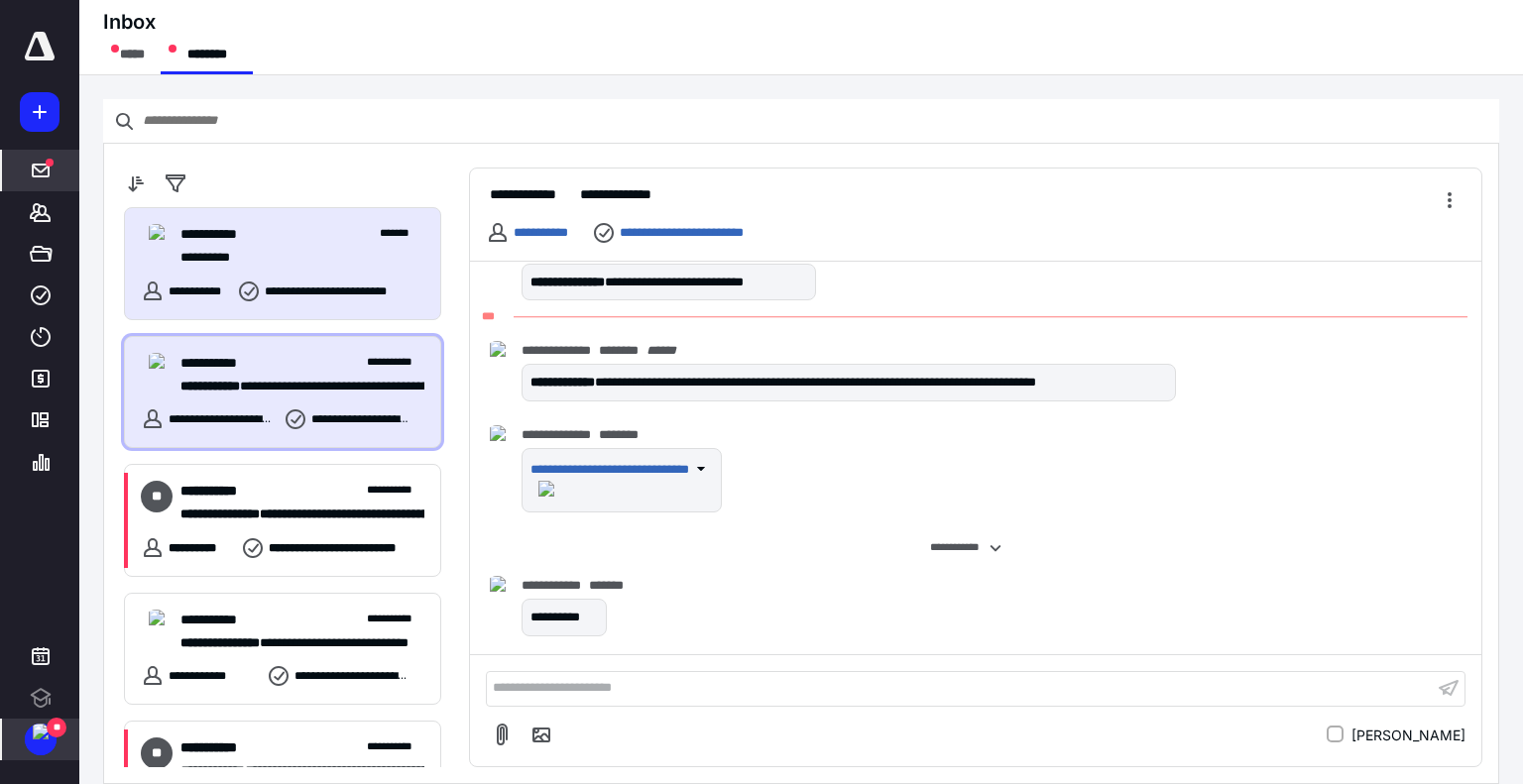 click on "**********" at bounding box center [283, 392] 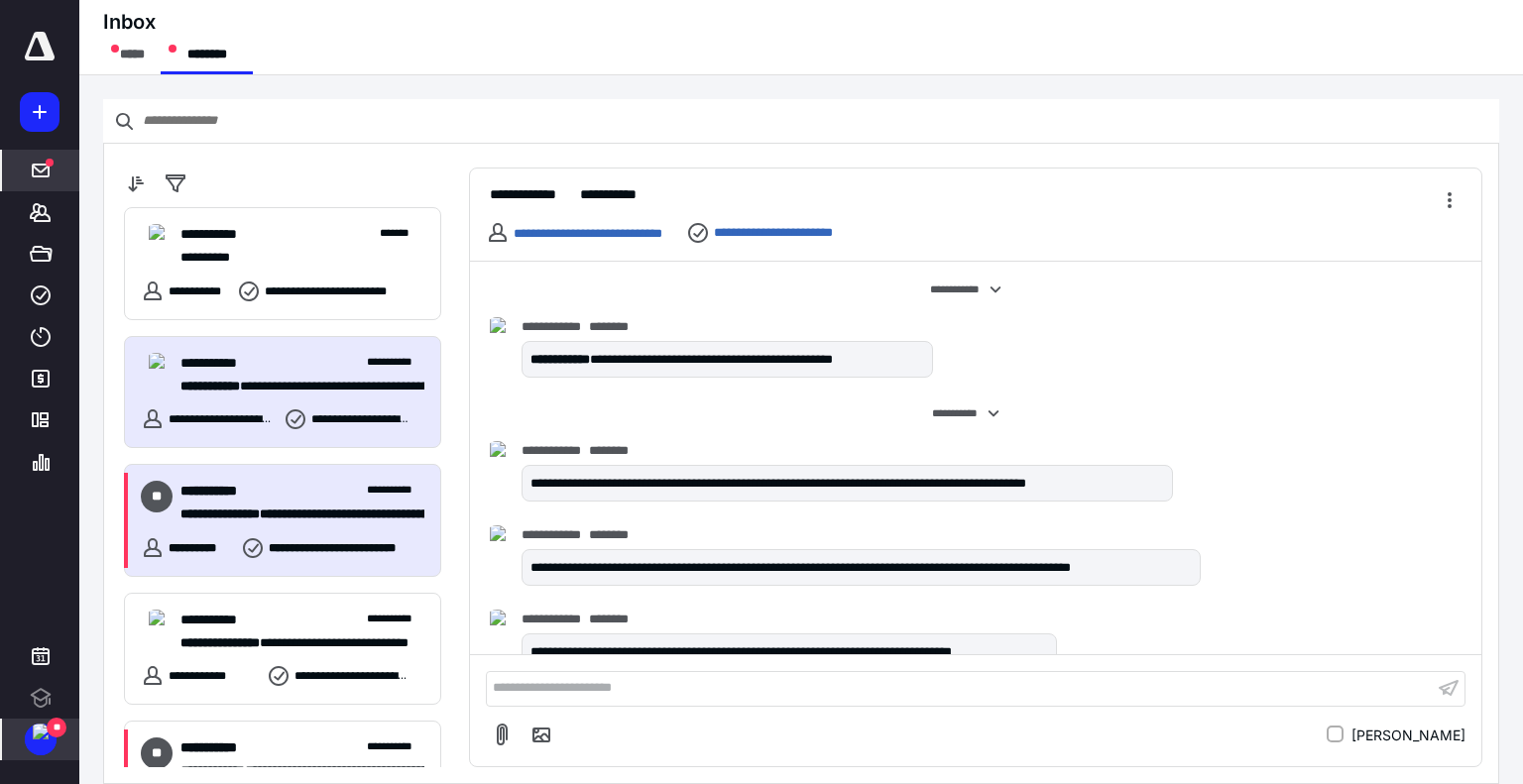 click on "**********" at bounding box center [302, 491] 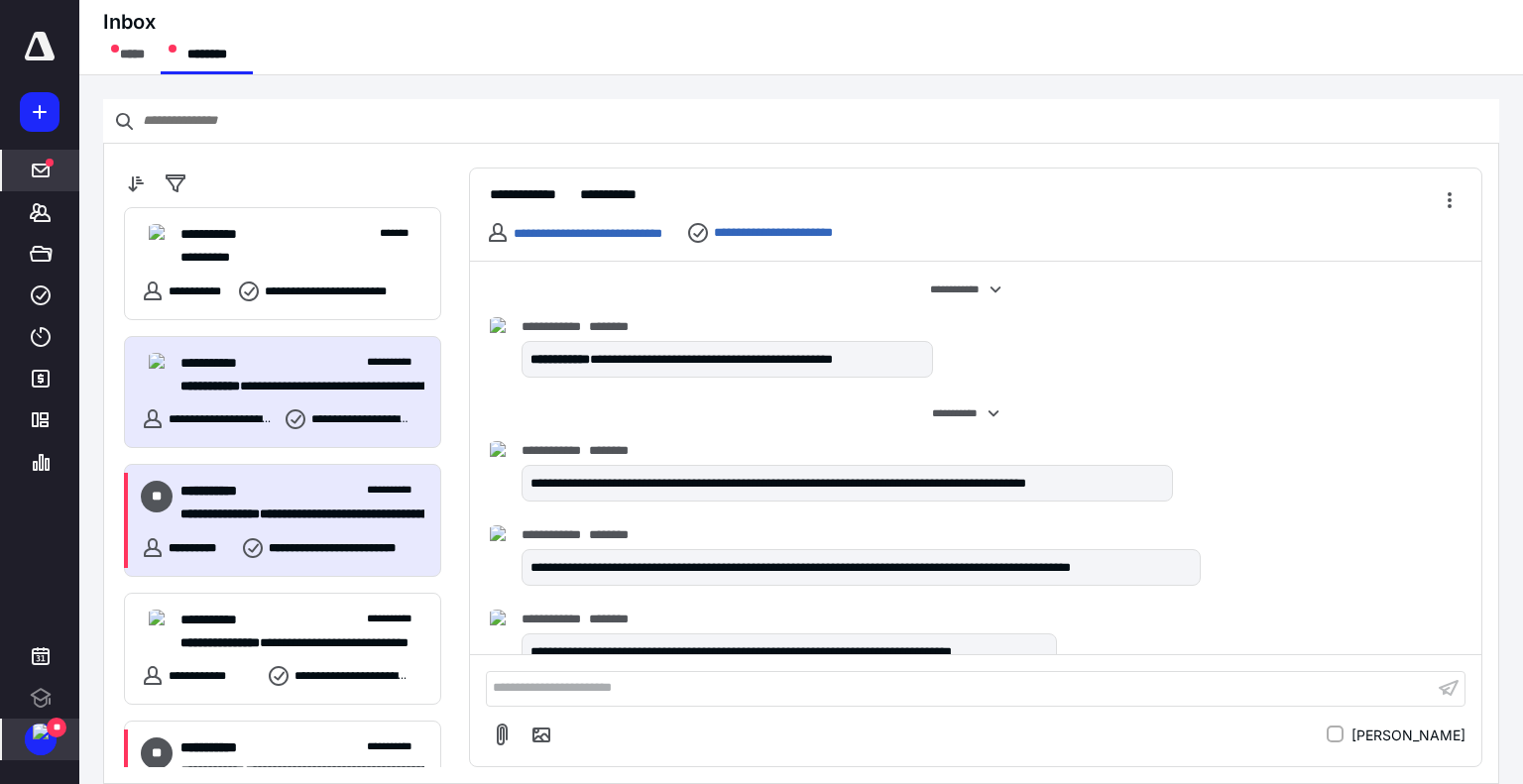 scroll, scrollTop: 0, scrollLeft: 0, axis: both 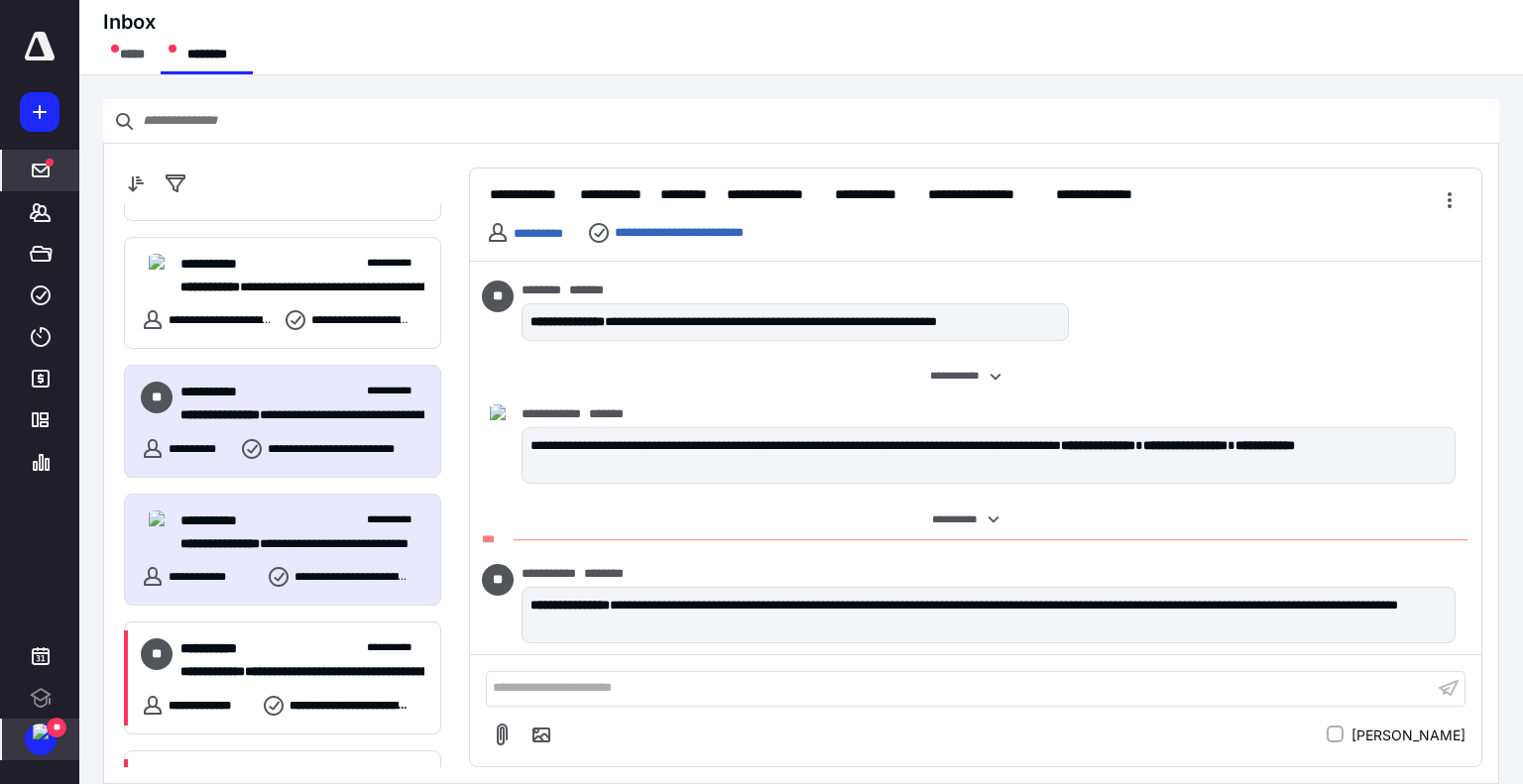click on "**********" at bounding box center (352, 577) 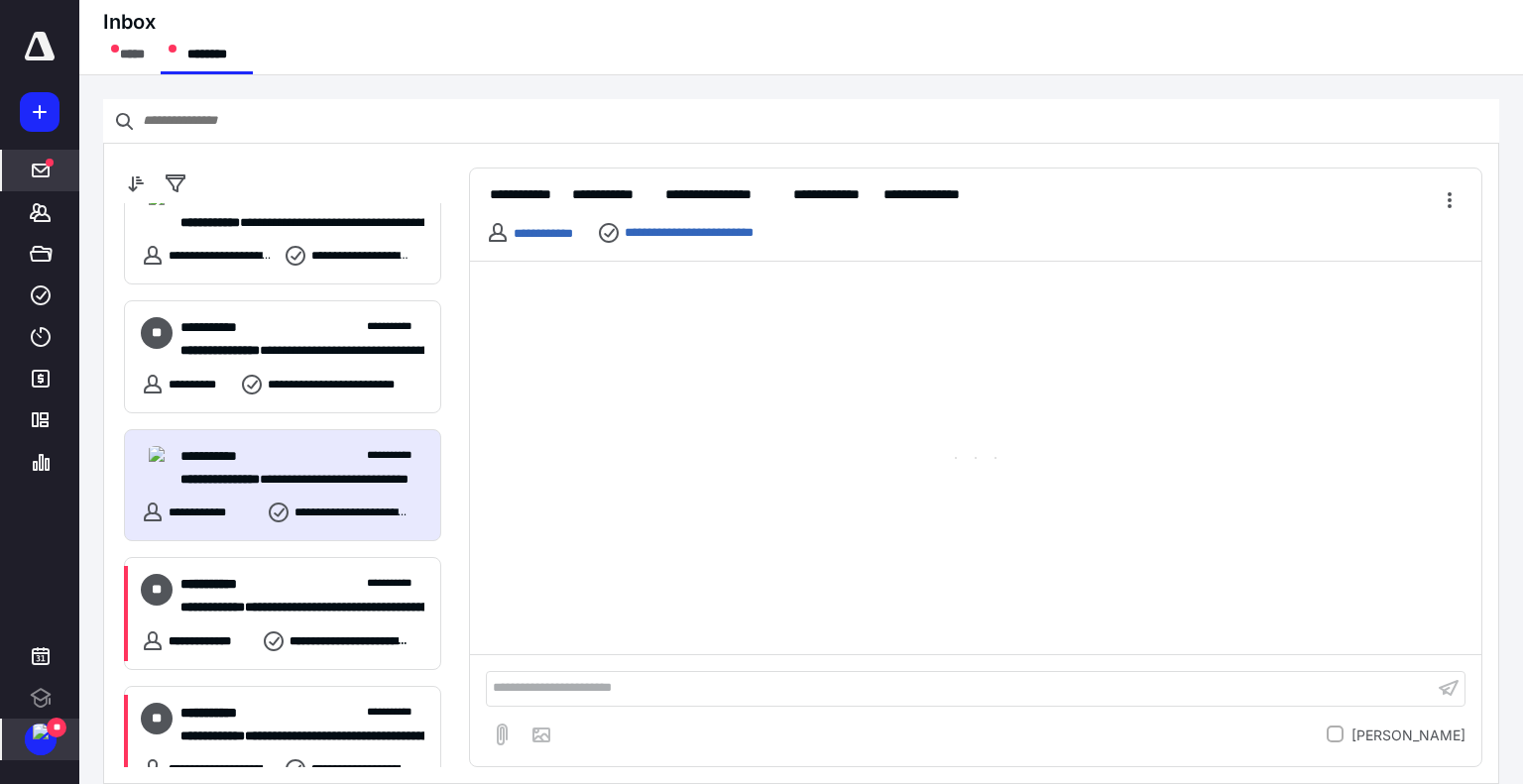 scroll, scrollTop: 198, scrollLeft: 0, axis: vertical 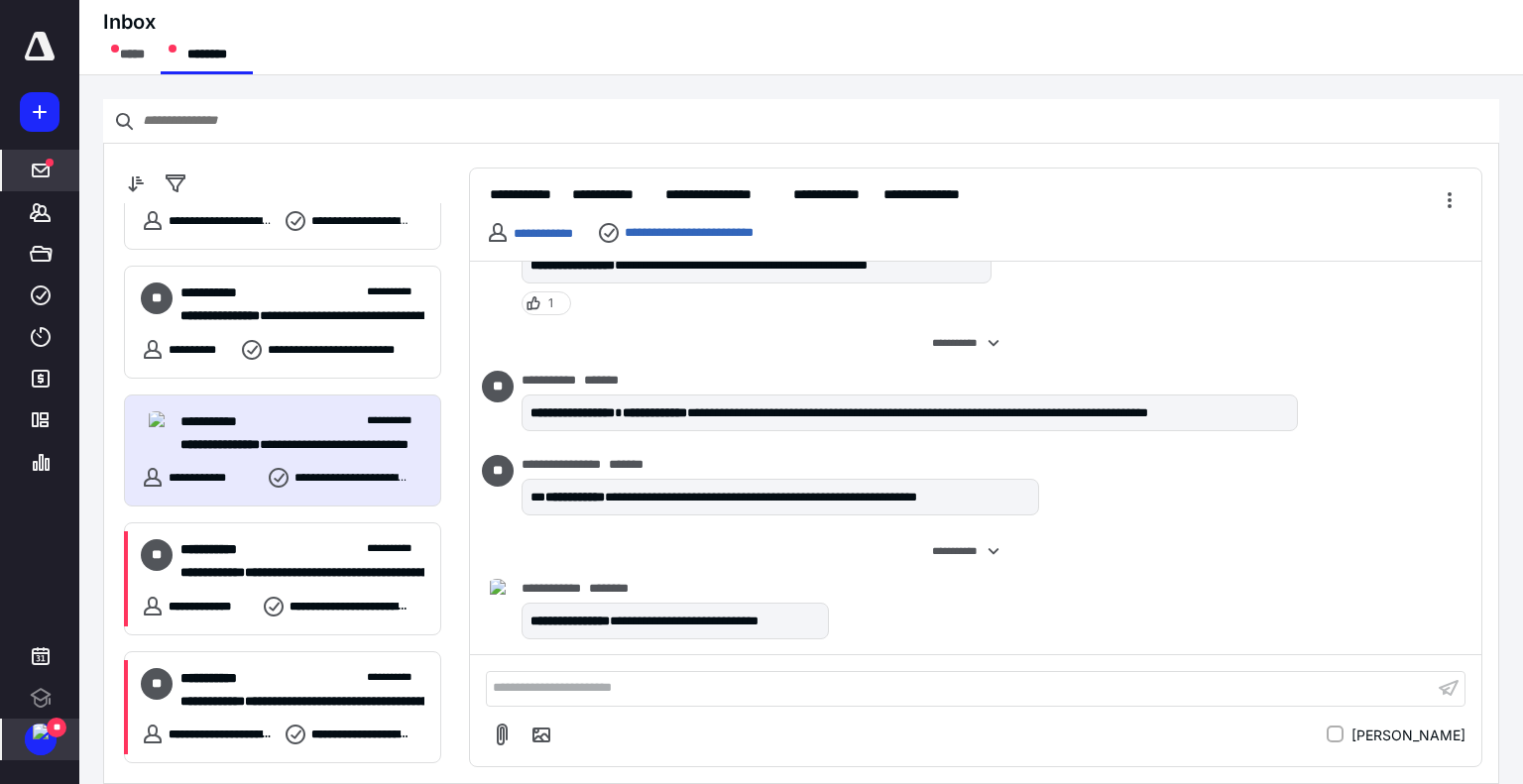 click on "**********" at bounding box center [294, 573] 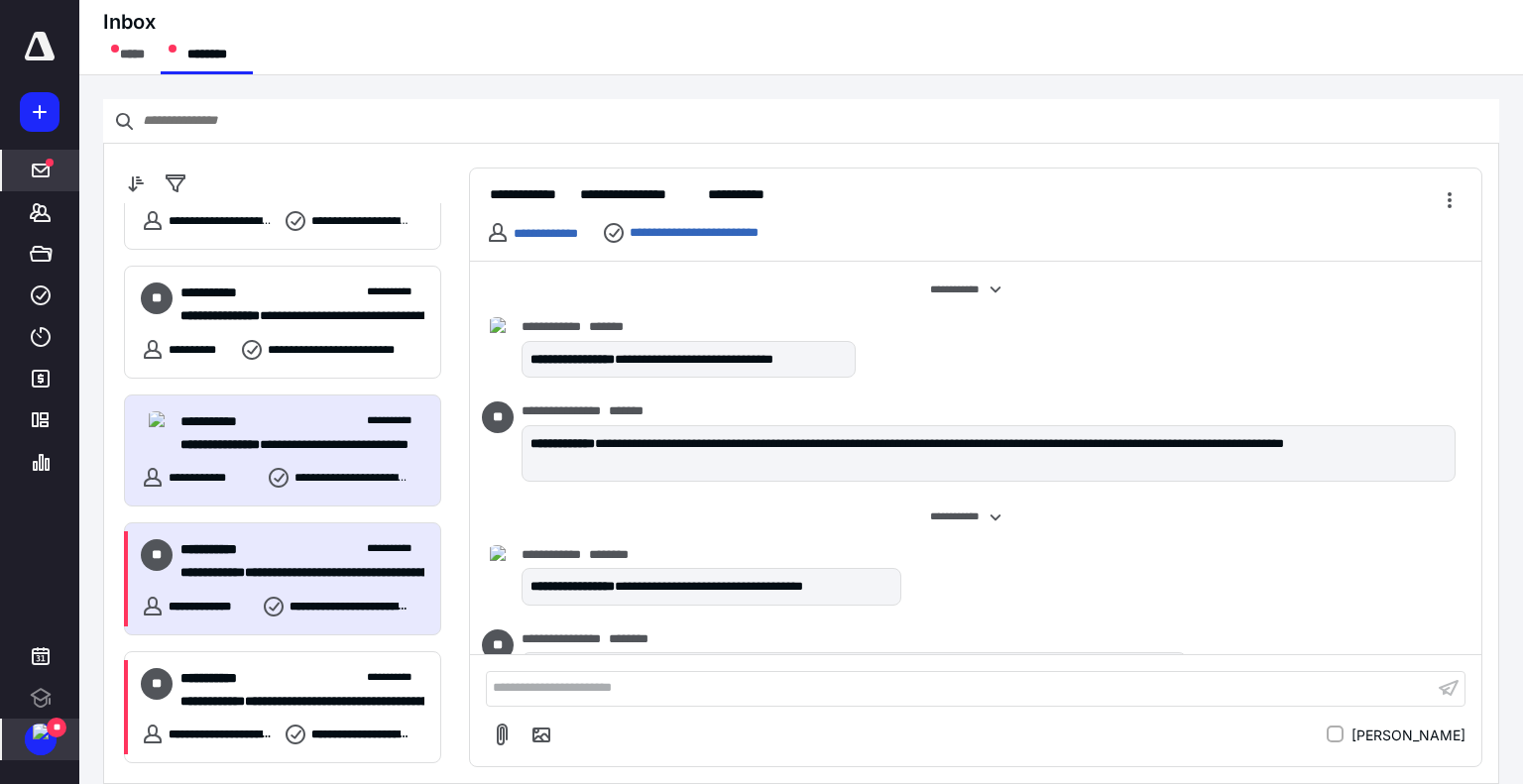scroll, scrollTop: 2649, scrollLeft: 0, axis: vertical 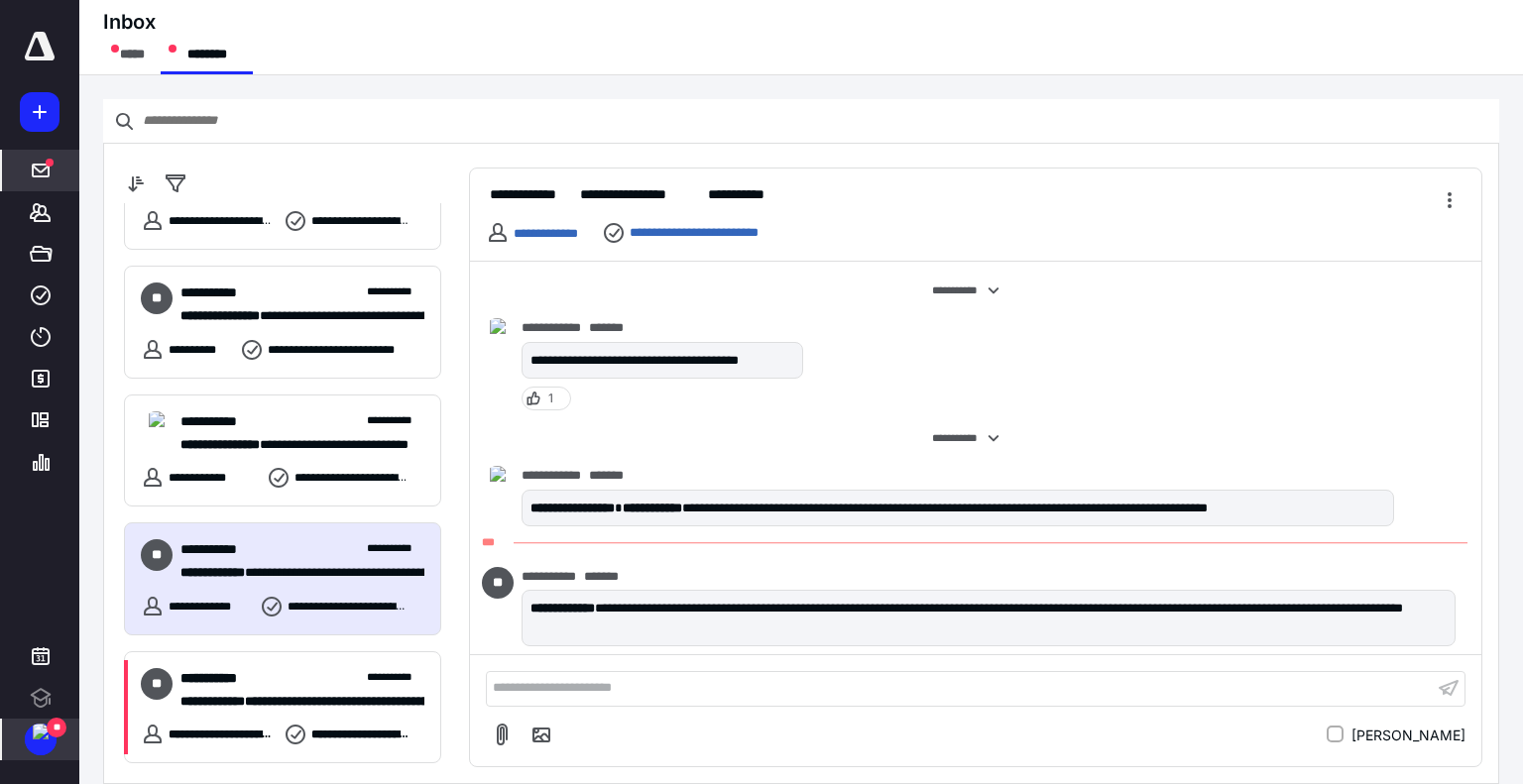 click on "**********" at bounding box center (960, 688) 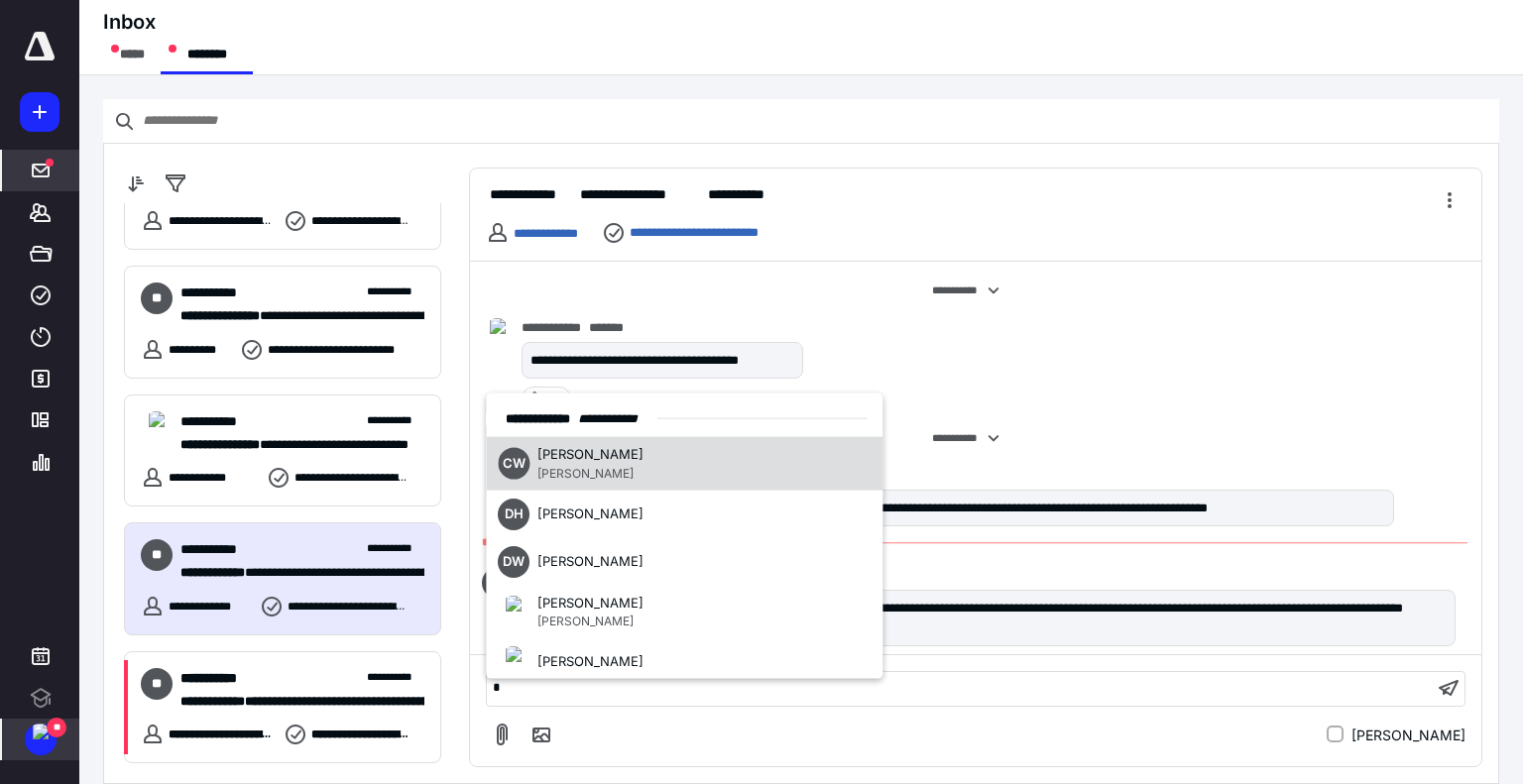 type 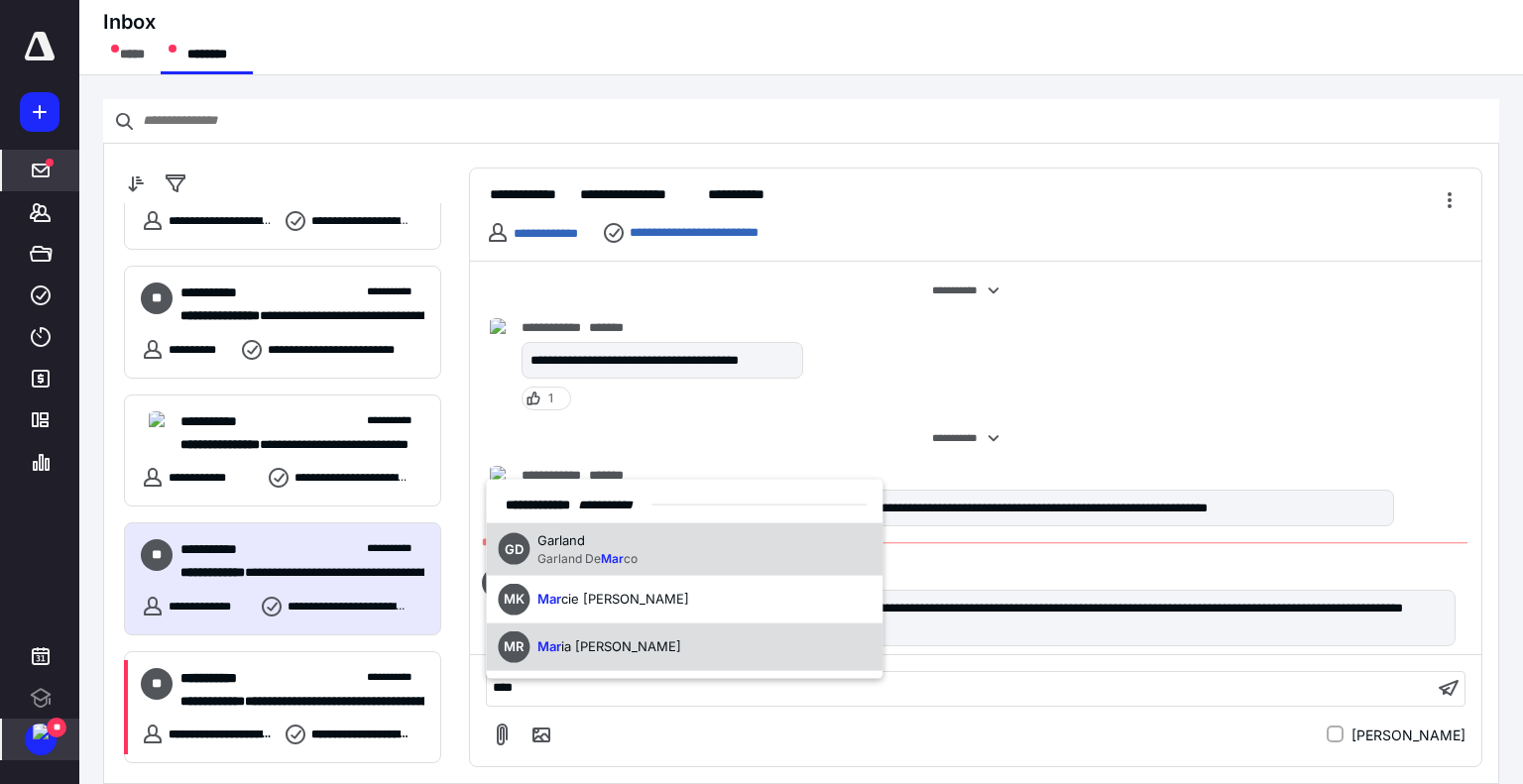 click on "MR [PERSON_NAME]" at bounding box center [589, 647] 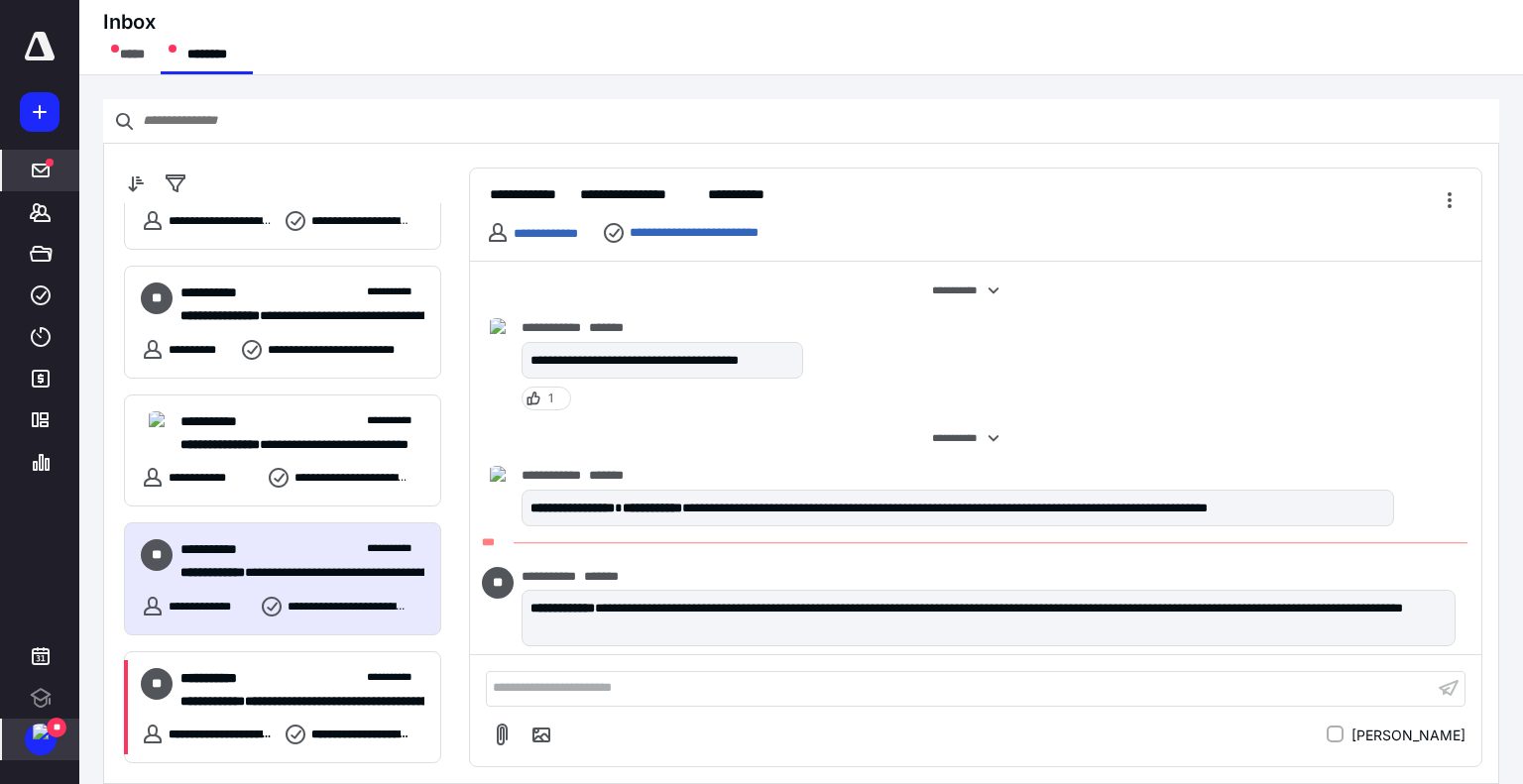 scroll, scrollTop: 2773, scrollLeft: 0, axis: vertical 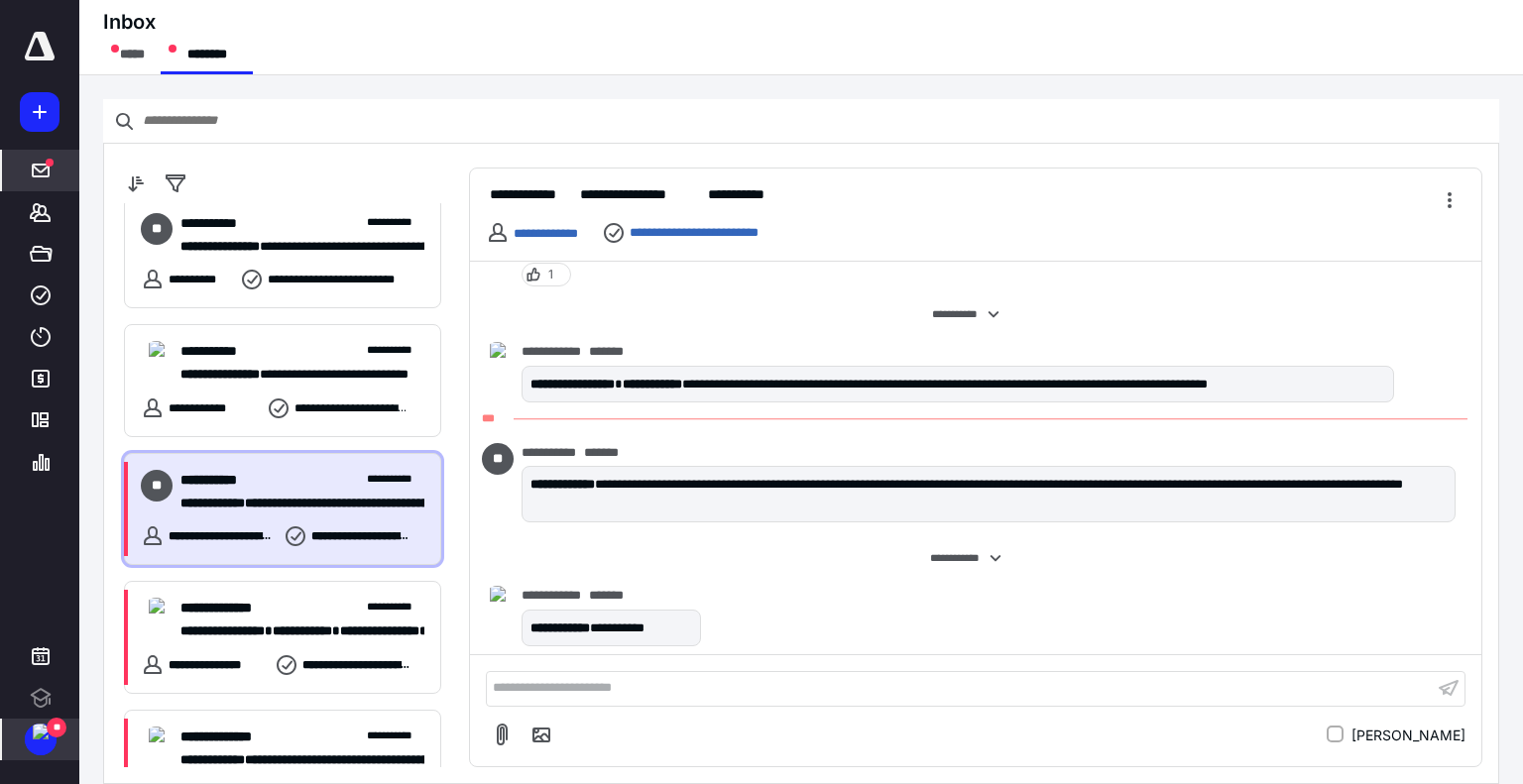 click on "**********" at bounding box center [302, 480] 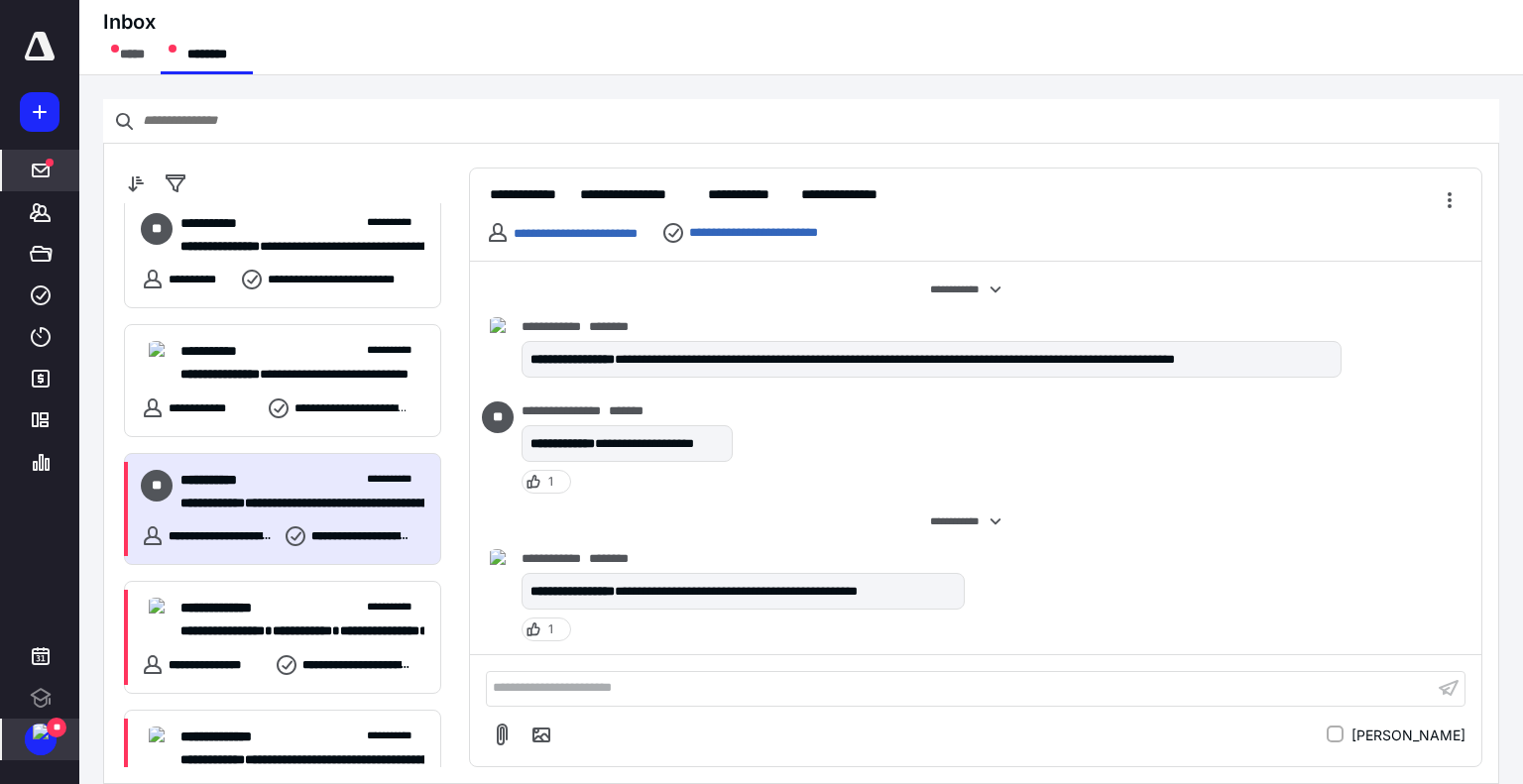scroll, scrollTop: 2403, scrollLeft: 0, axis: vertical 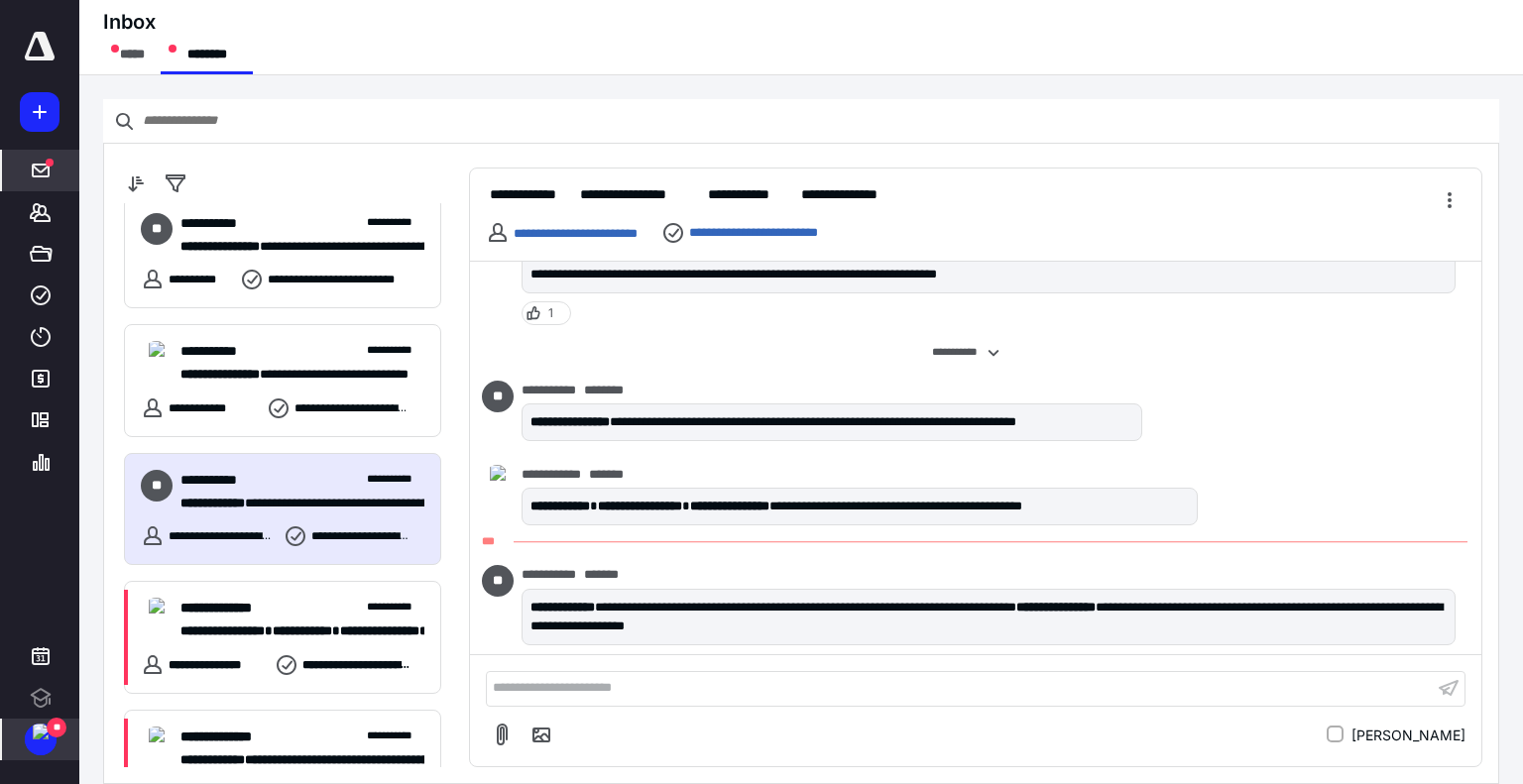 click on "**********" at bounding box center [960, 688] 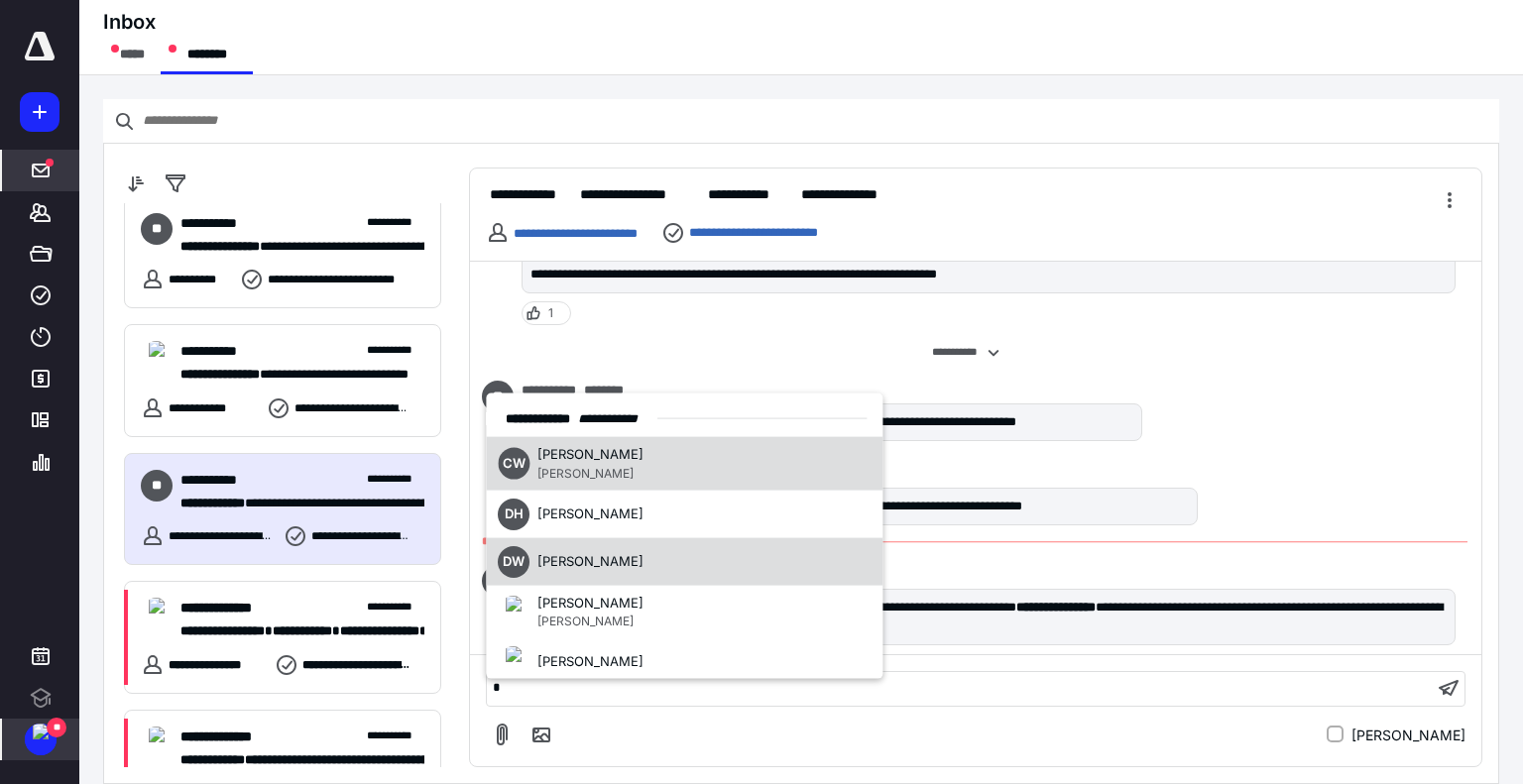 scroll, scrollTop: 198, scrollLeft: 0, axis: vertical 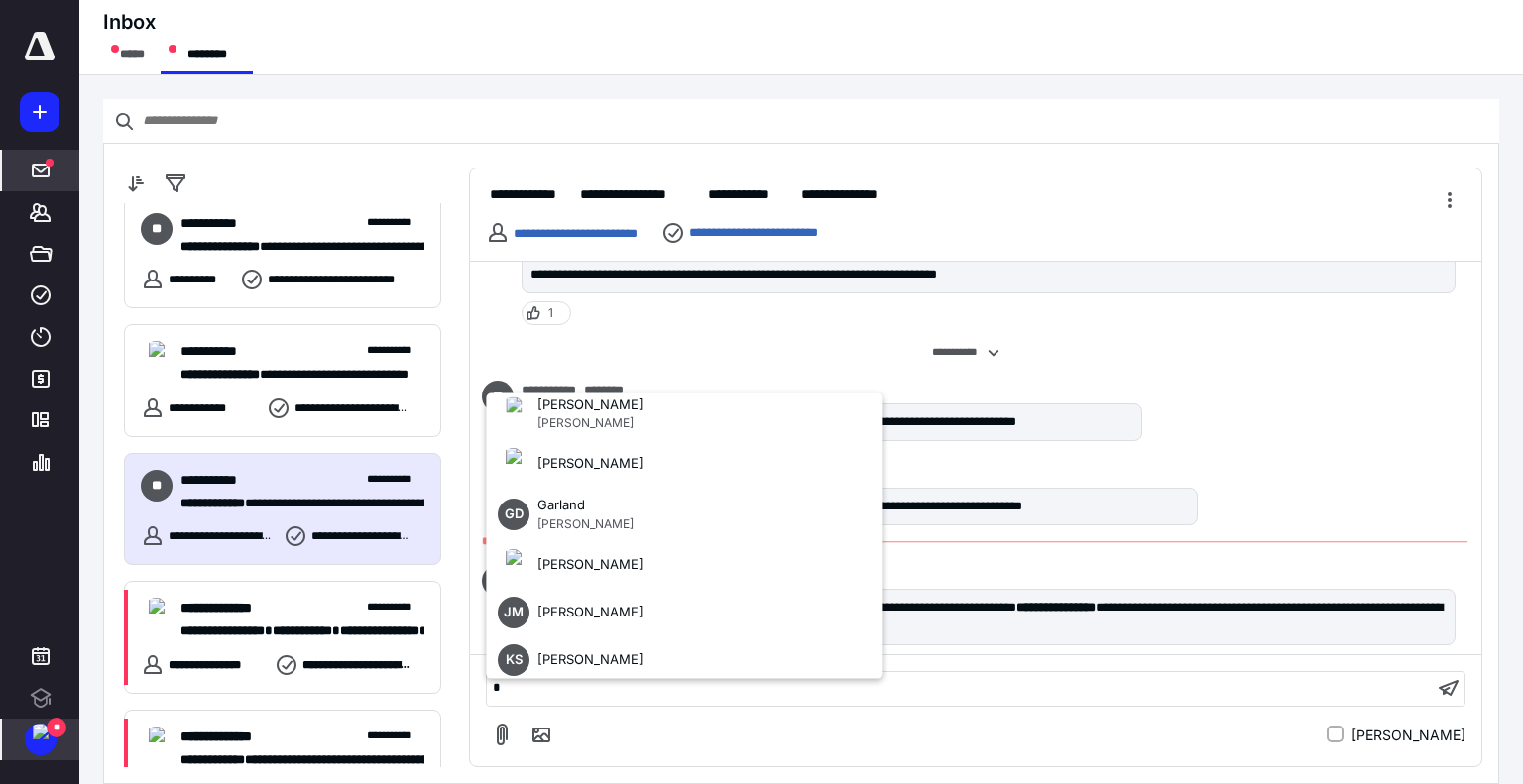click on "*" at bounding box center [960, 688] 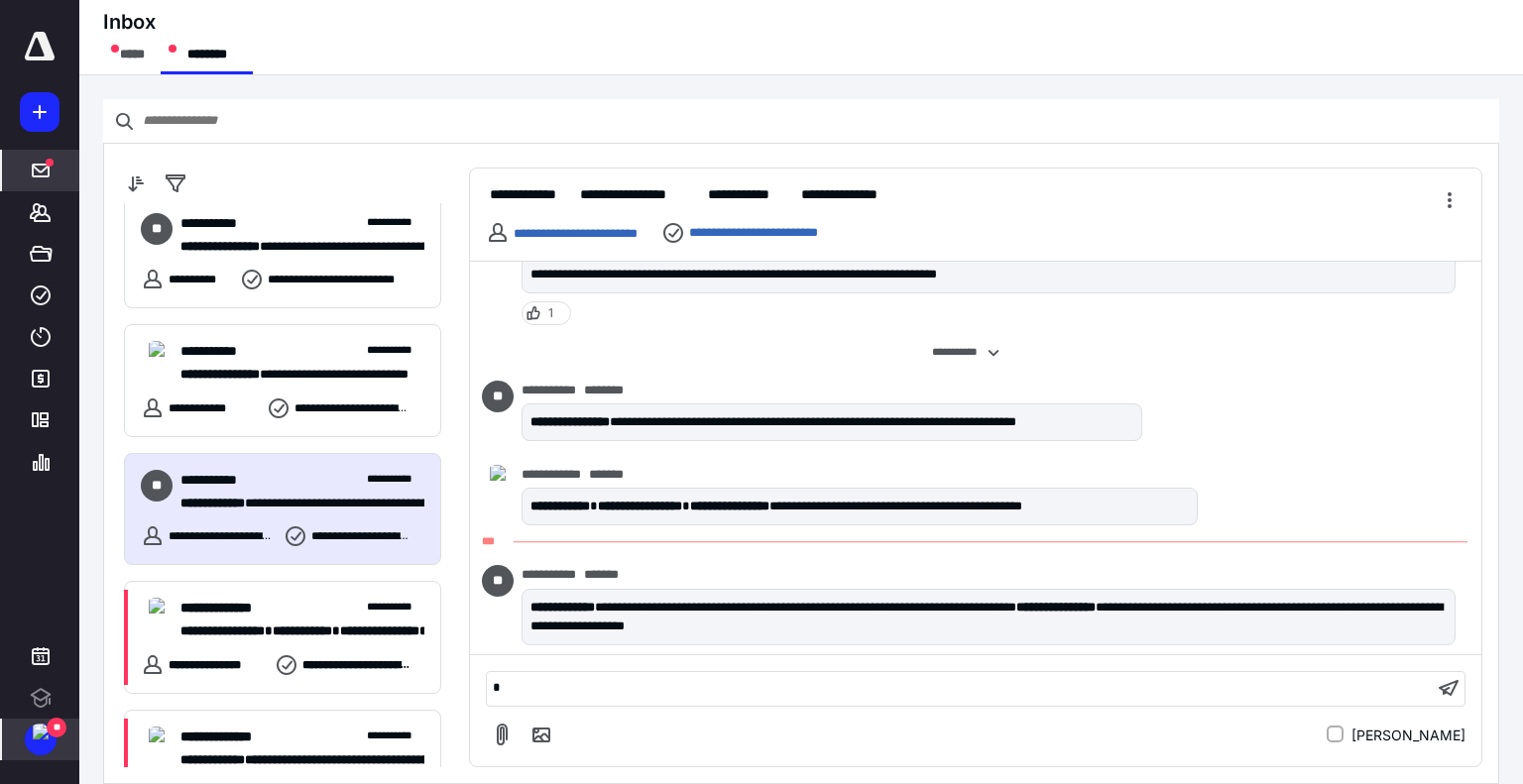 type 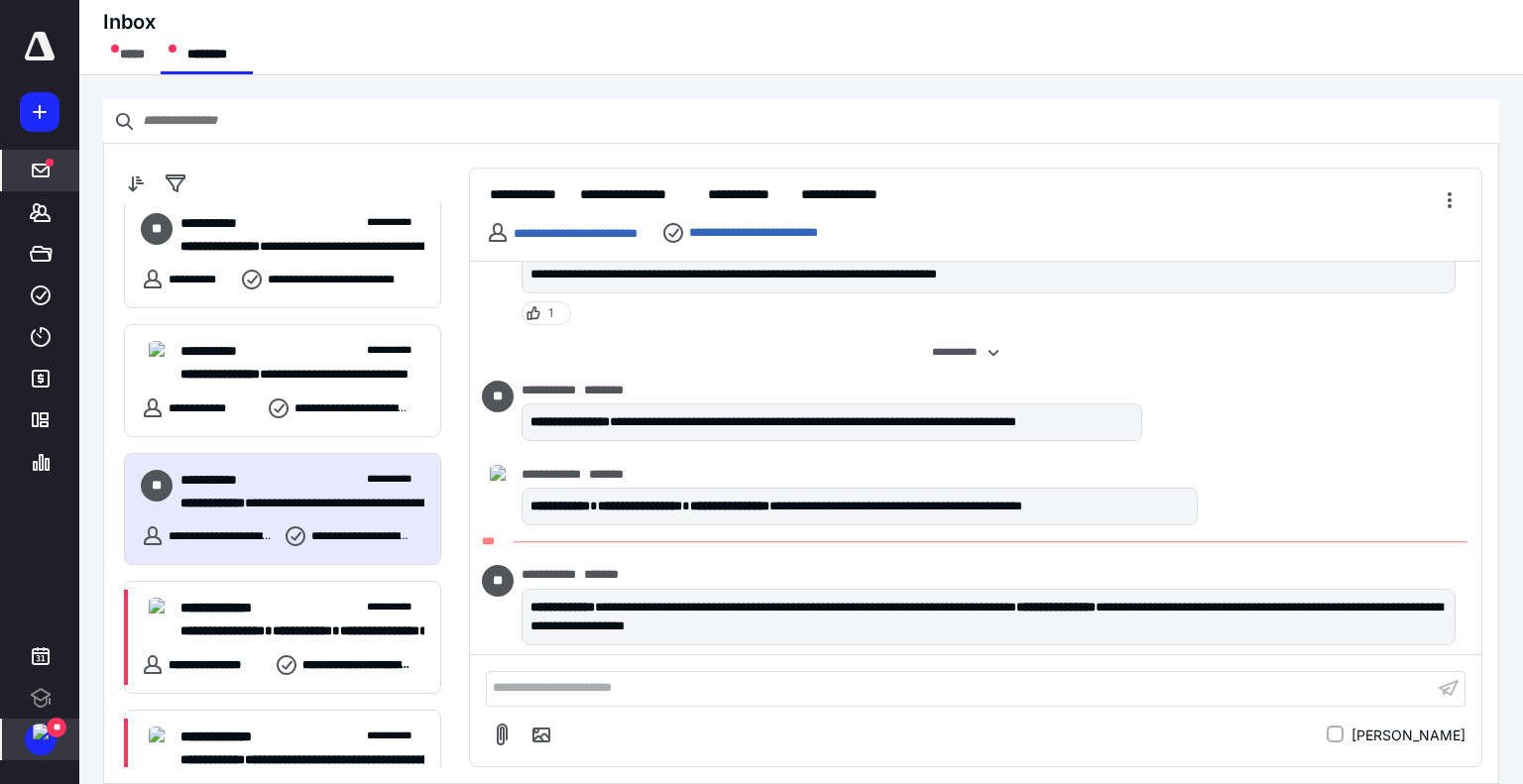 scroll, scrollTop: 2525, scrollLeft: 0, axis: vertical 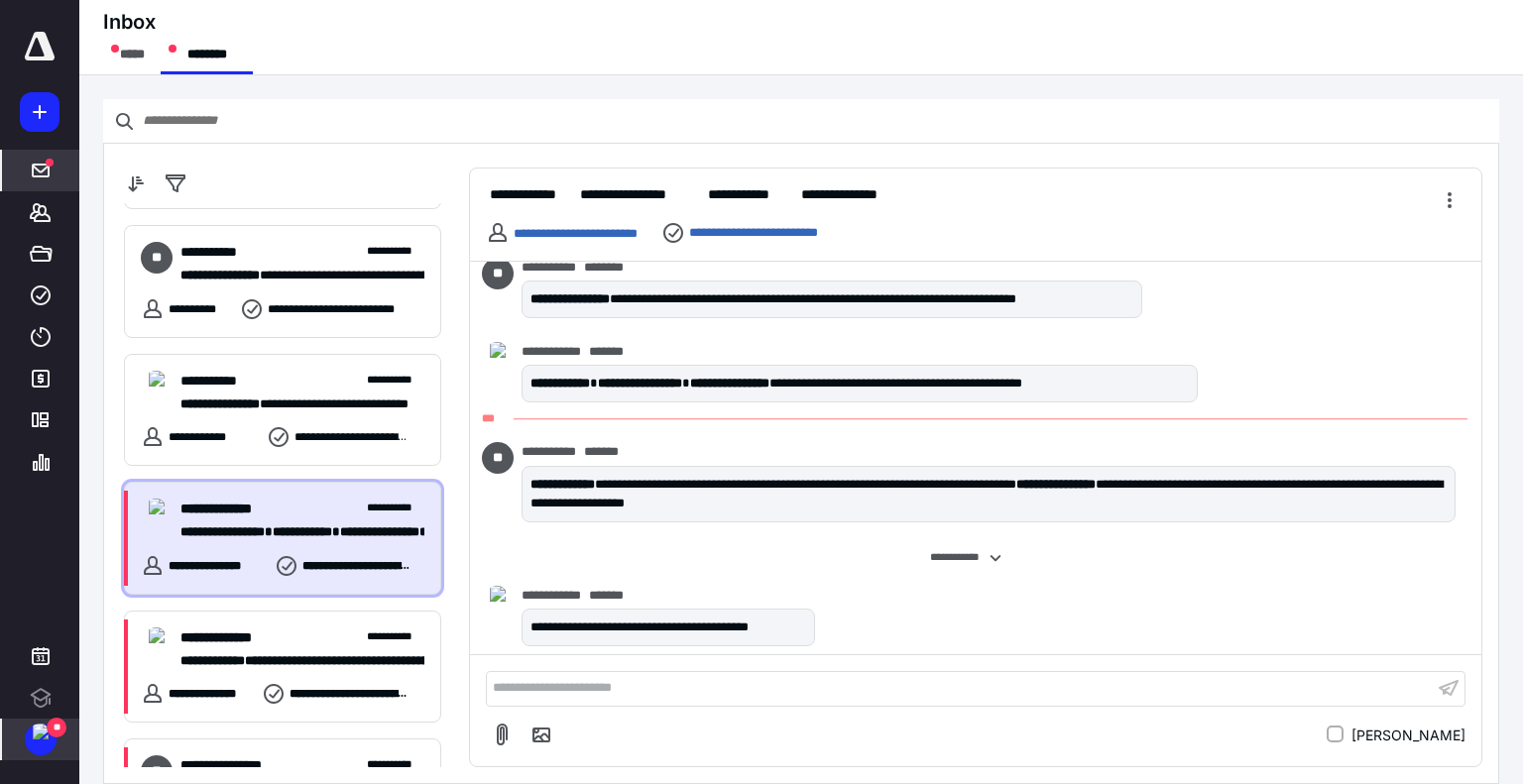 click on "**********" at bounding box center [203, 566] 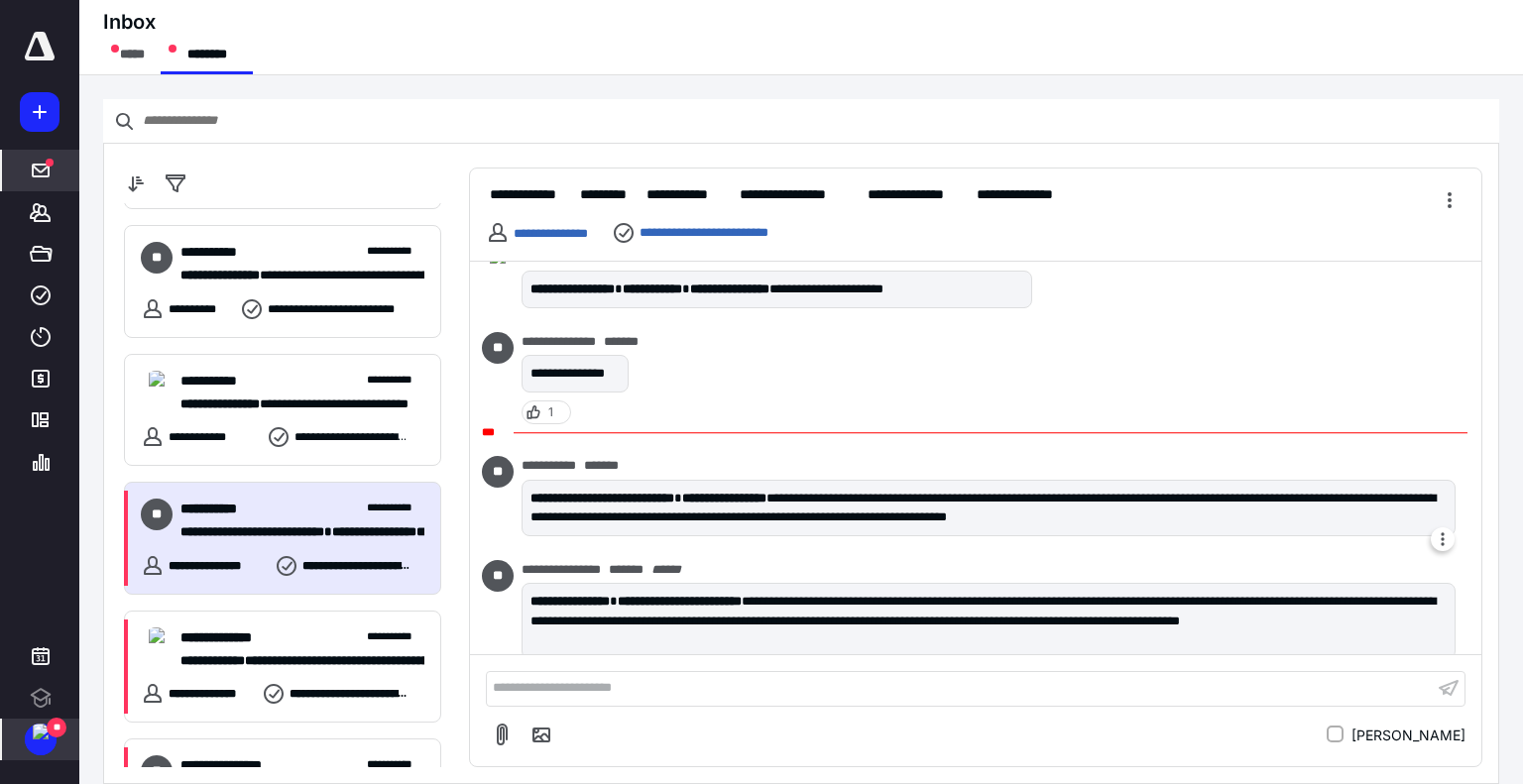scroll, scrollTop: 1158, scrollLeft: 0, axis: vertical 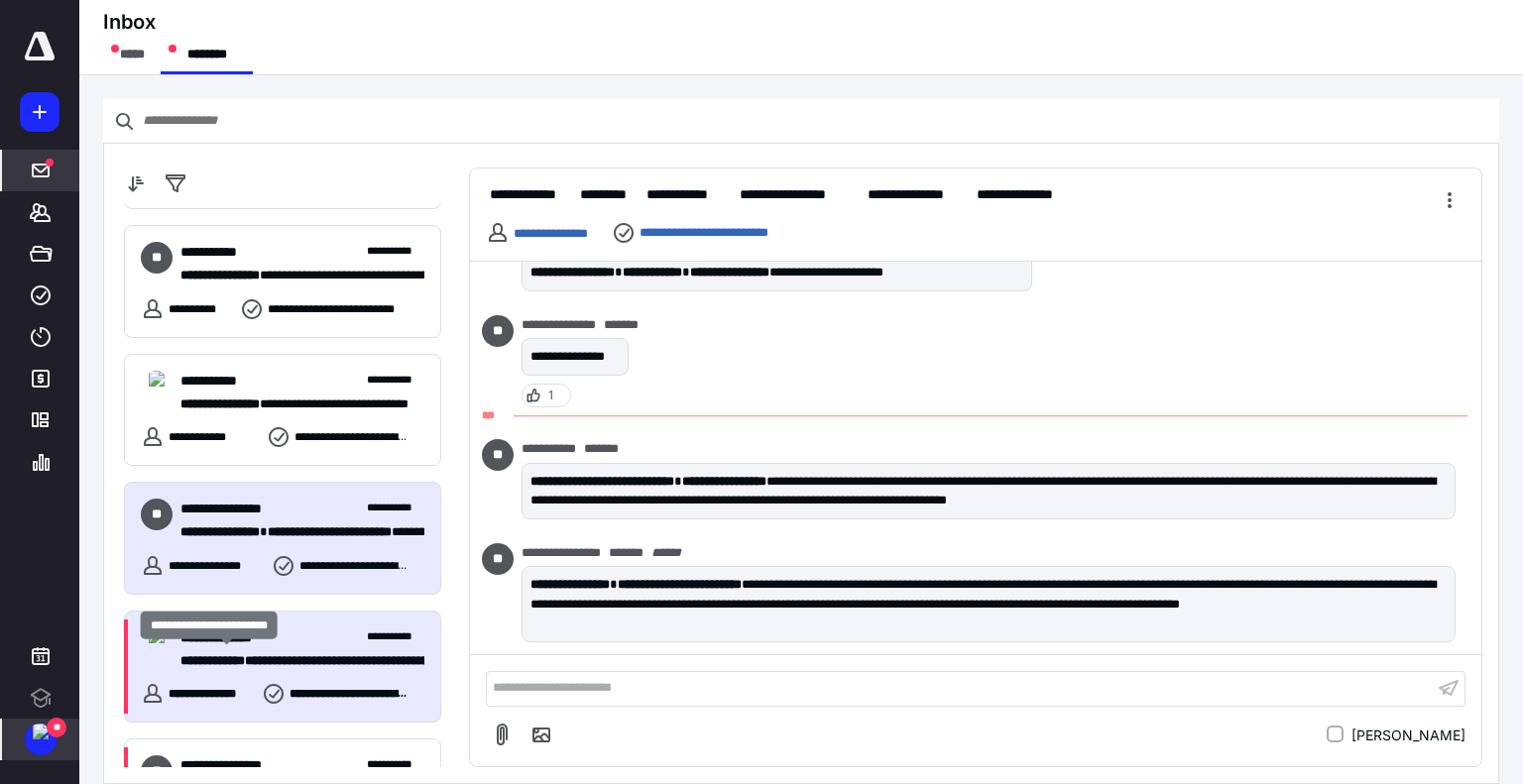 click on "**********" at bounding box center [212, 660] 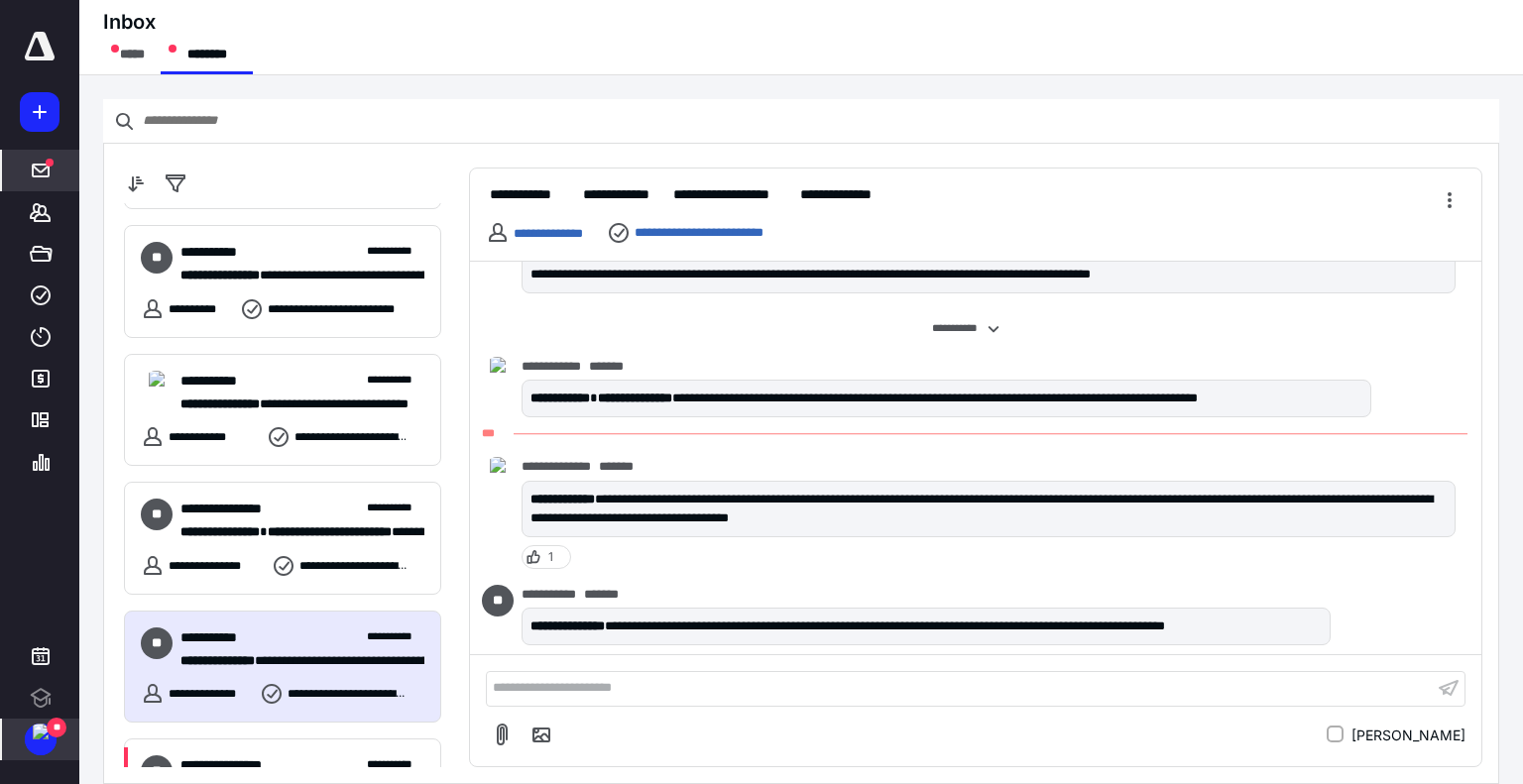 scroll, scrollTop: 2116, scrollLeft: 0, axis: vertical 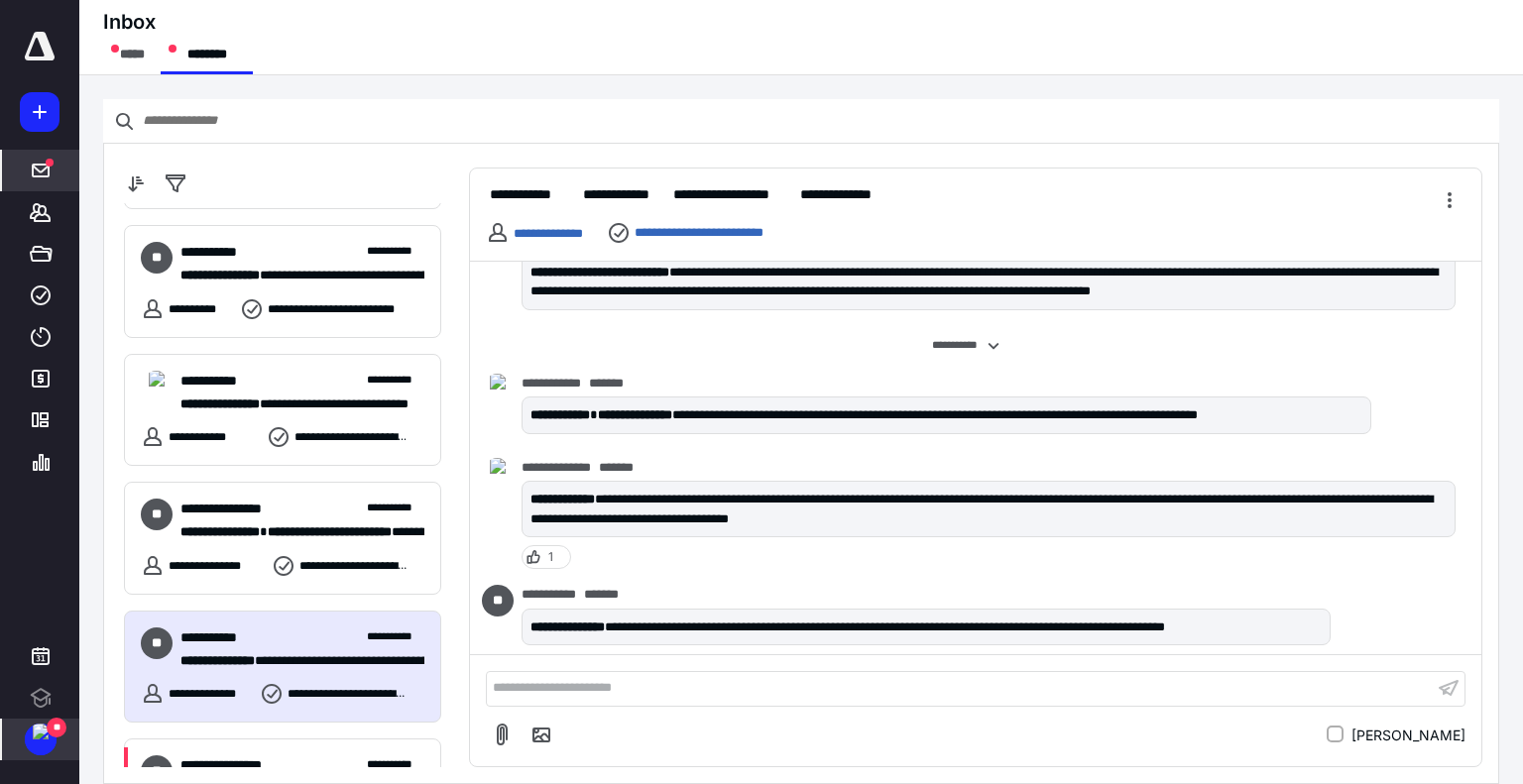 click on "**********" at bounding box center (960, 688) 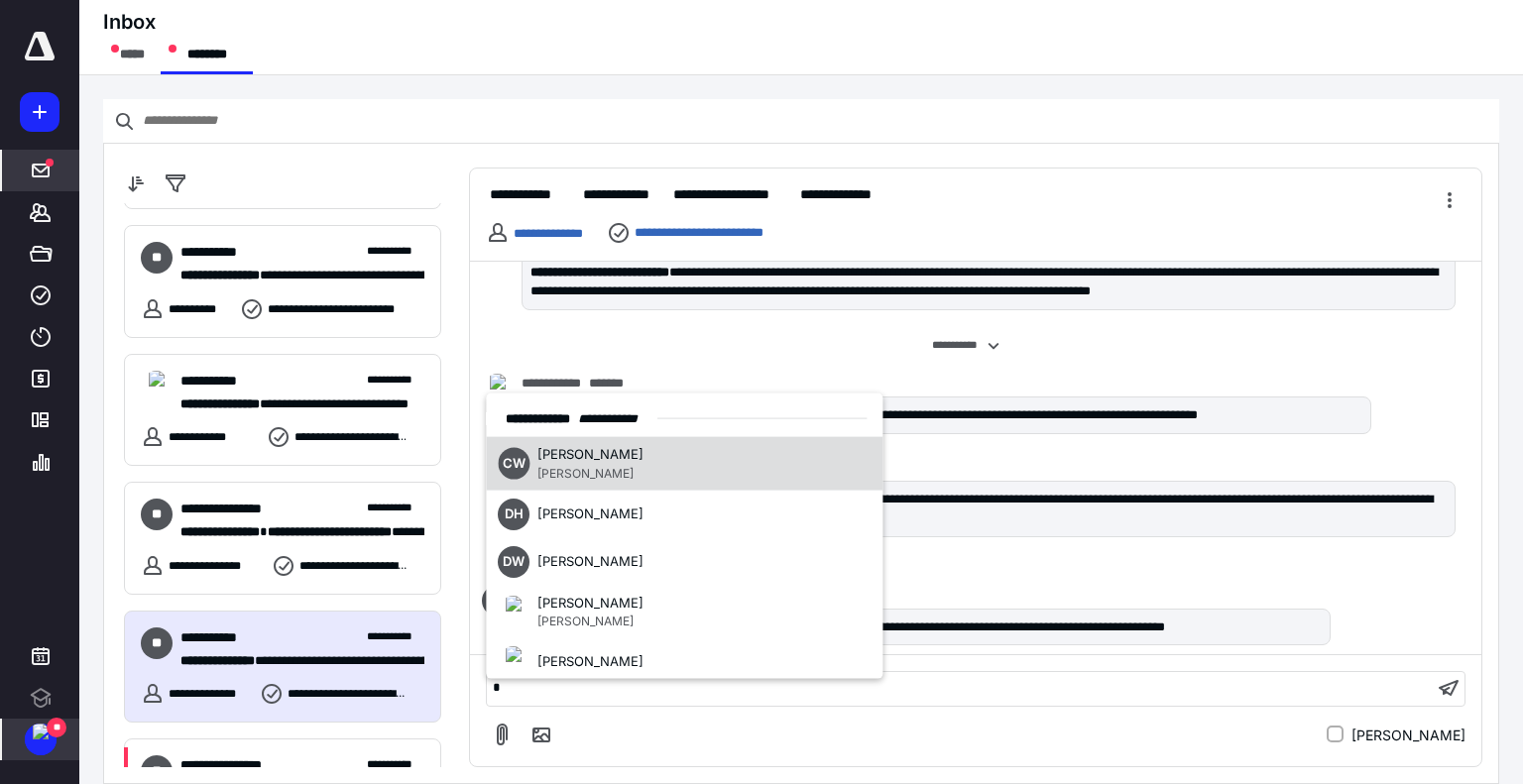 type 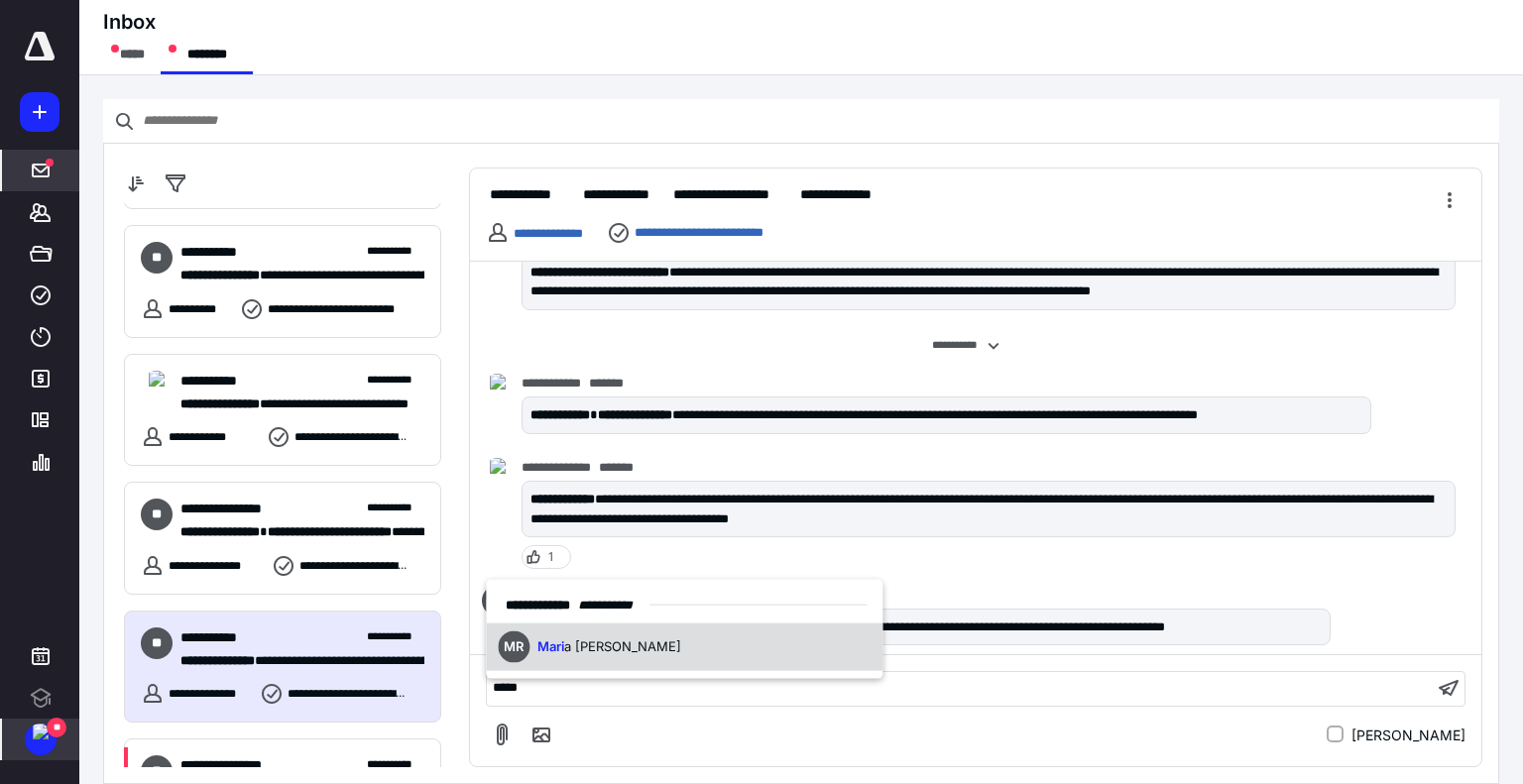 click on "[PERSON_NAME]" at bounding box center (684, 647) 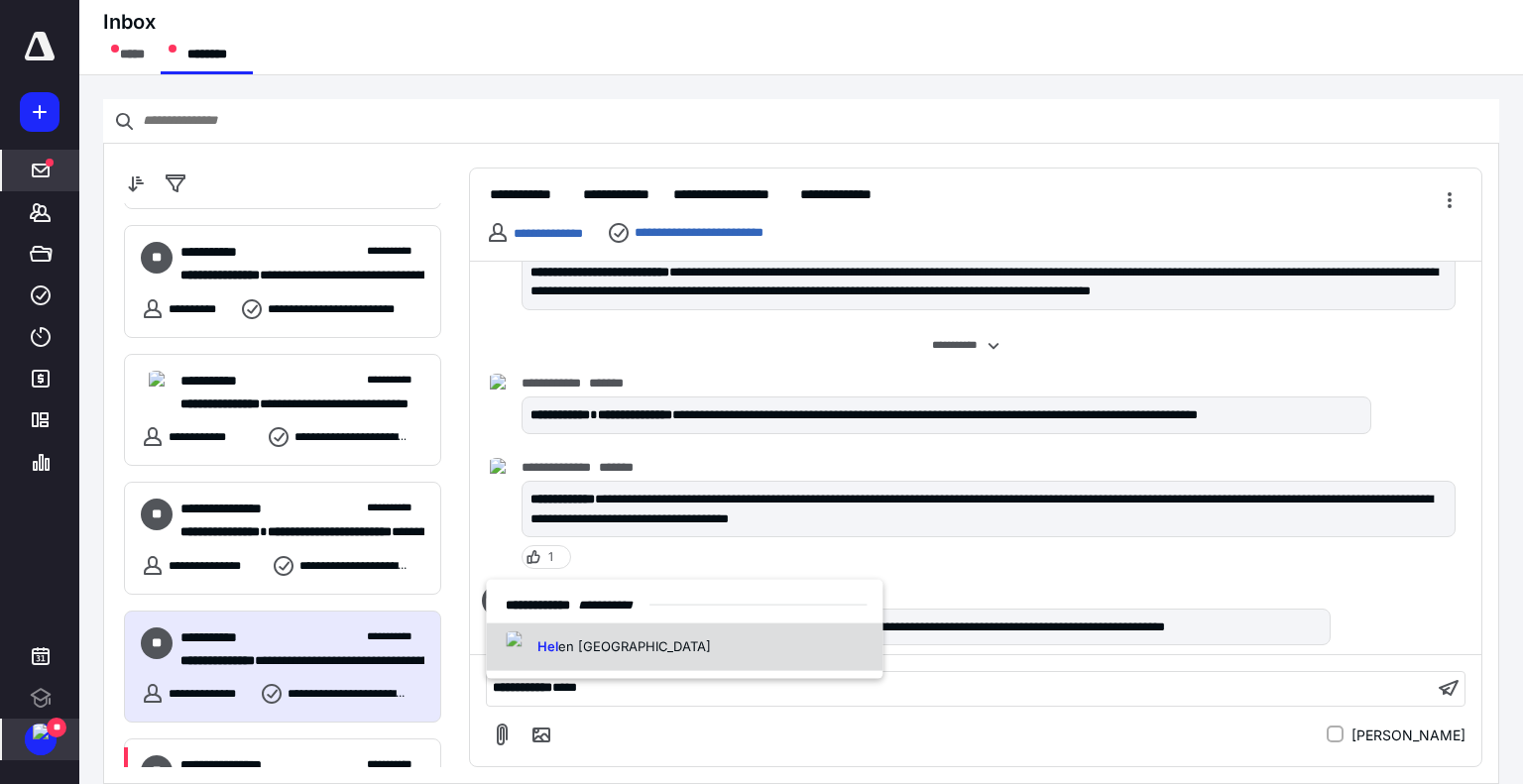 click on "Hel en [PERSON_NAME]" at bounding box center [684, 647] 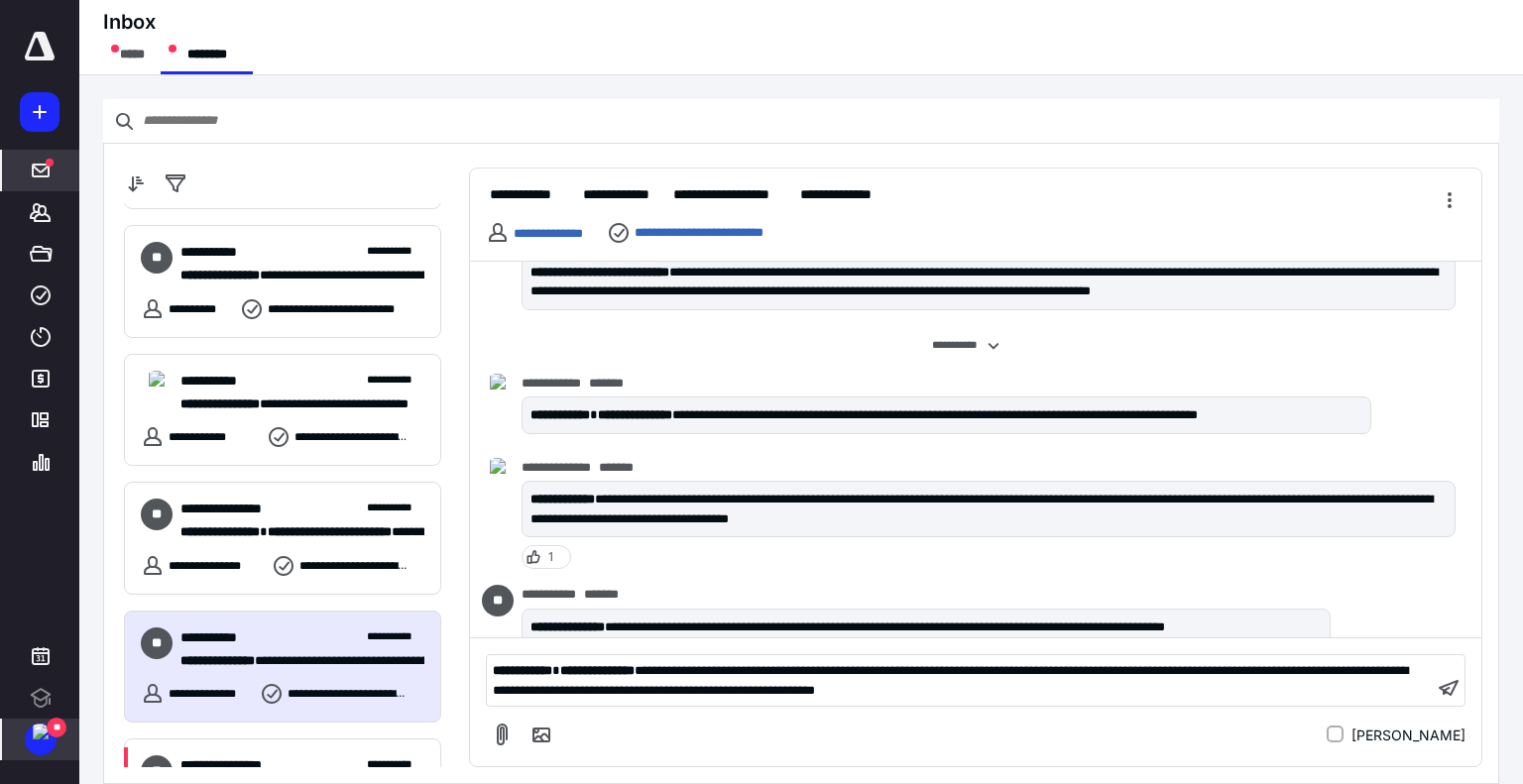 click on "**********" at bounding box center (950, 680) 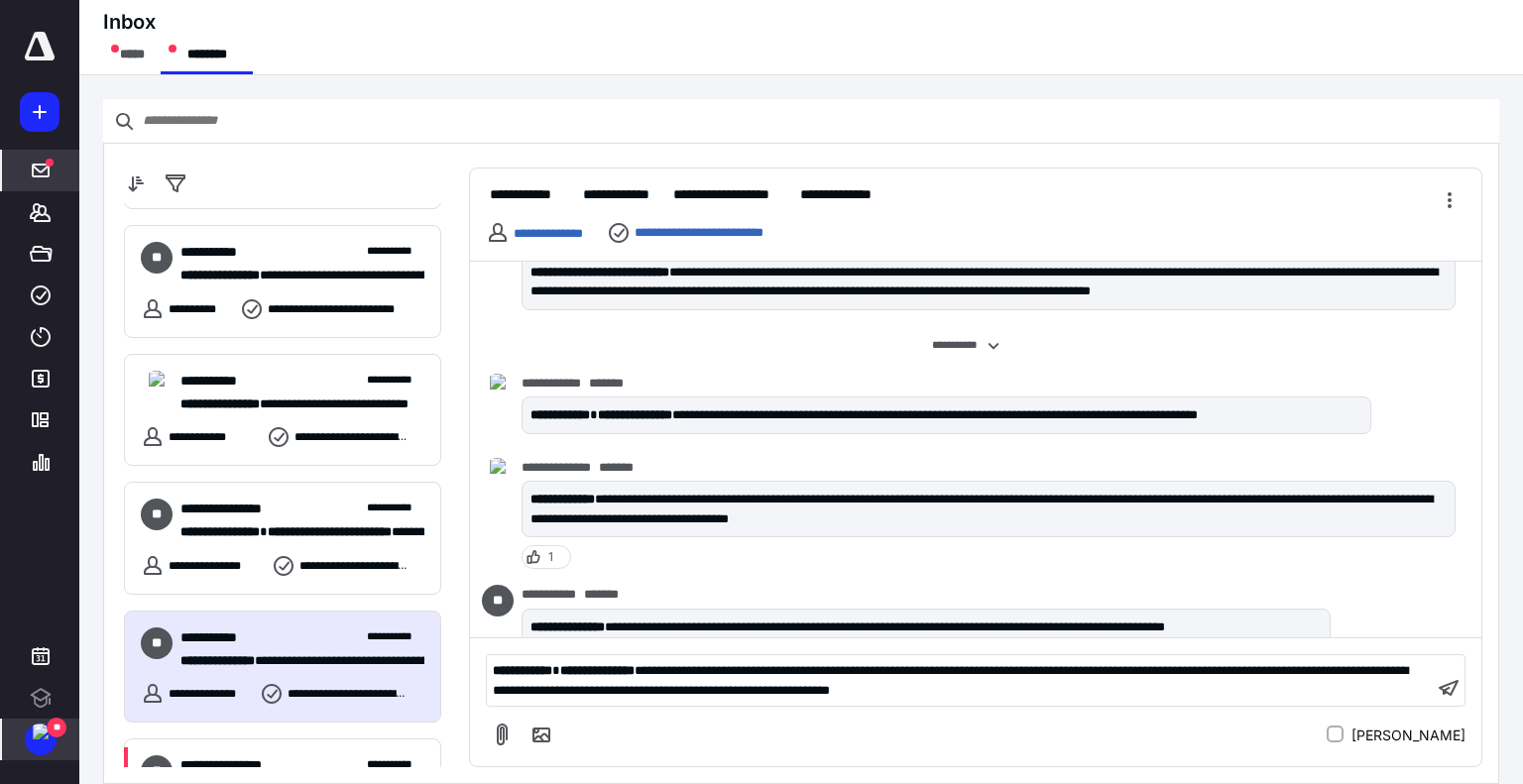 click on "**********" at bounding box center (950, 680) 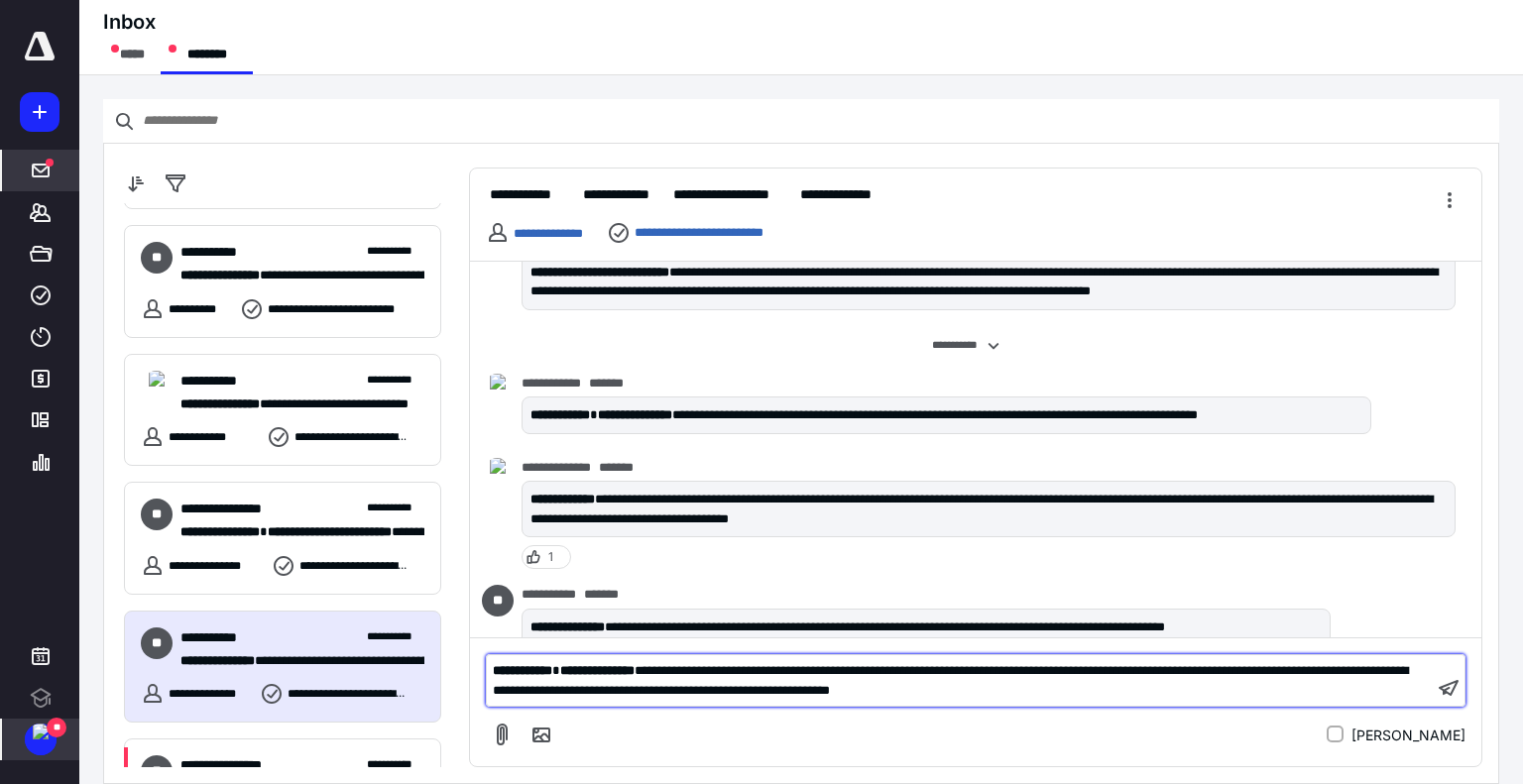 click on "**********" at bounding box center (960, 680) 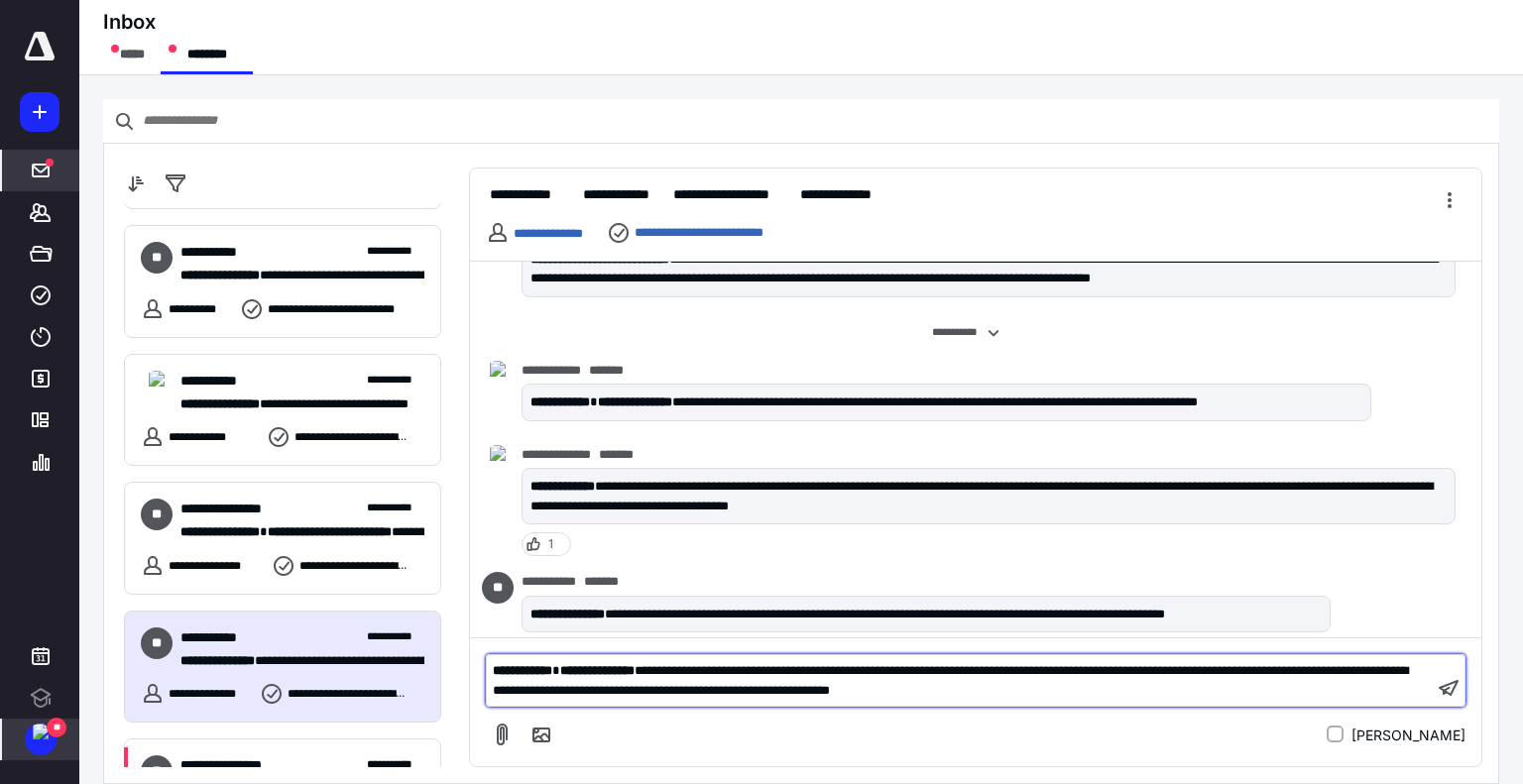 scroll, scrollTop: 2133, scrollLeft: 0, axis: vertical 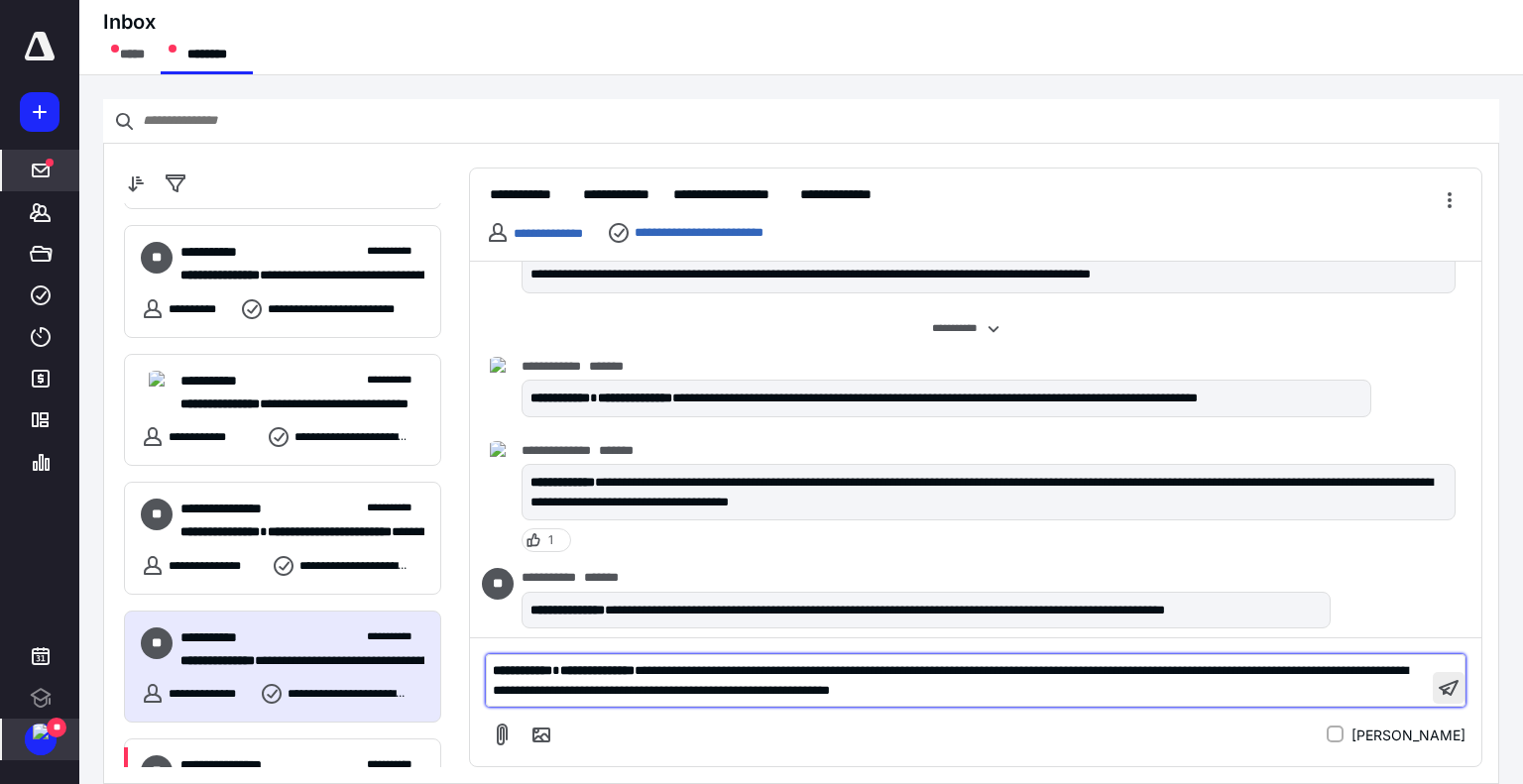 click at bounding box center (1449, 688) 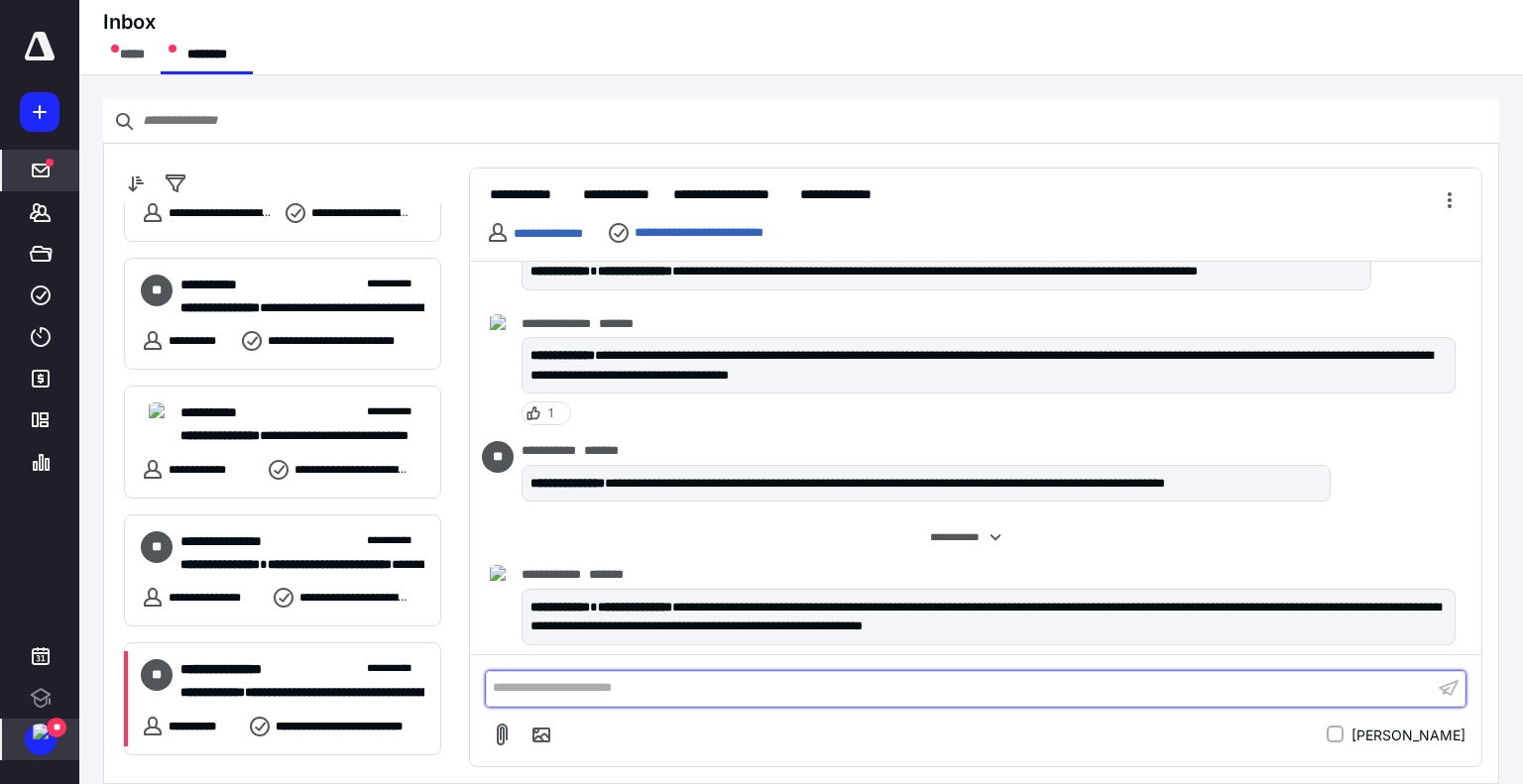 scroll, scrollTop: 892, scrollLeft: 0, axis: vertical 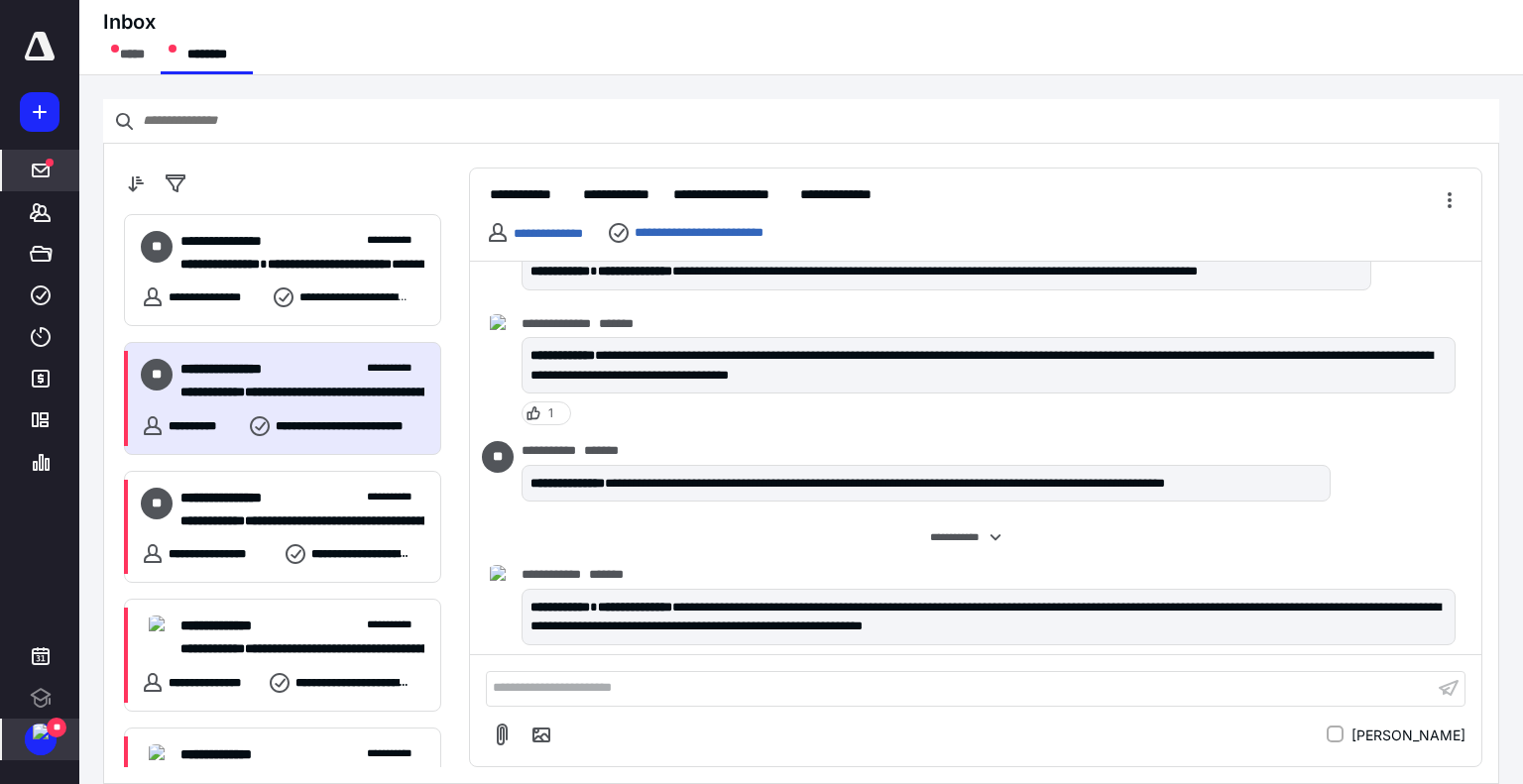 click on "**********" at bounding box center [283, 398] 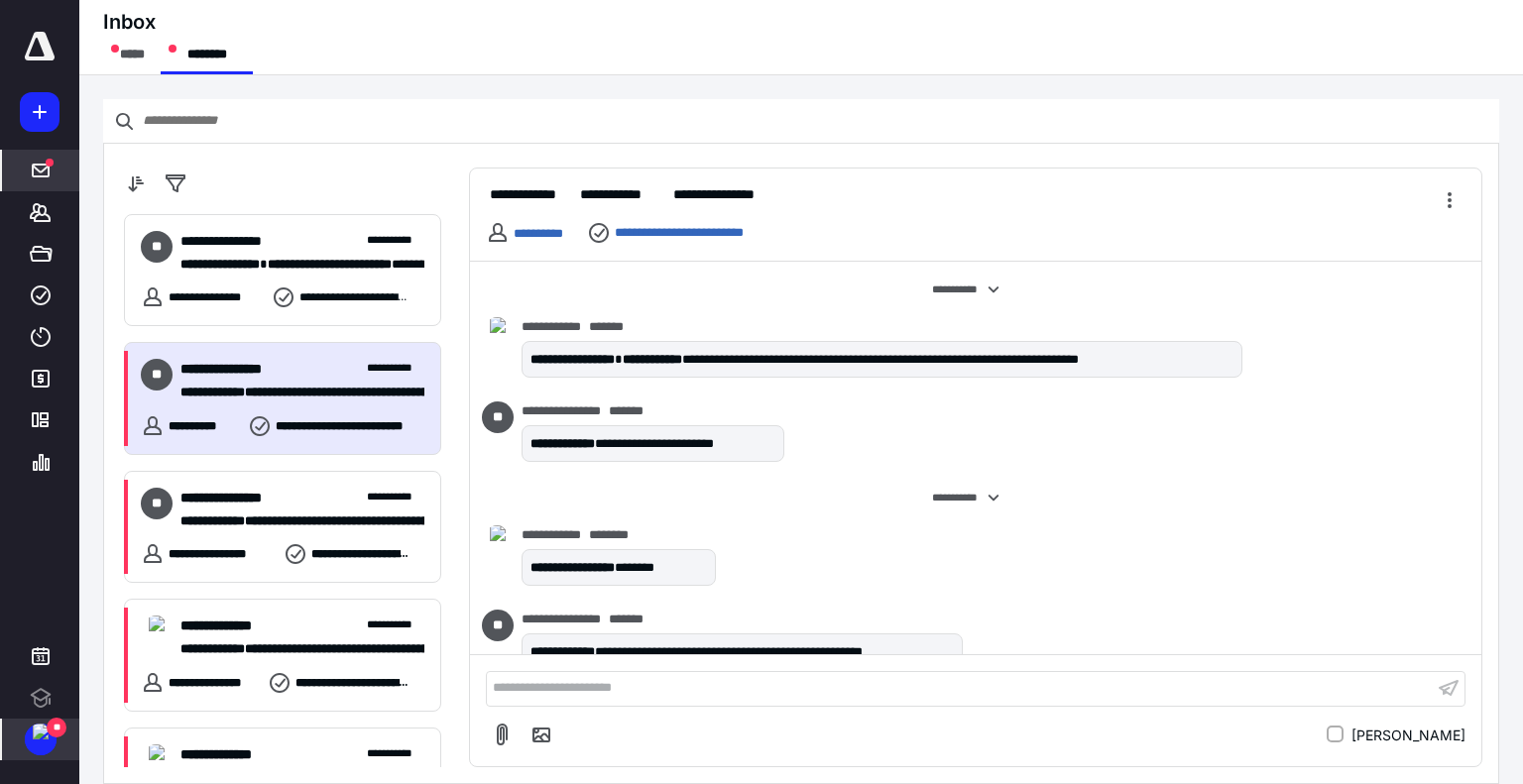 scroll, scrollTop: 1131, scrollLeft: 0, axis: vertical 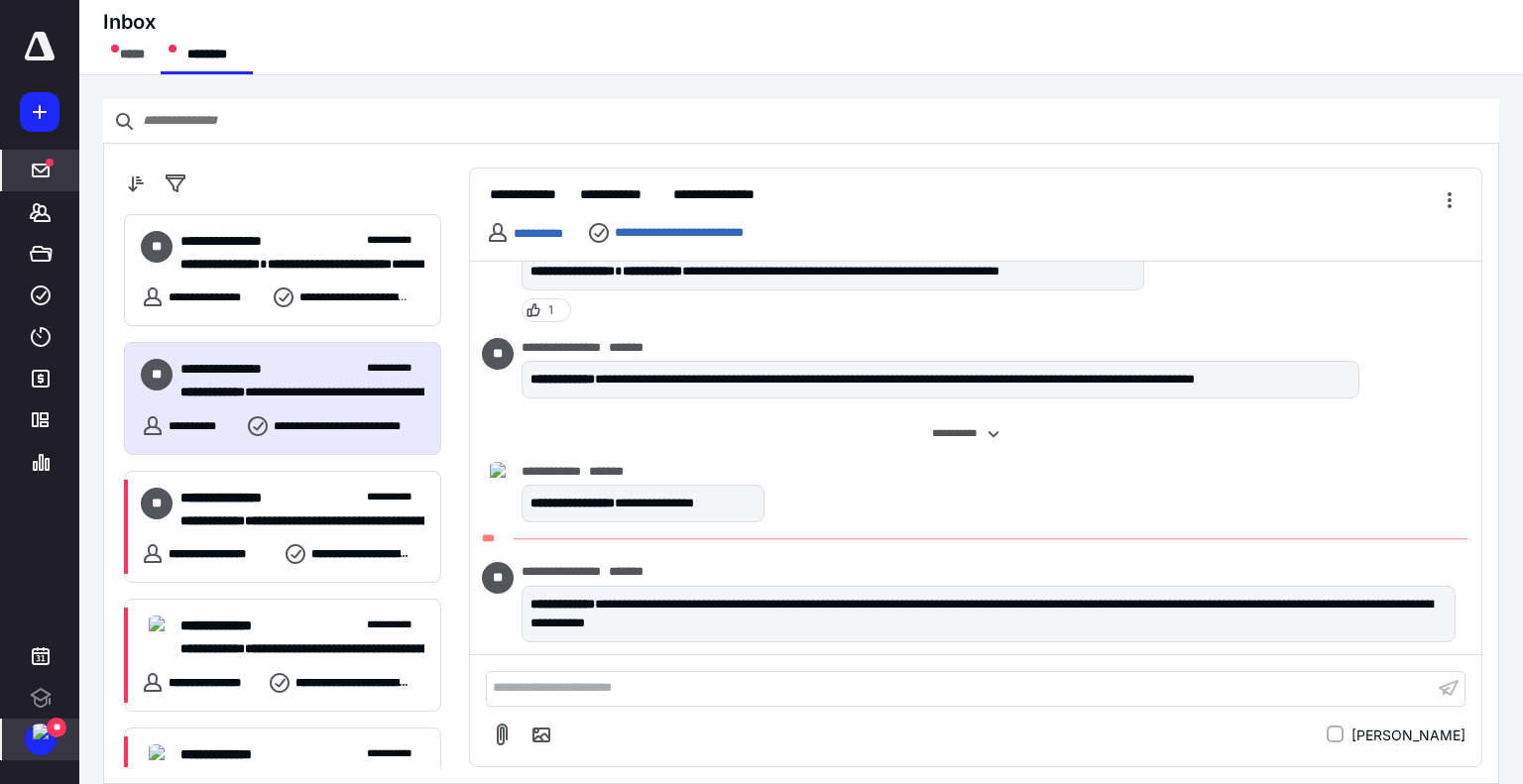 click on "**********" at bounding box center (960, 688) 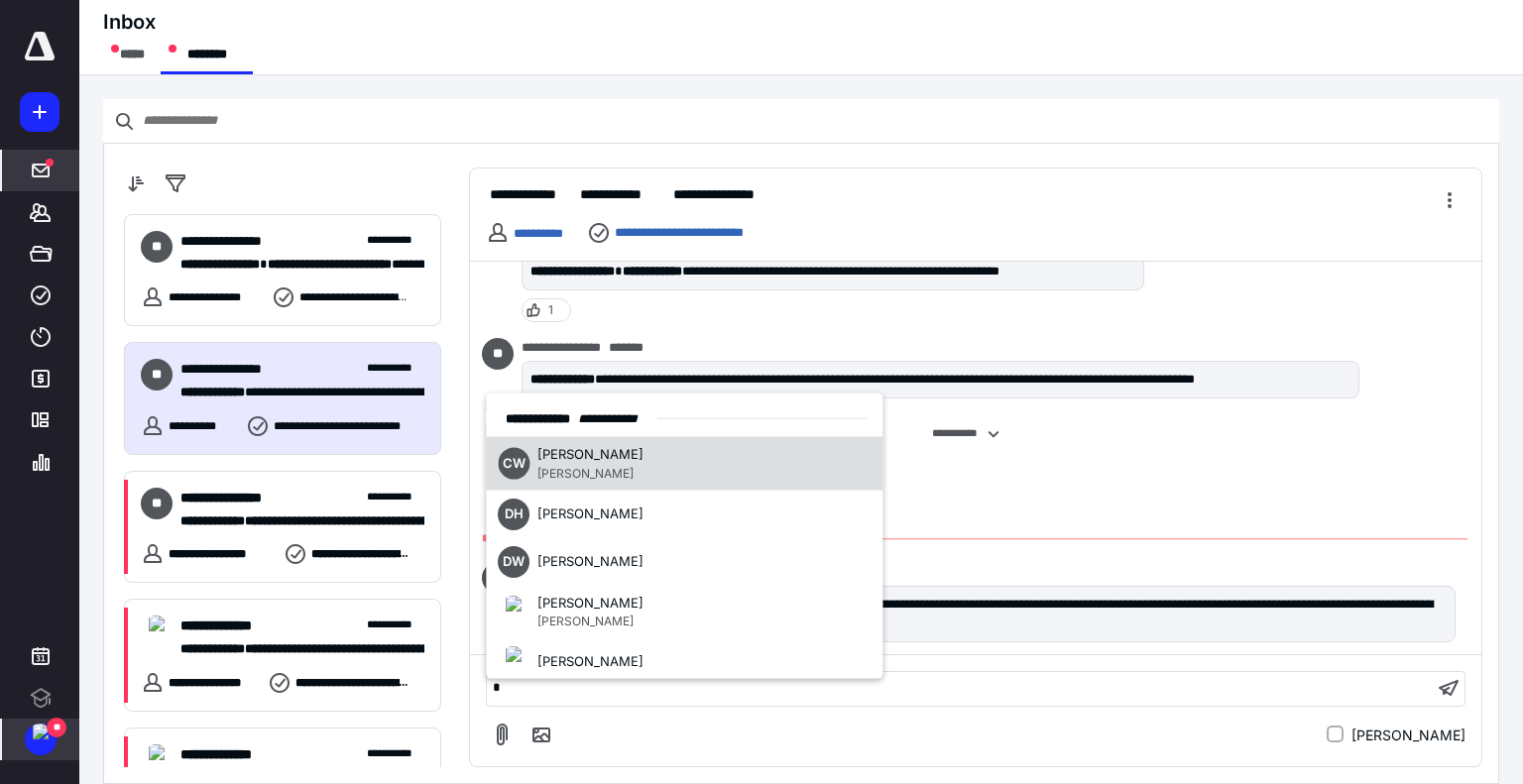 type 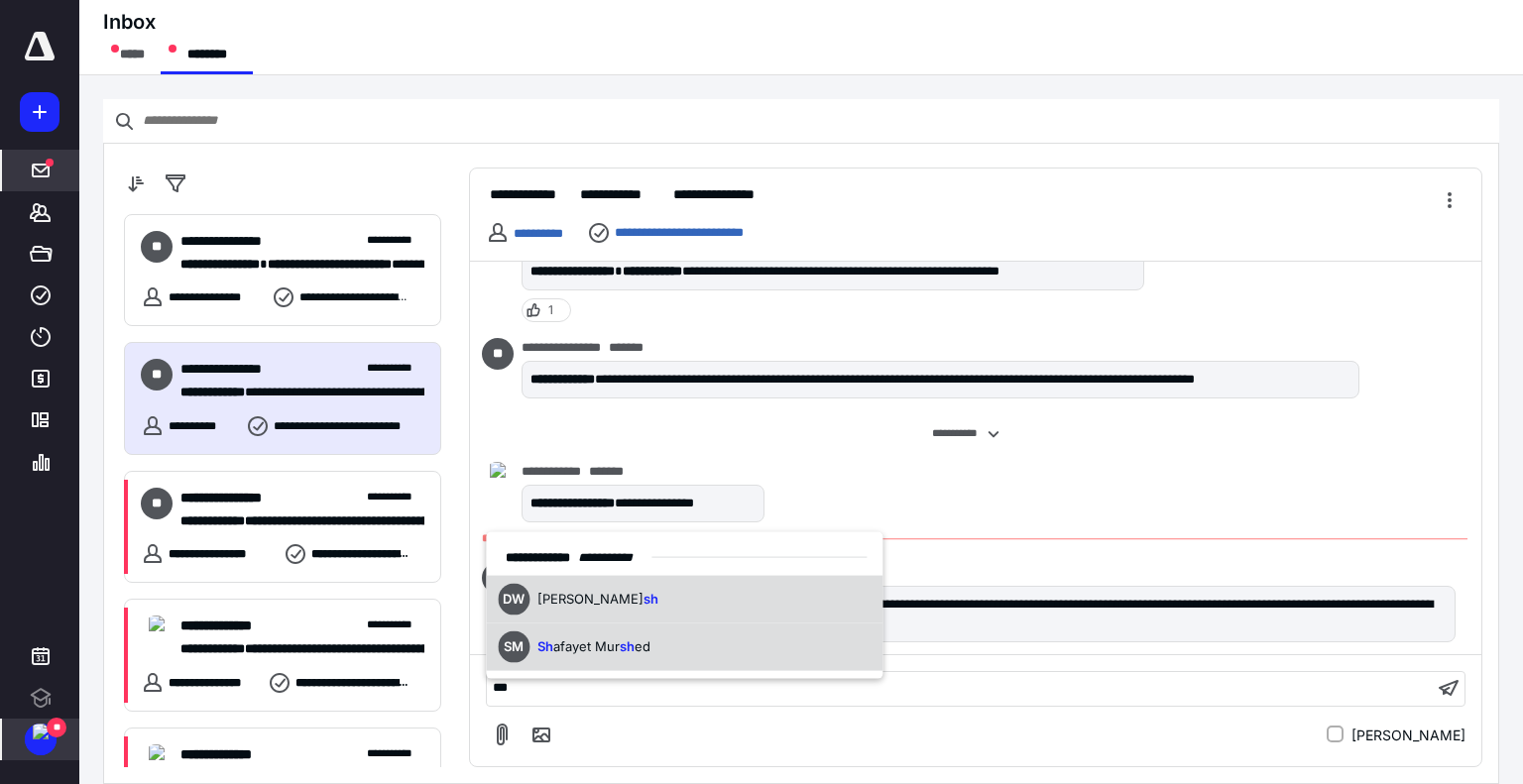 click on "SM Sh afayet Mur sh ed" at bounding box center (574, 647) 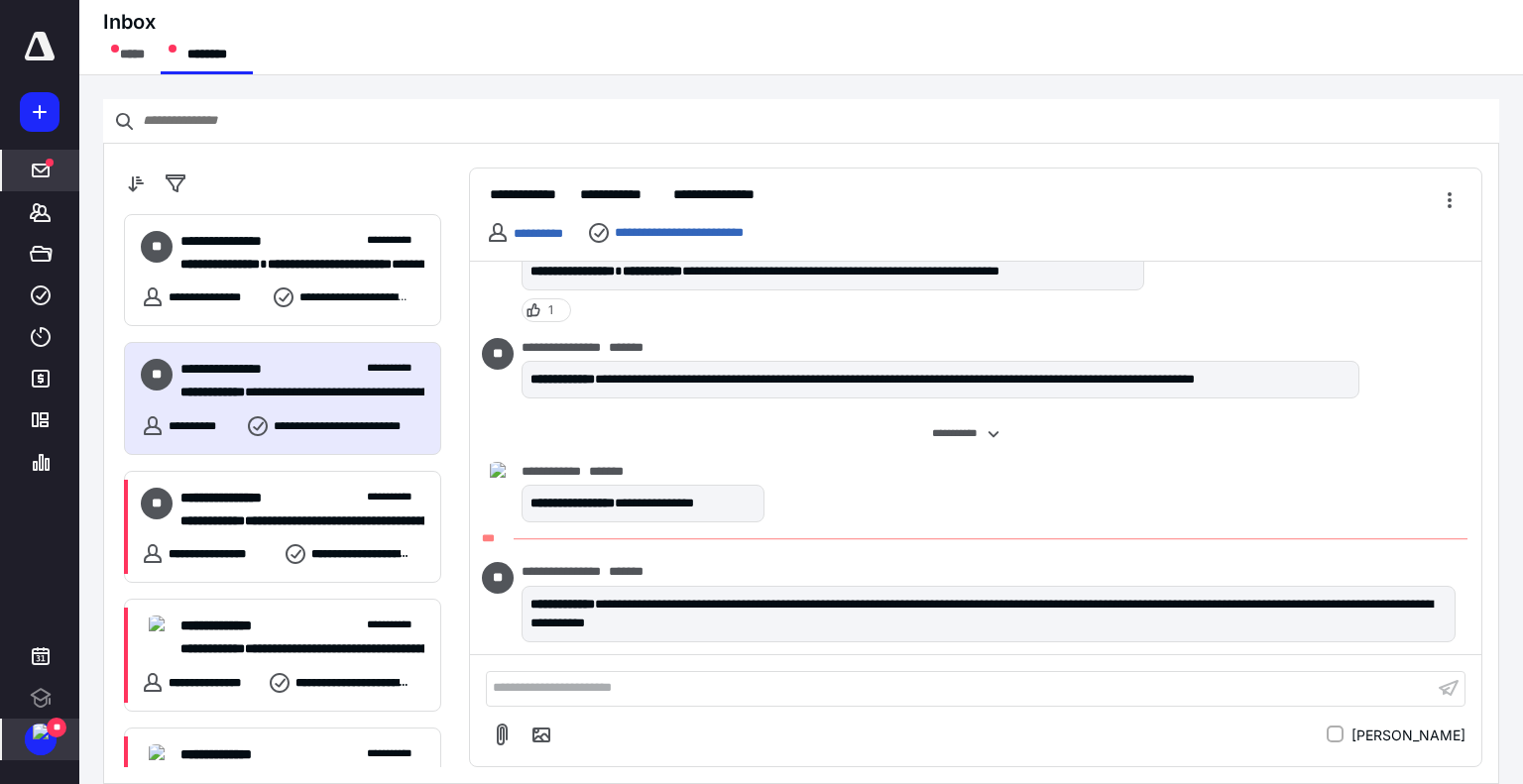 scroll, scrollTop: 1254, scrollLeft: 0, axis: vertical 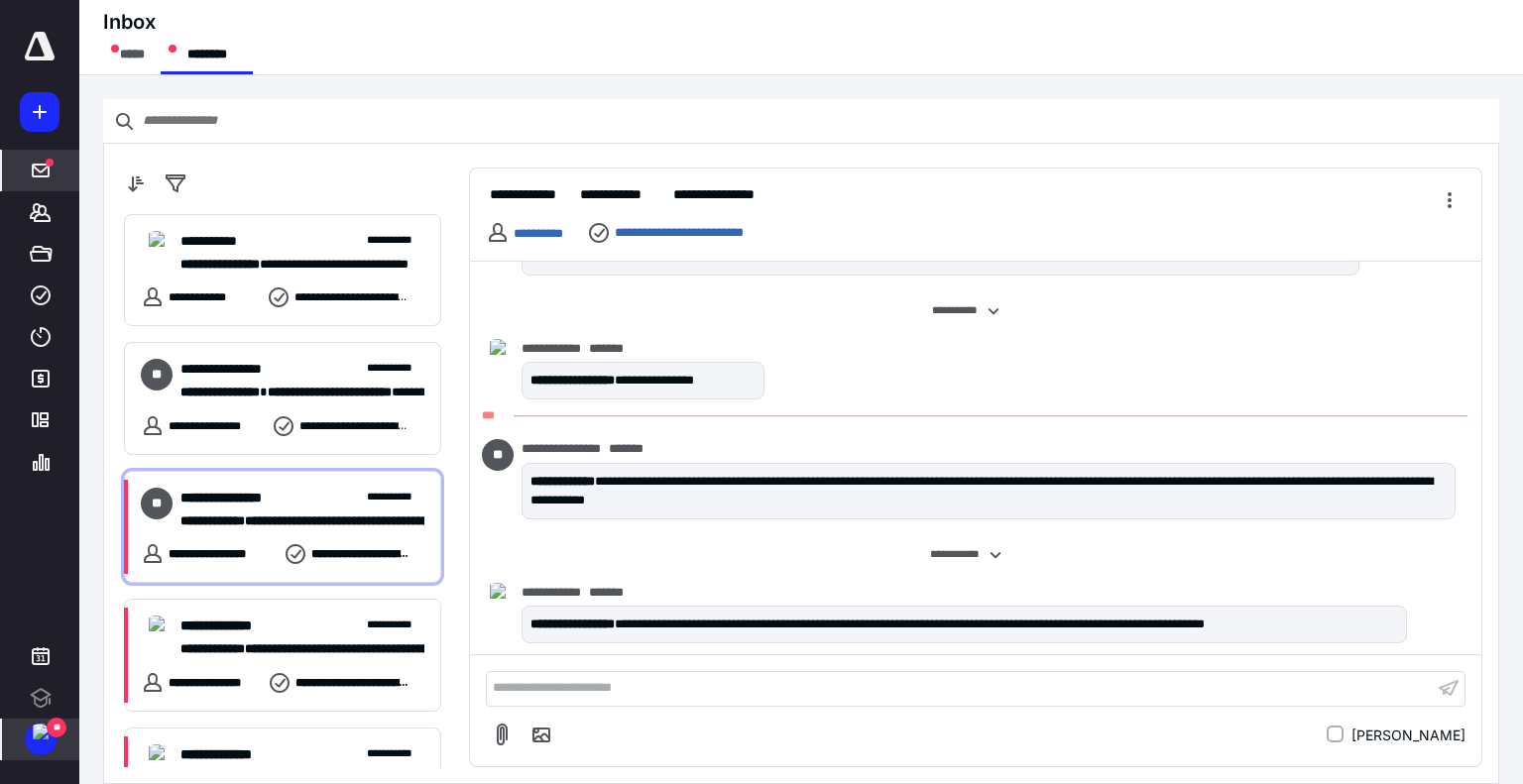 click on "**********" at bounding box center (212, 520) 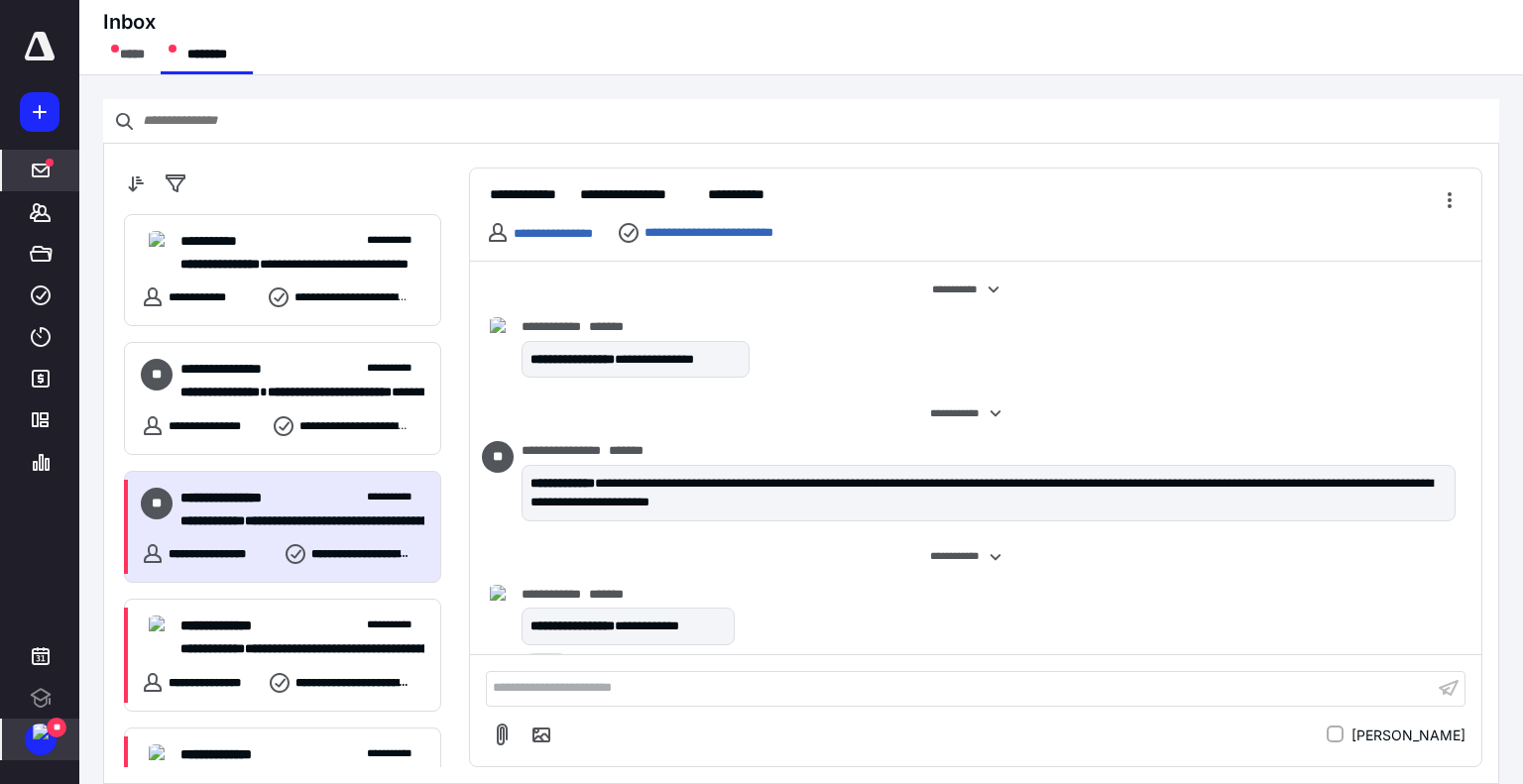 scroll, scrollTop: 649, scrollLeft: 0, axis: vertical 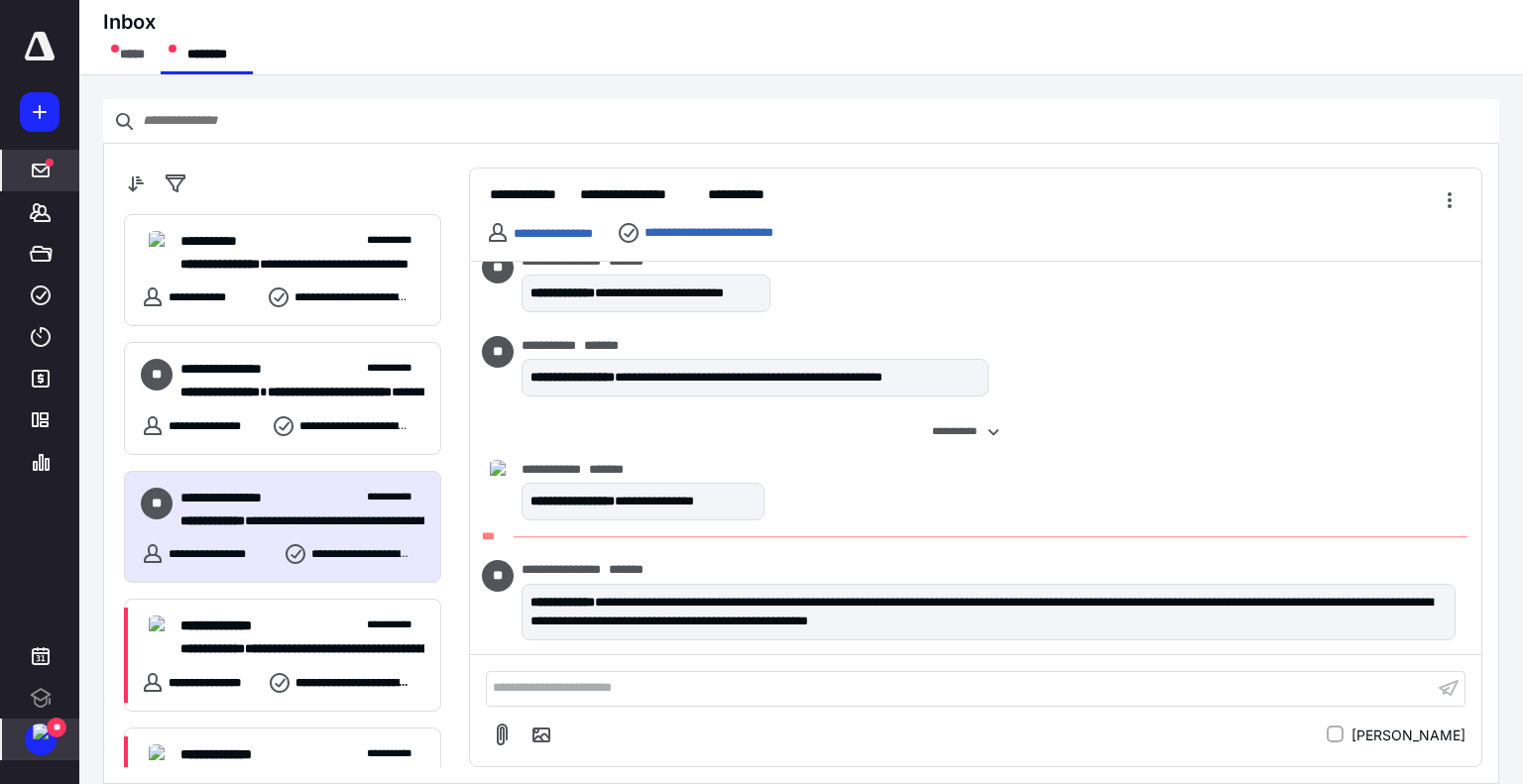 click on "**********" at bounding box center (960, 688) 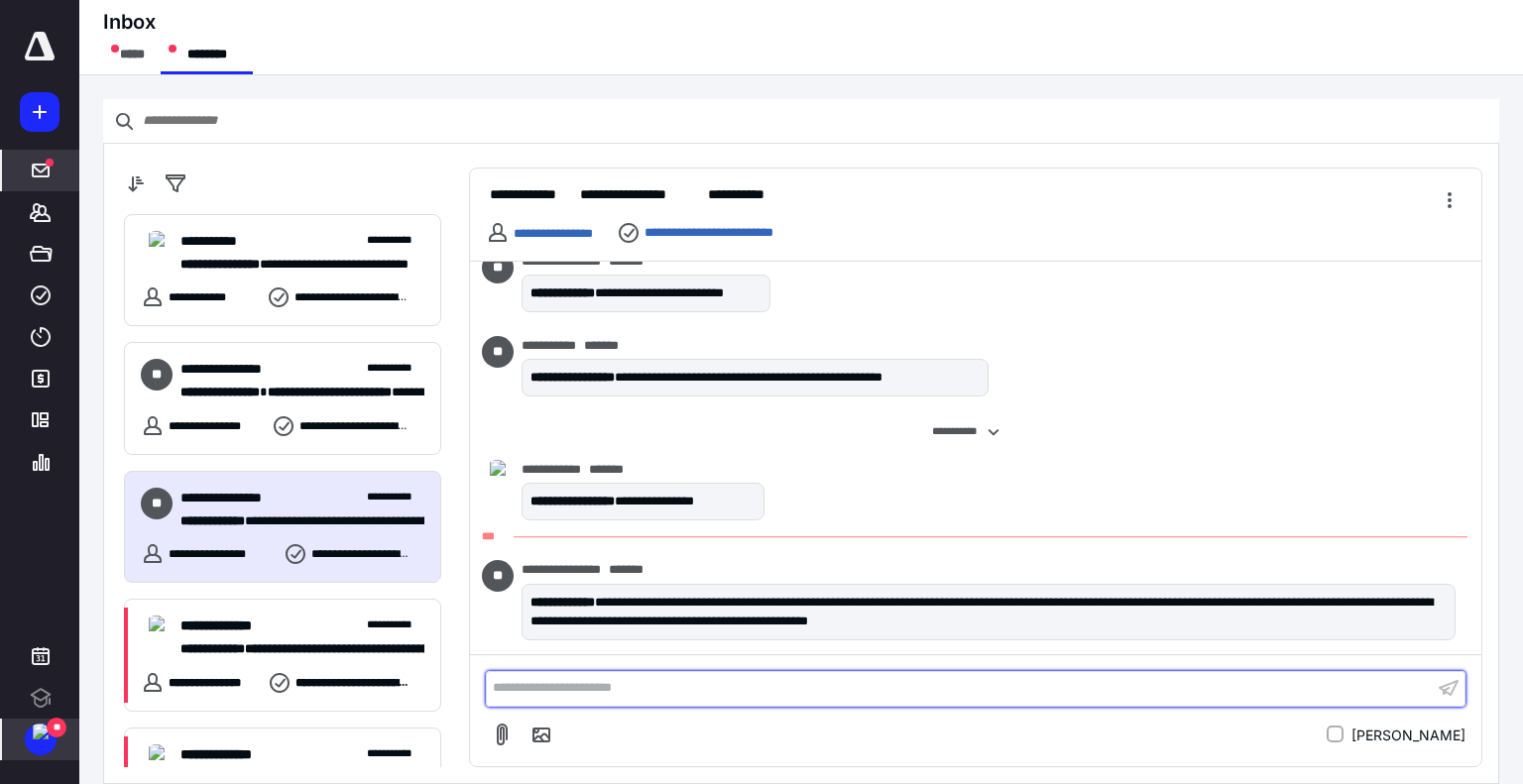 click on "**********" at bounding box center [960, 688] 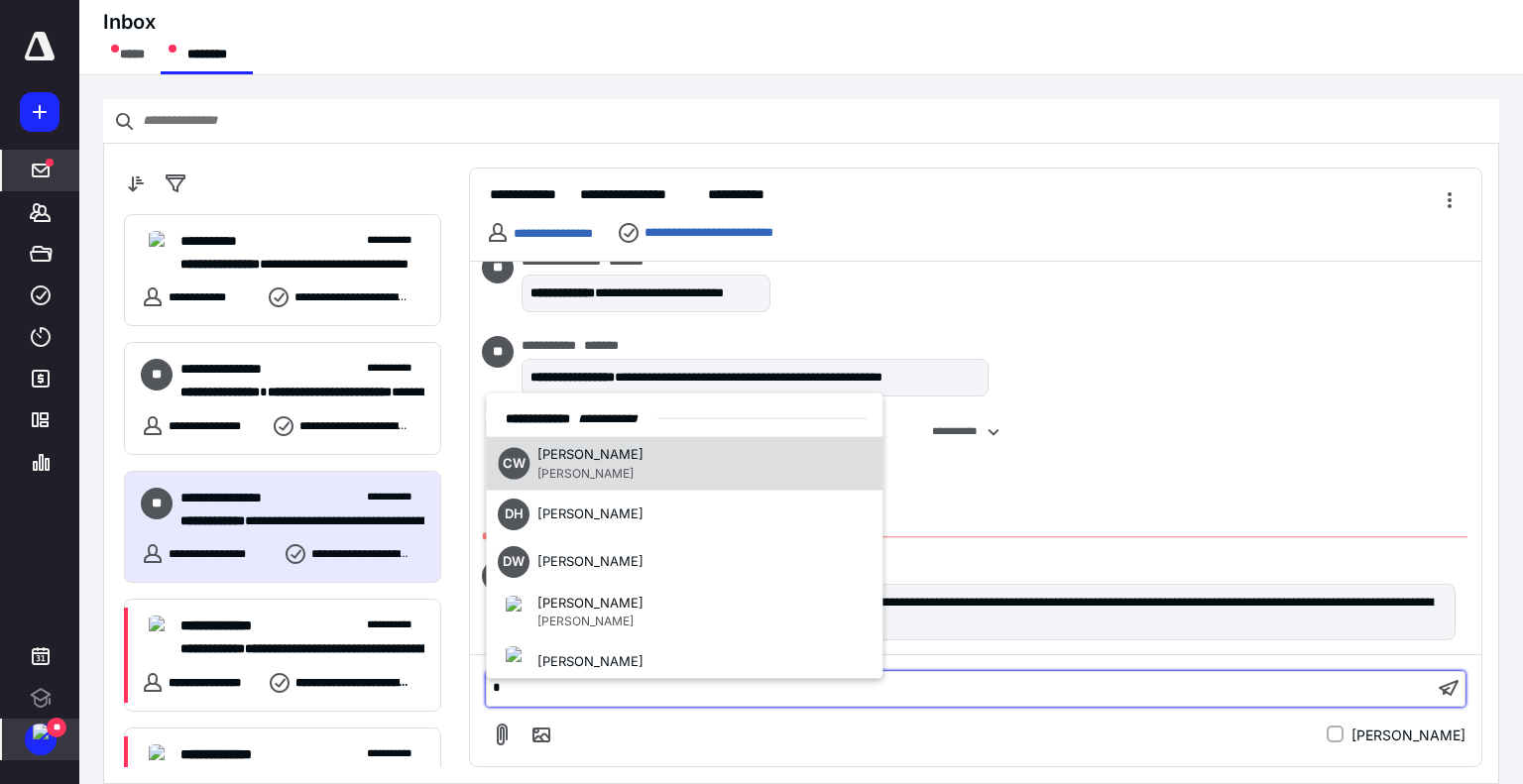 type 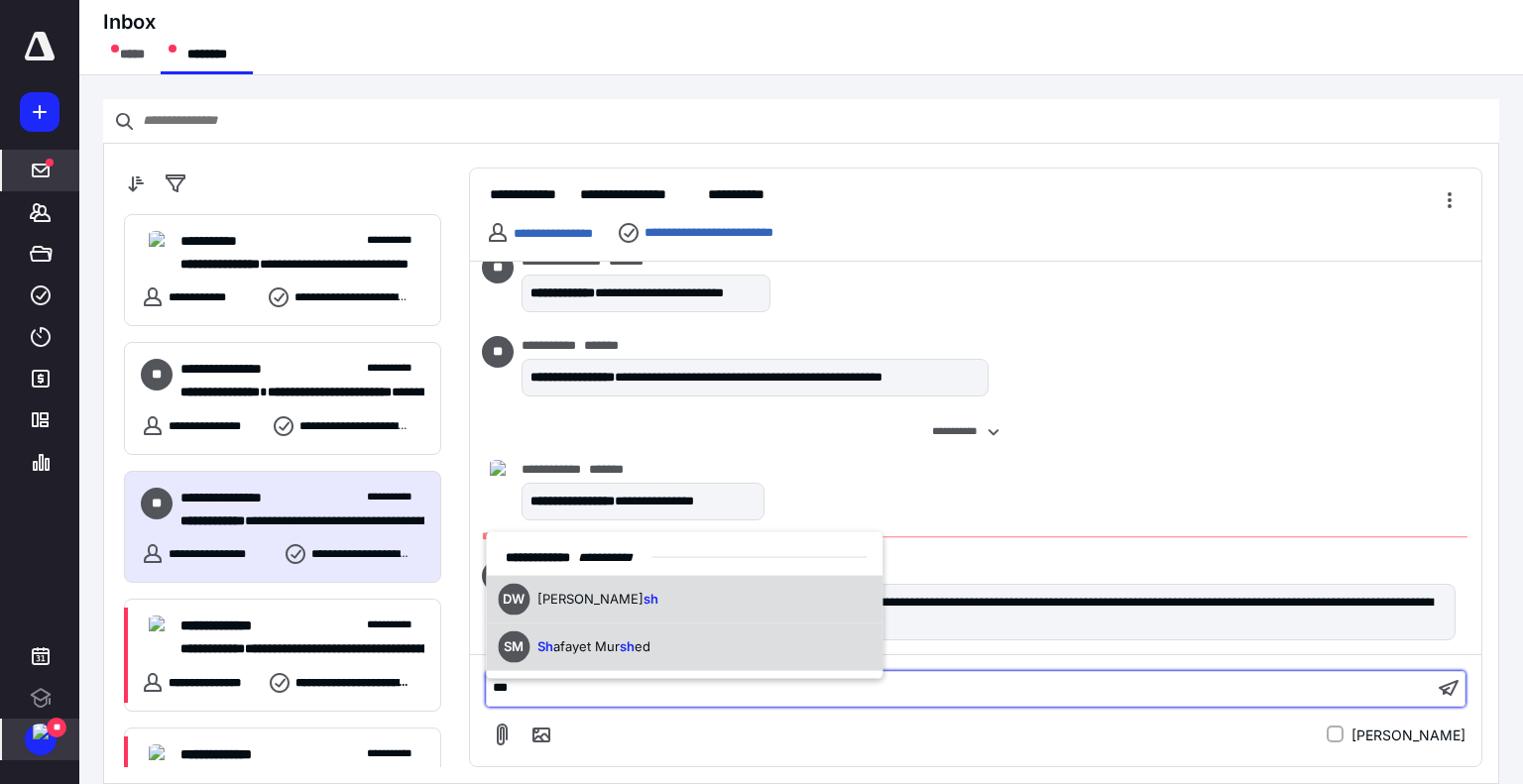 click on "SM Sh afayet Mur sh ed" at bounding box center (684, 647) 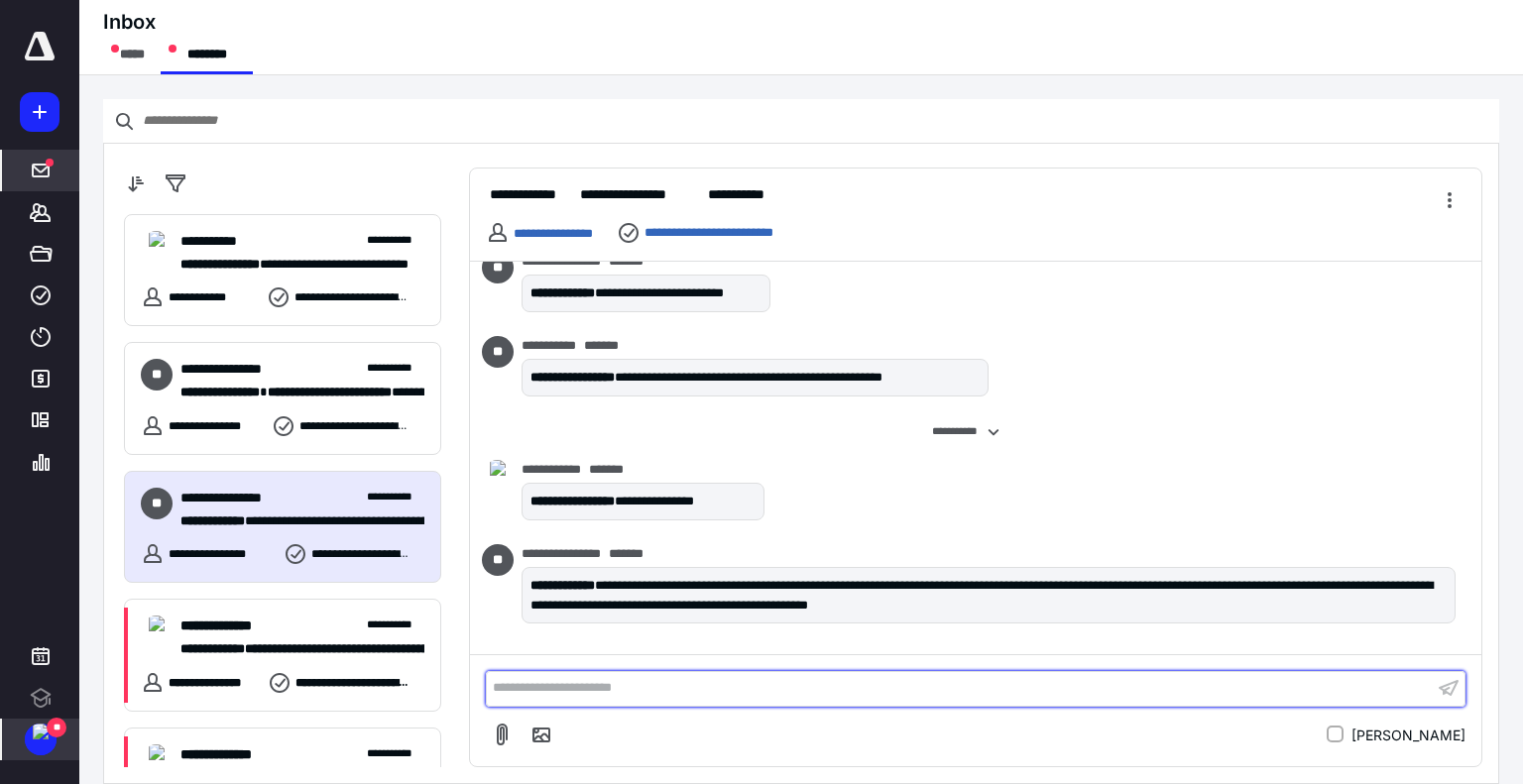 scroll, scrollTop: 756, scrollLeft: 0, axis: vertical 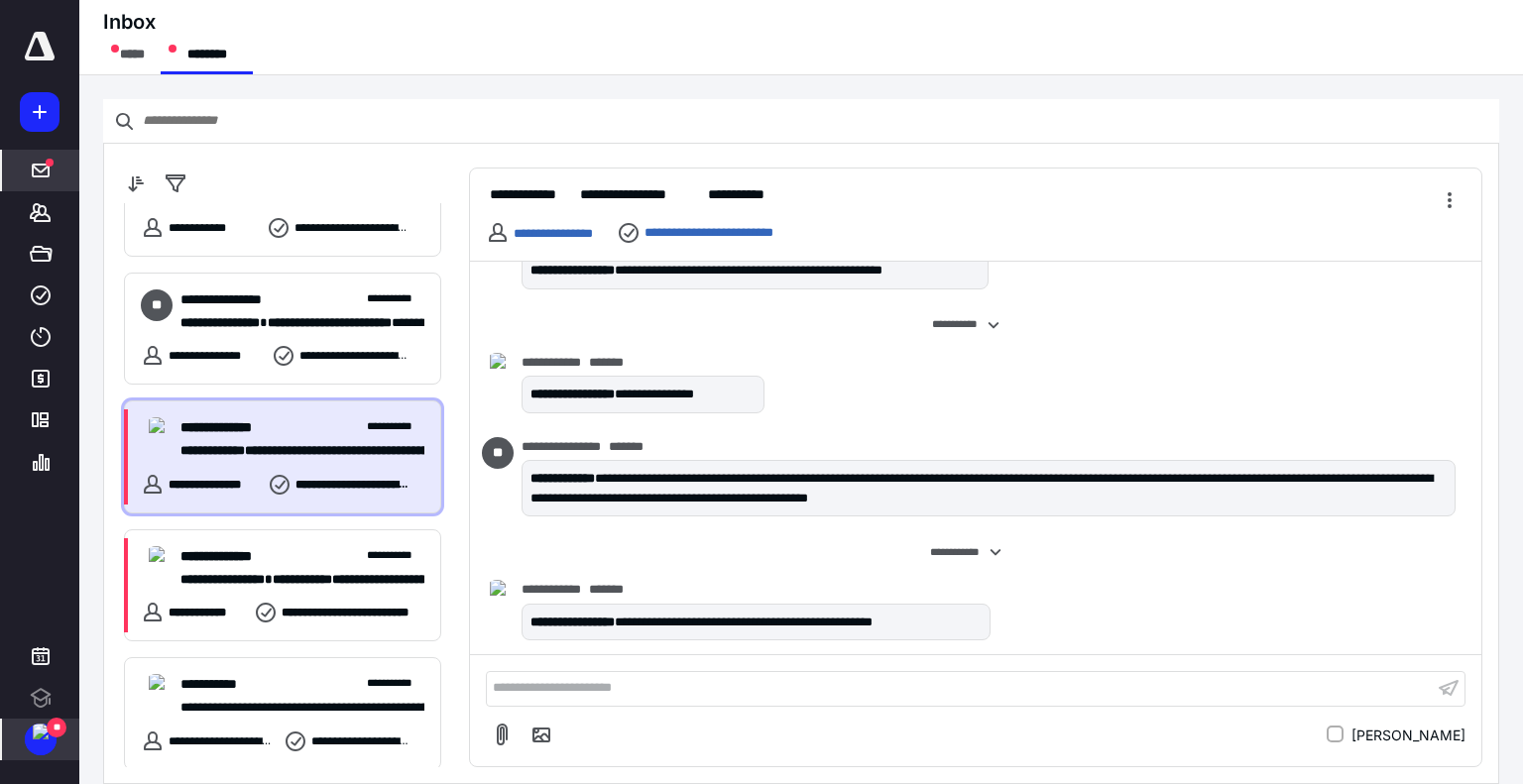 click on "**********" at bounding box center (294, 451) 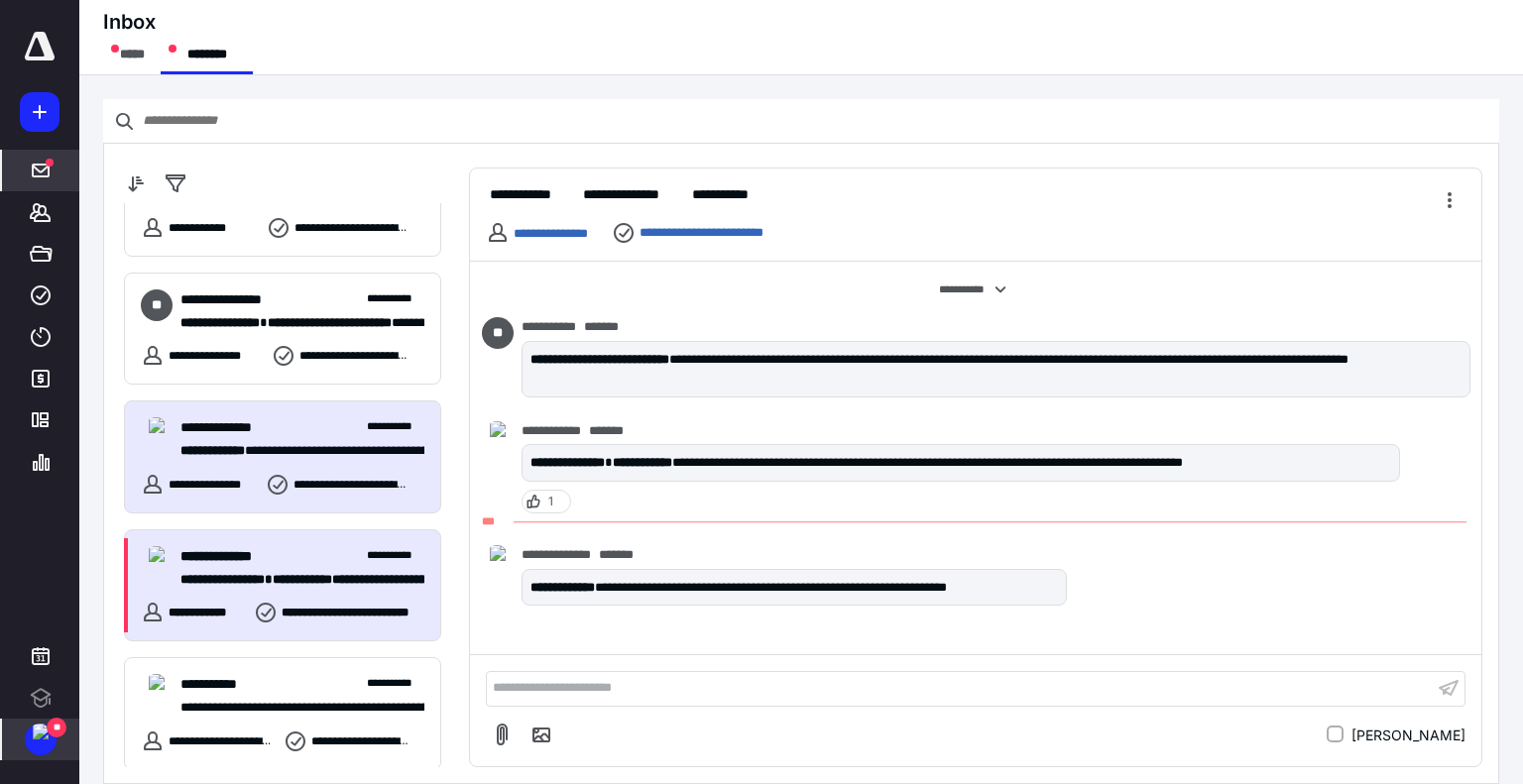 click on "**********" at bounding box center (294, 580) 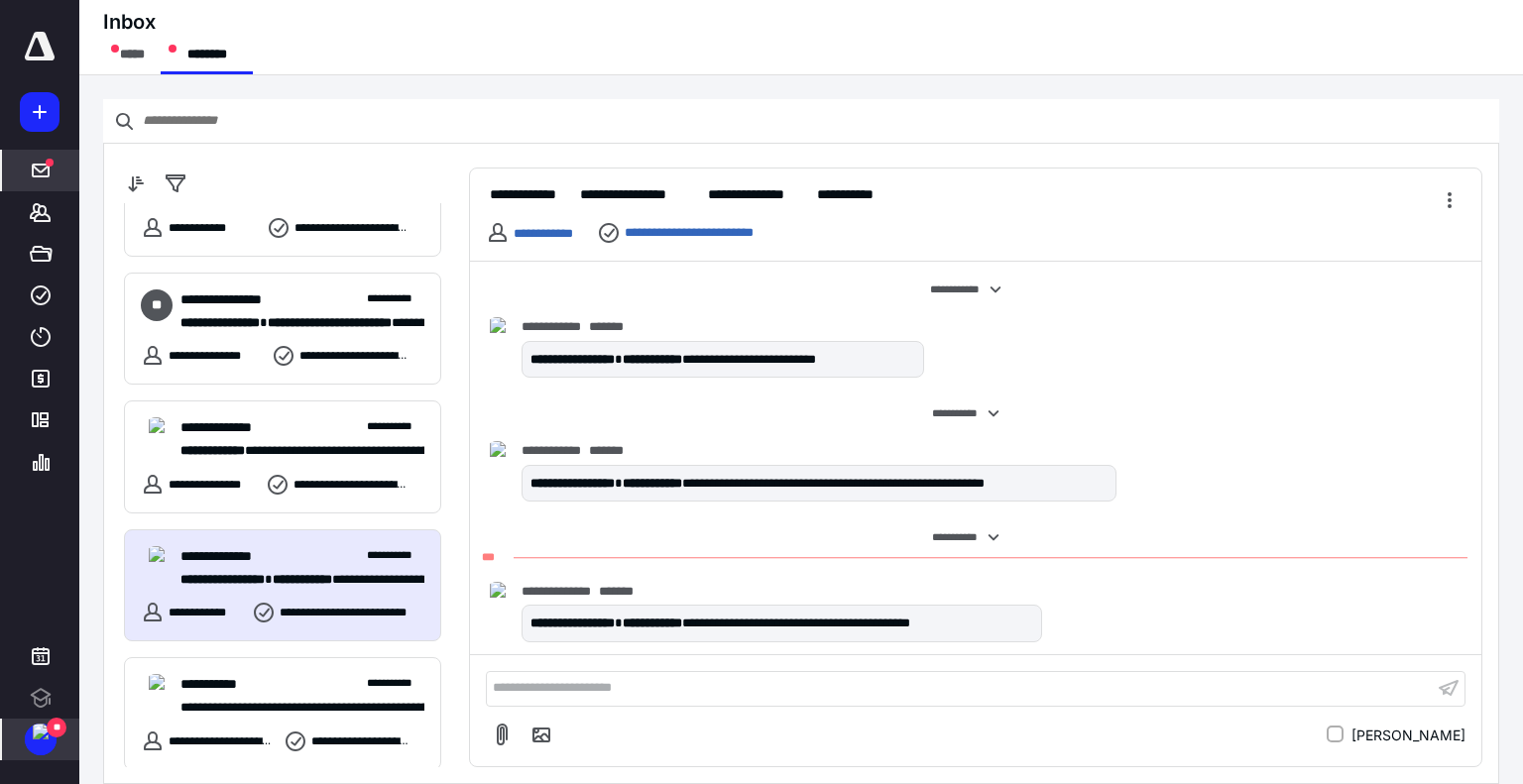 scroll, scrollTop: 1429, scrollLeft: 0, axis: vertical 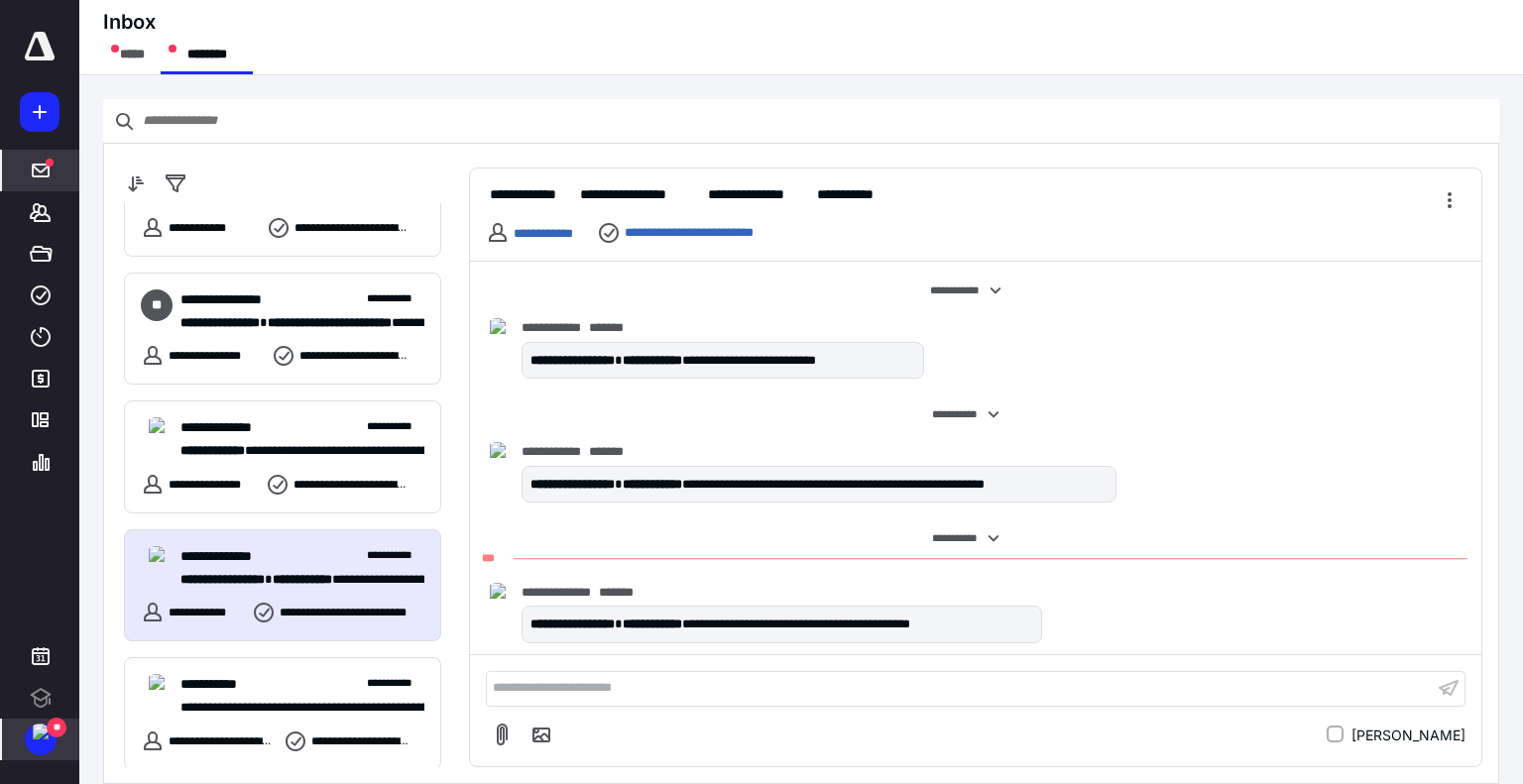 click on "**********" at bounding box center (960, 688) 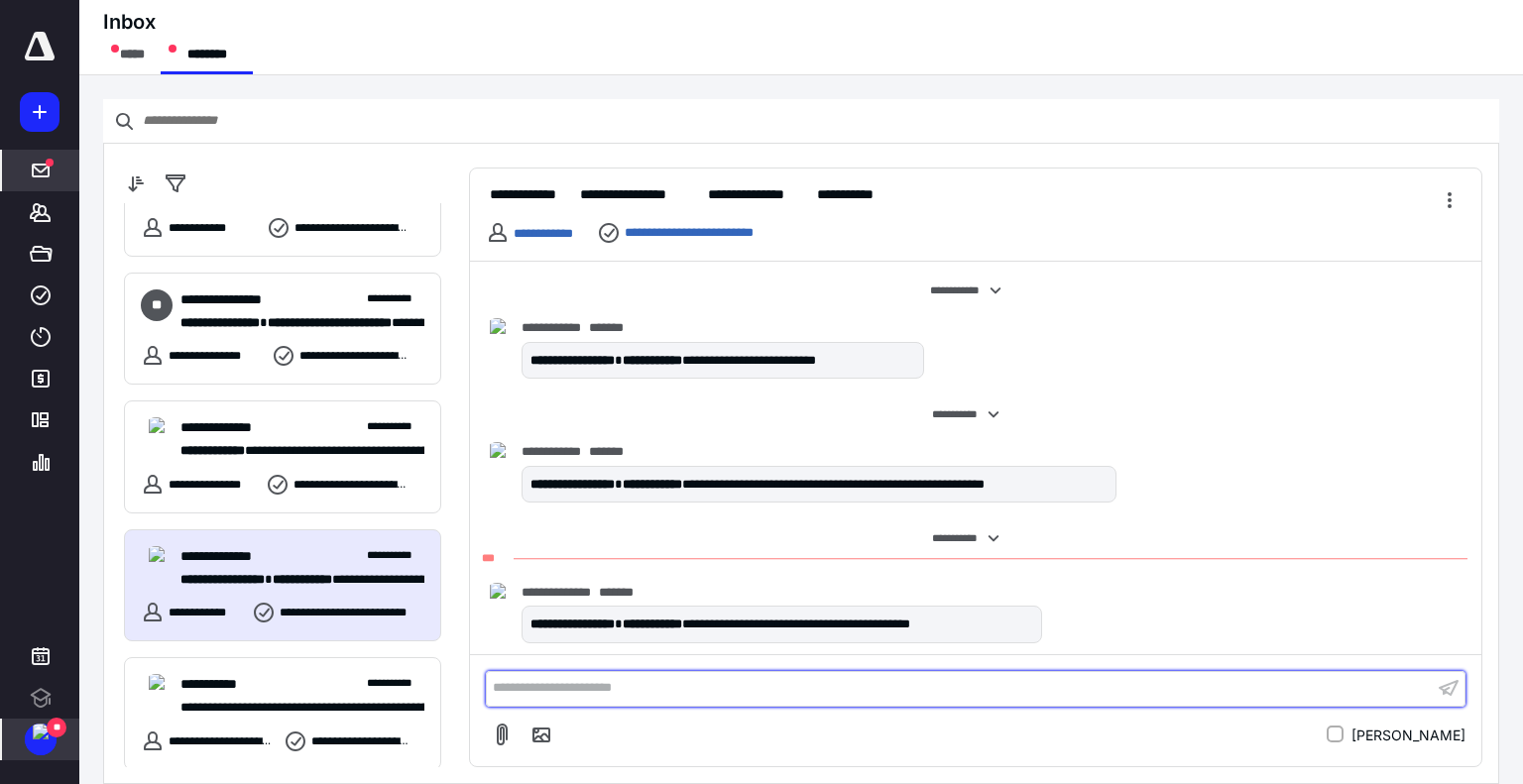 click on "**********" at bounding box center [960, 688] 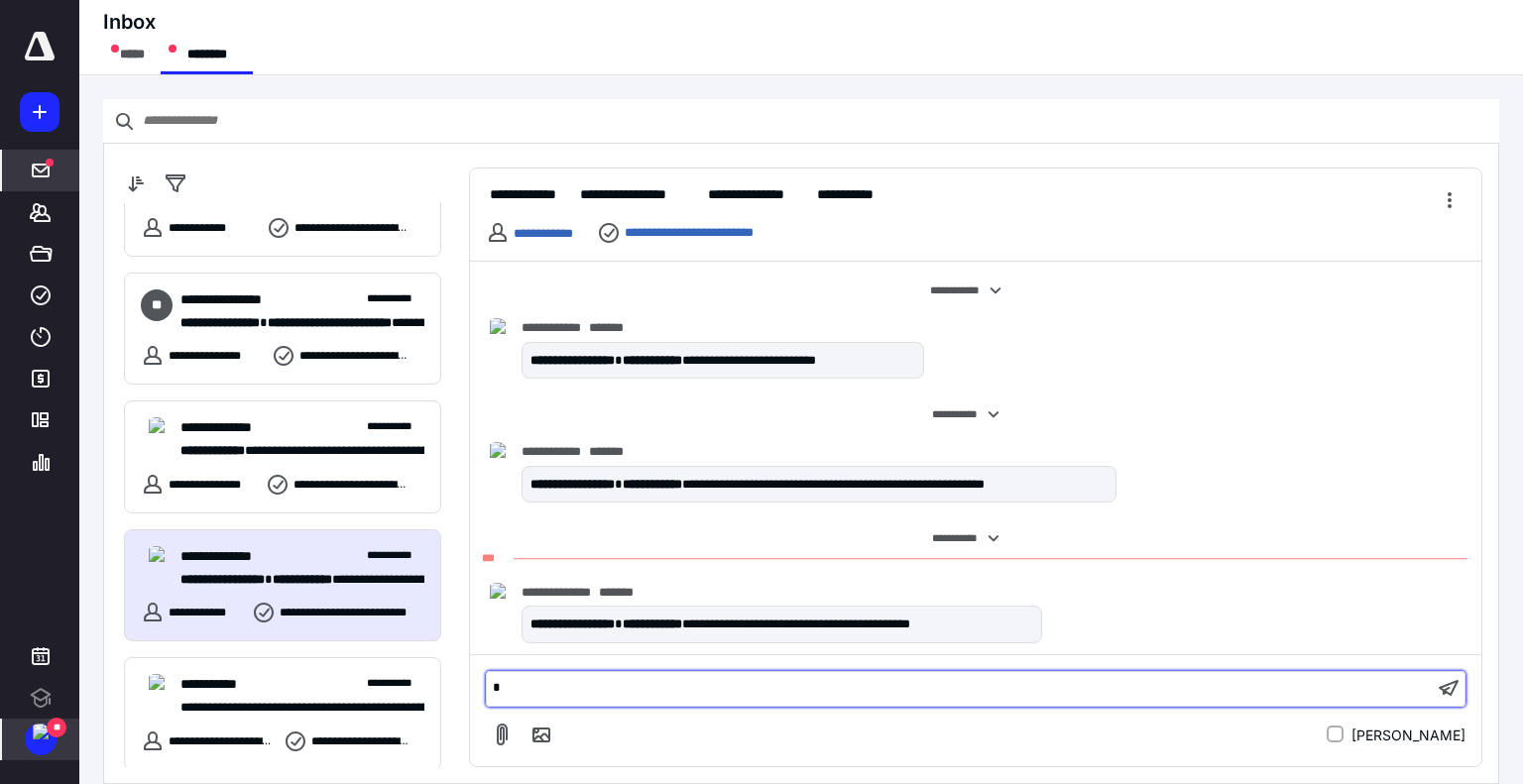 type 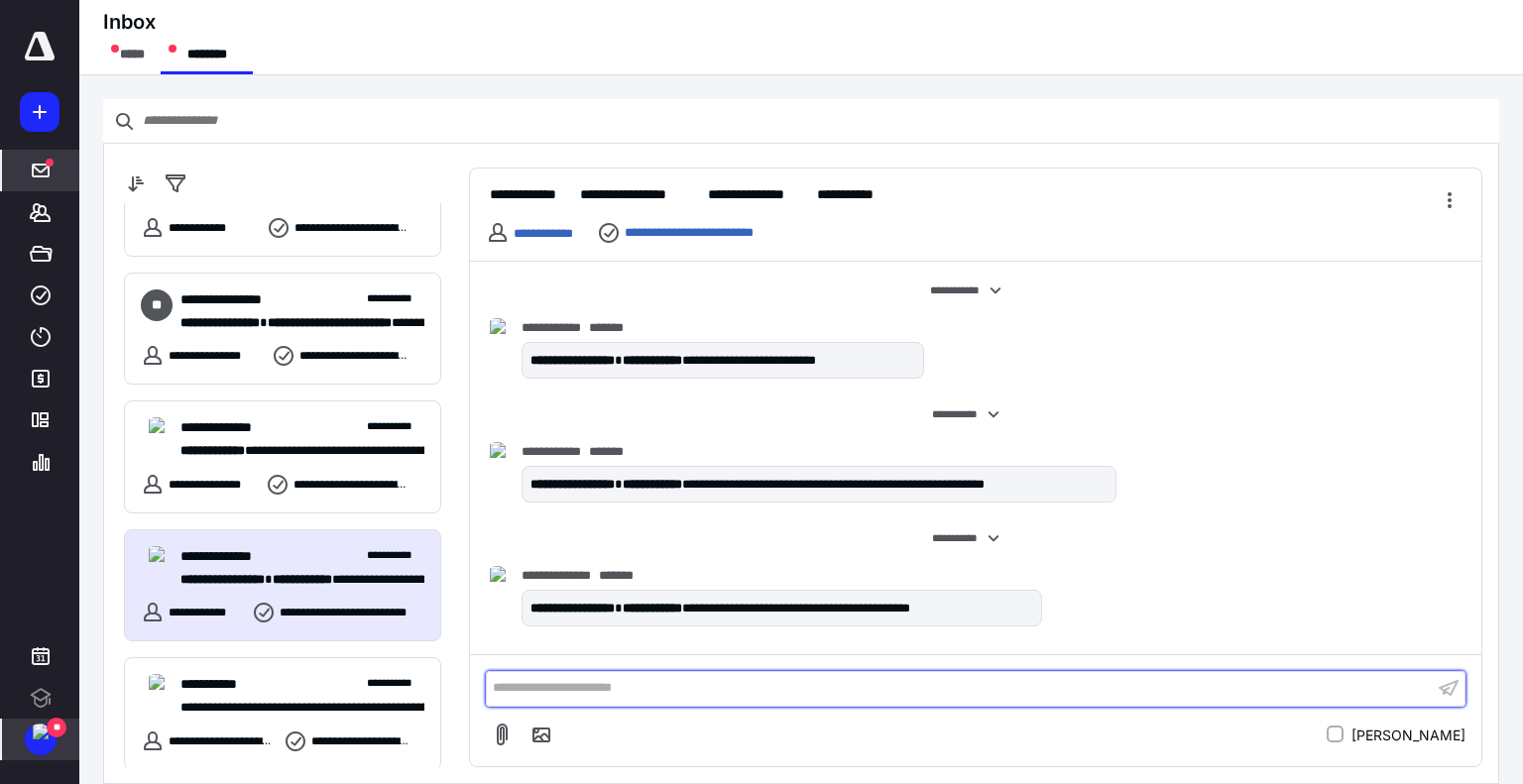 scroll, scrollTop: 1537, scrollLeft: 0, axis: vertical 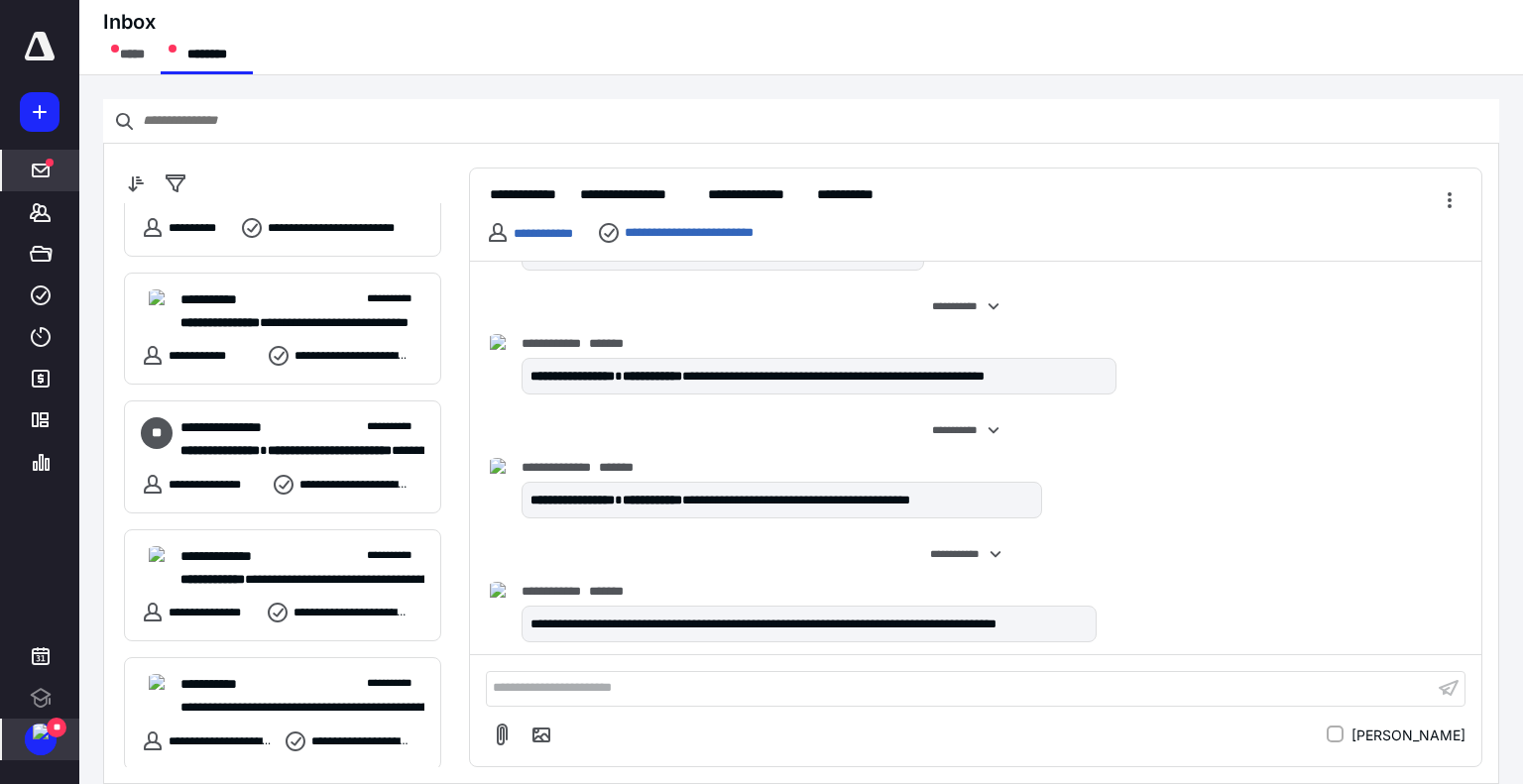 click on "**" at bounding box center (57, 728) 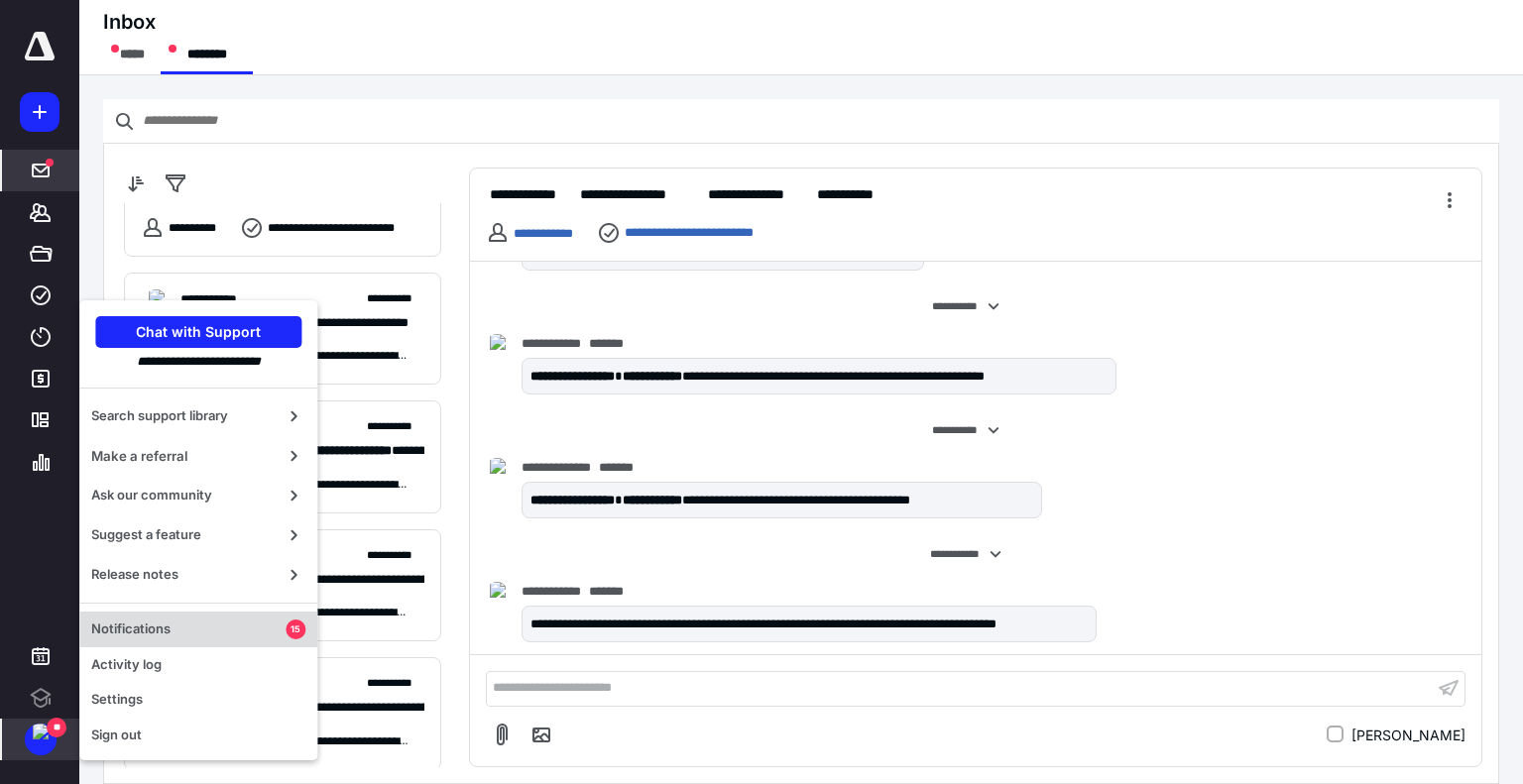 click on "Notifications" at bounding box center [188, 629] 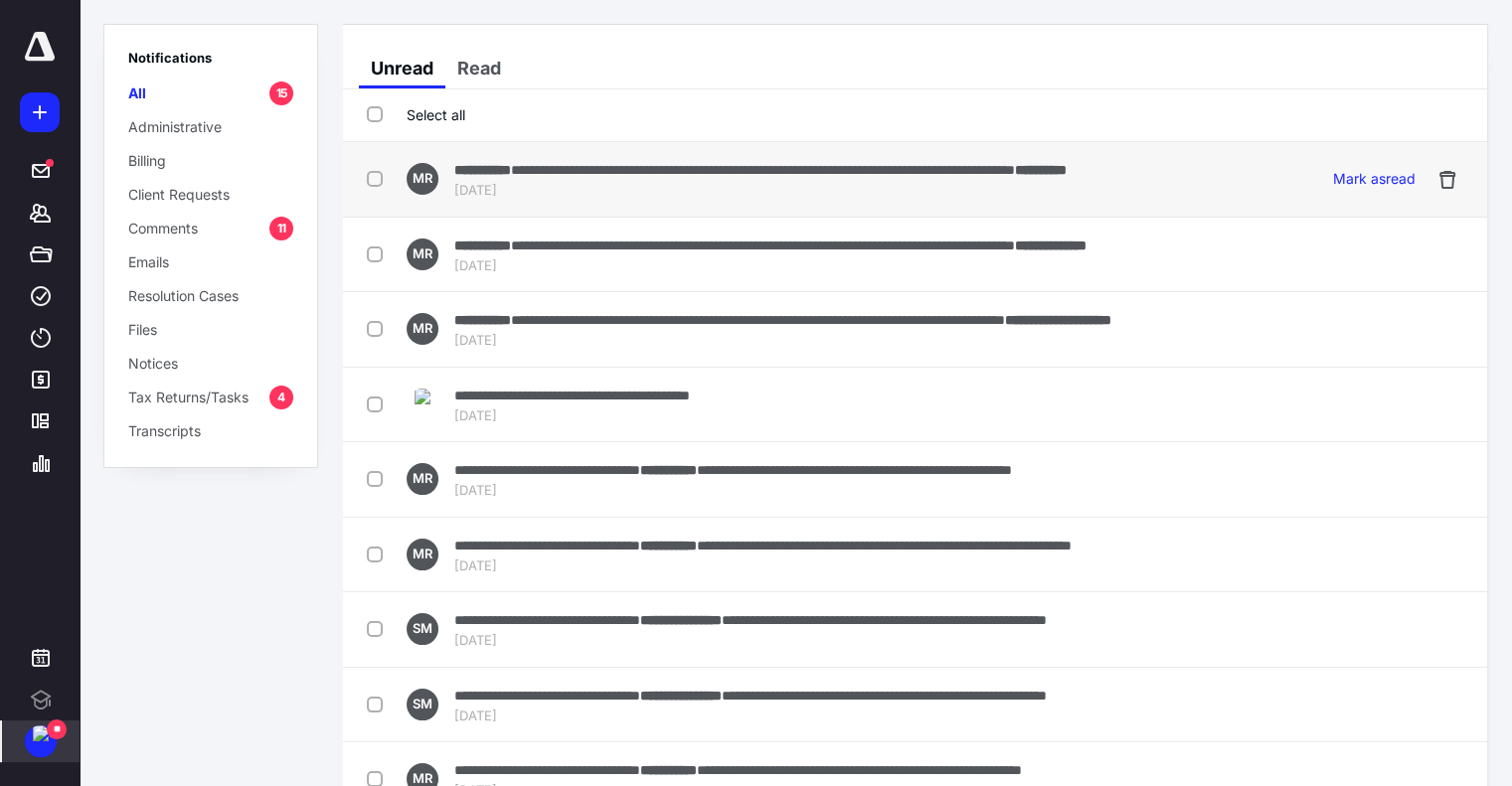 click at bounding box center [379, 178] 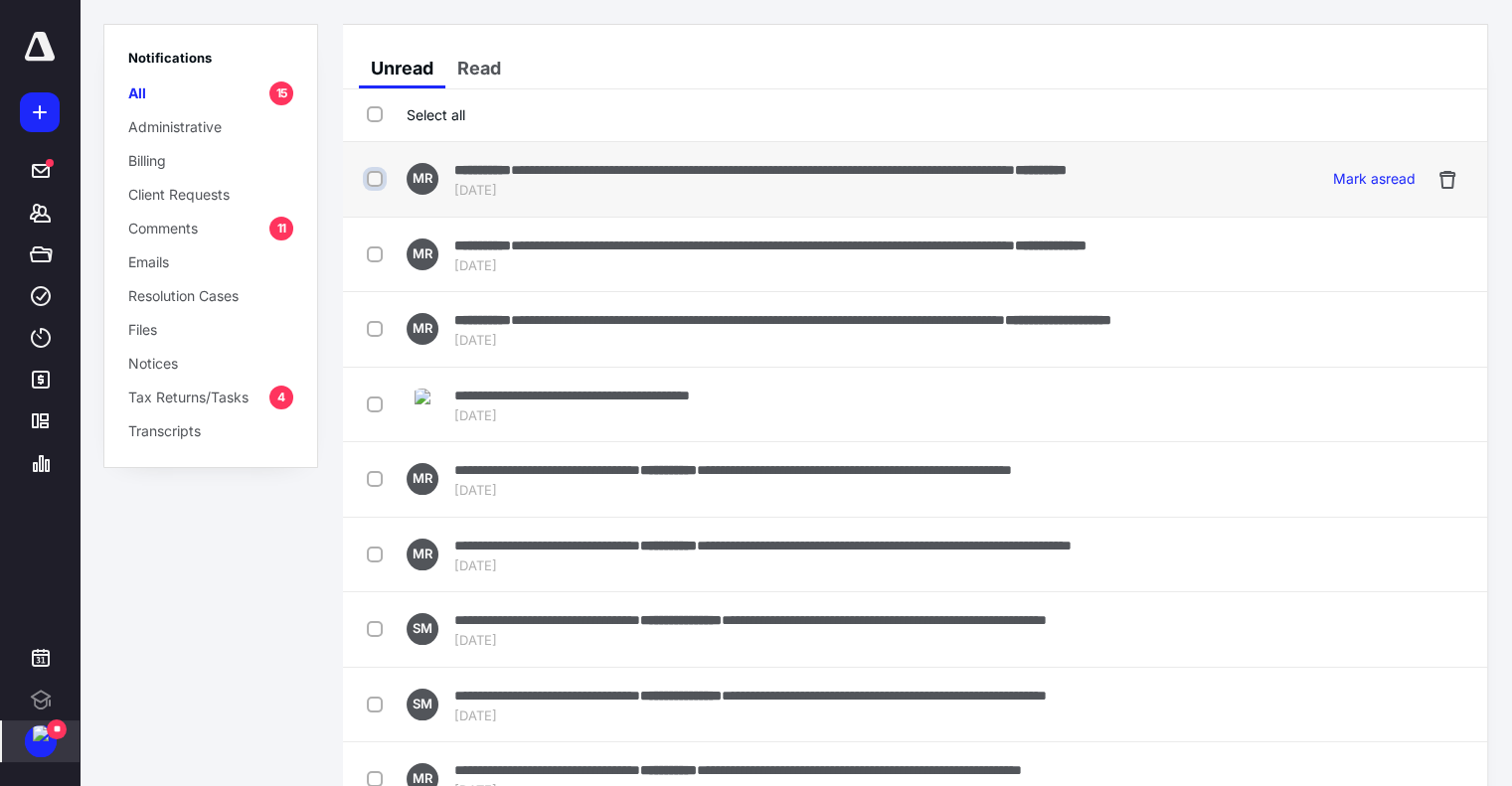 click at bounding box center [377, 179] 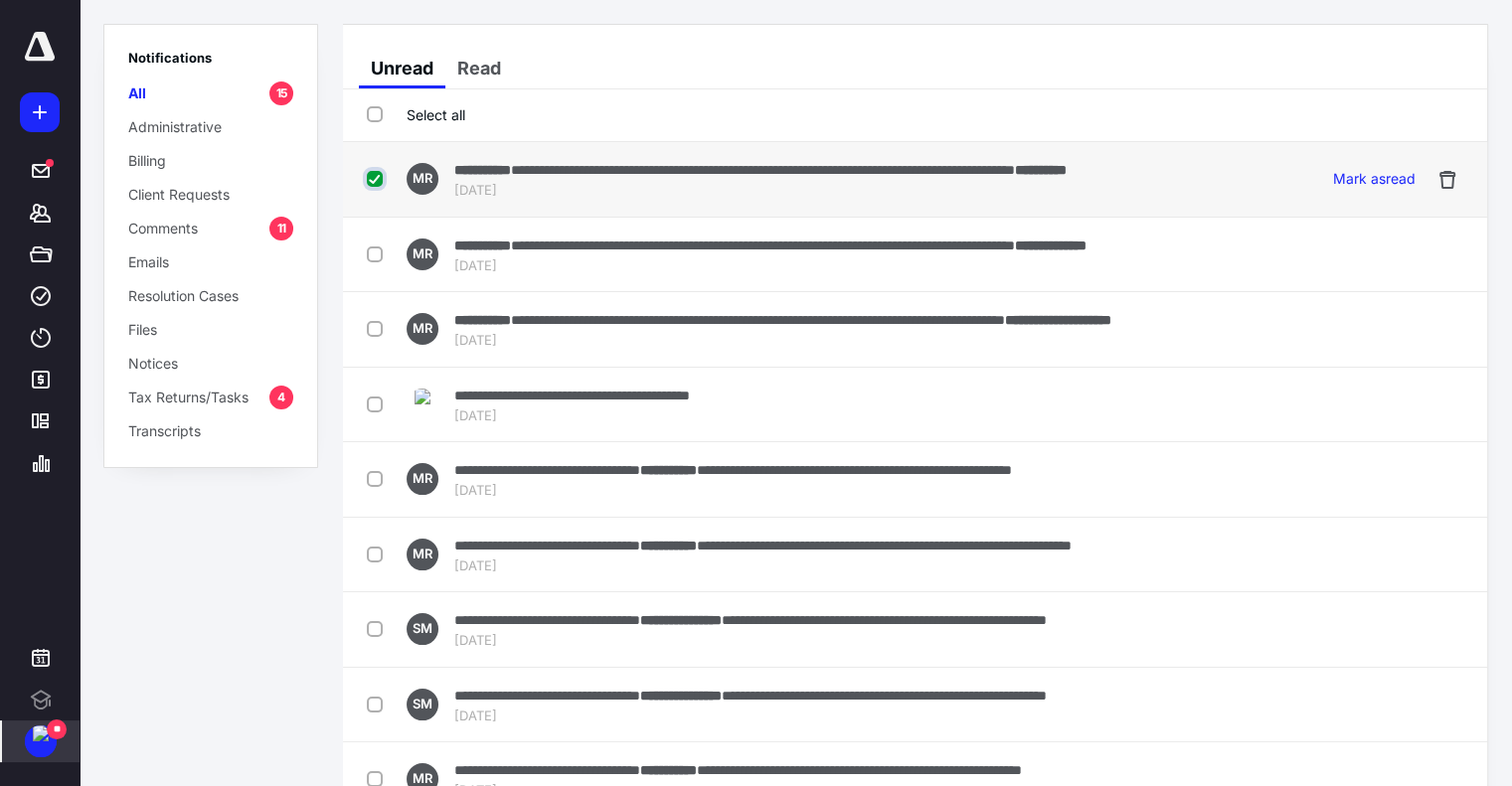 checkbox on "true" 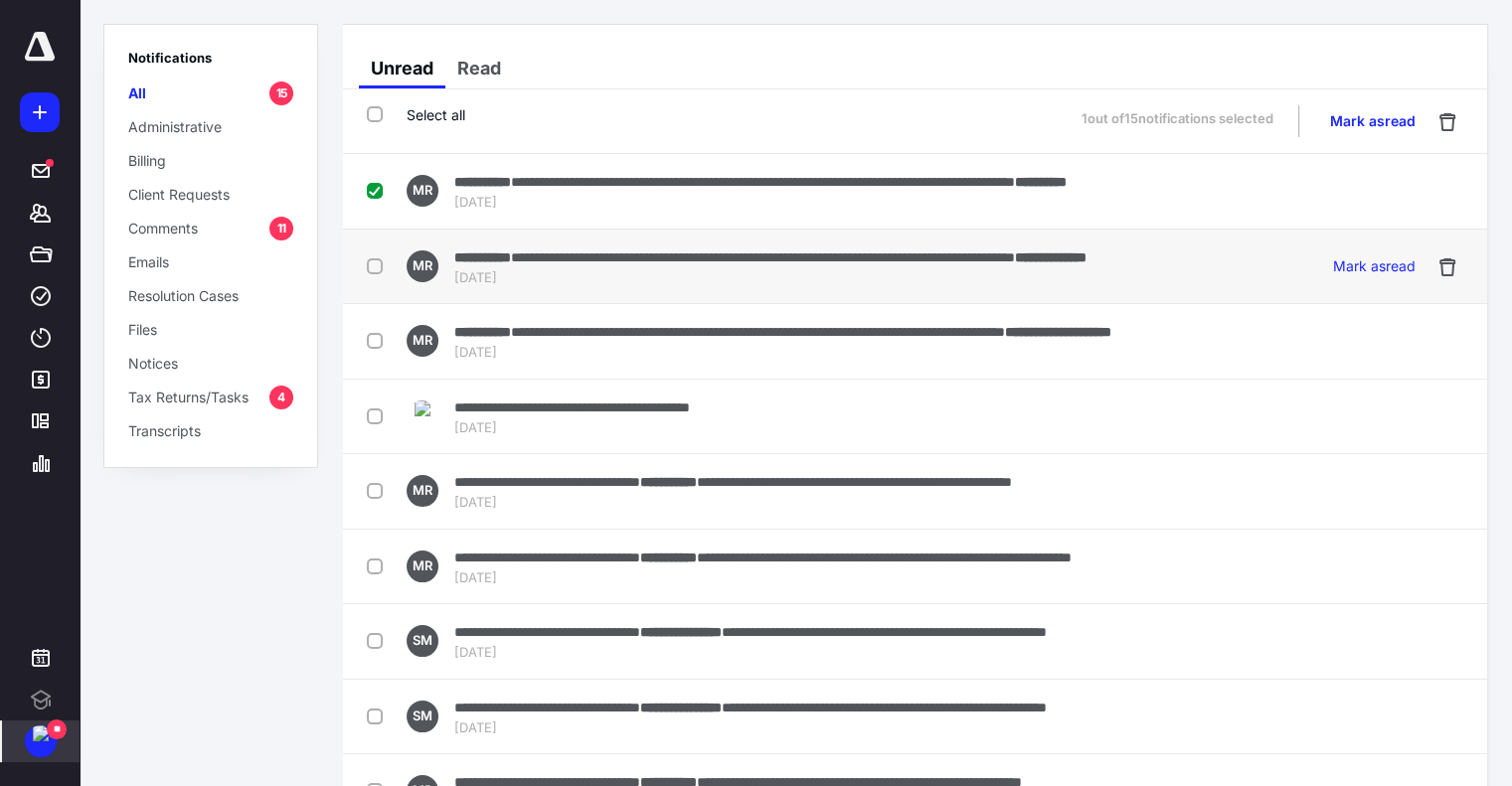 click at bounding box center [379, 265] 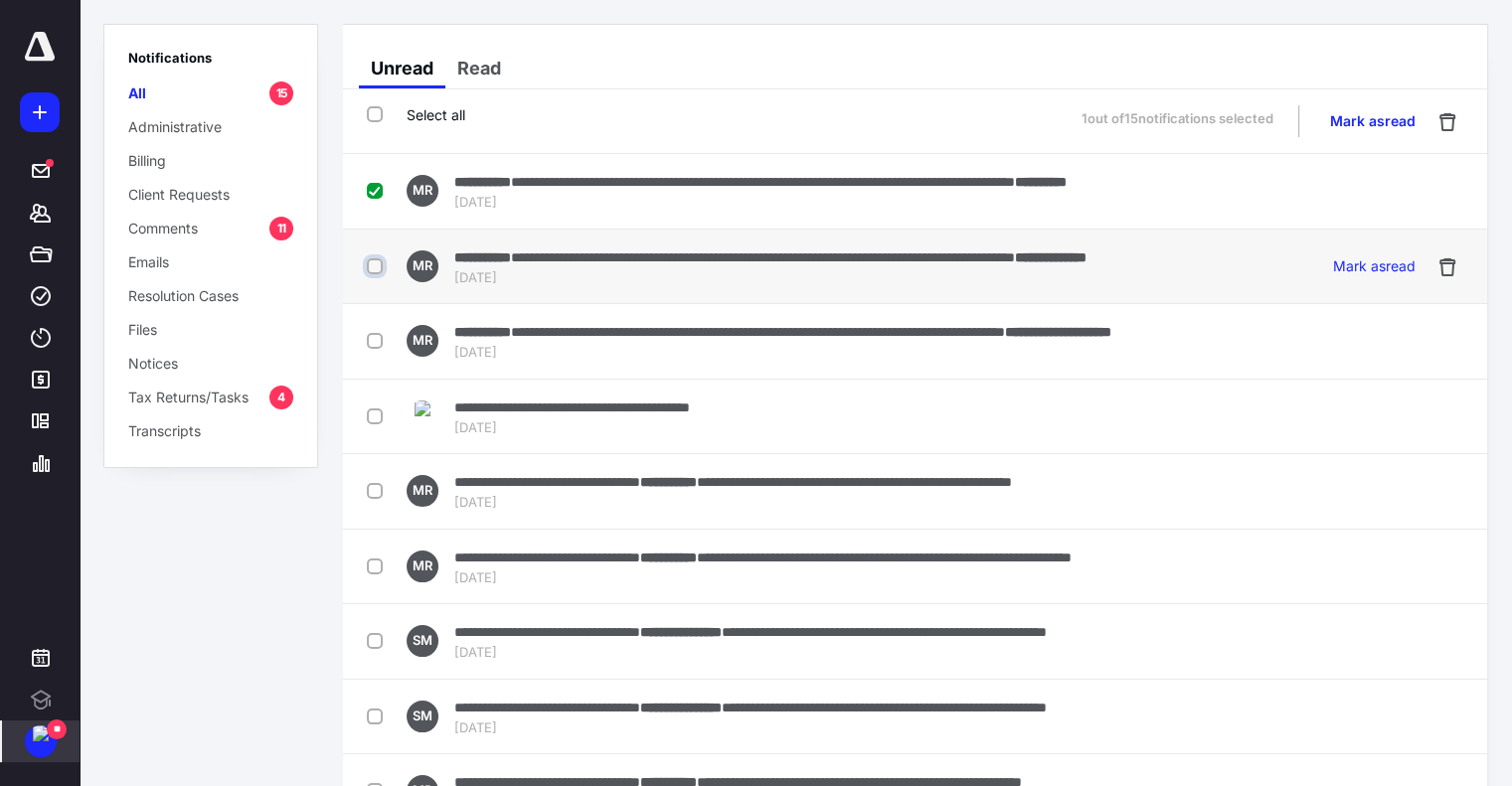 click at bounding box center [377, 266] 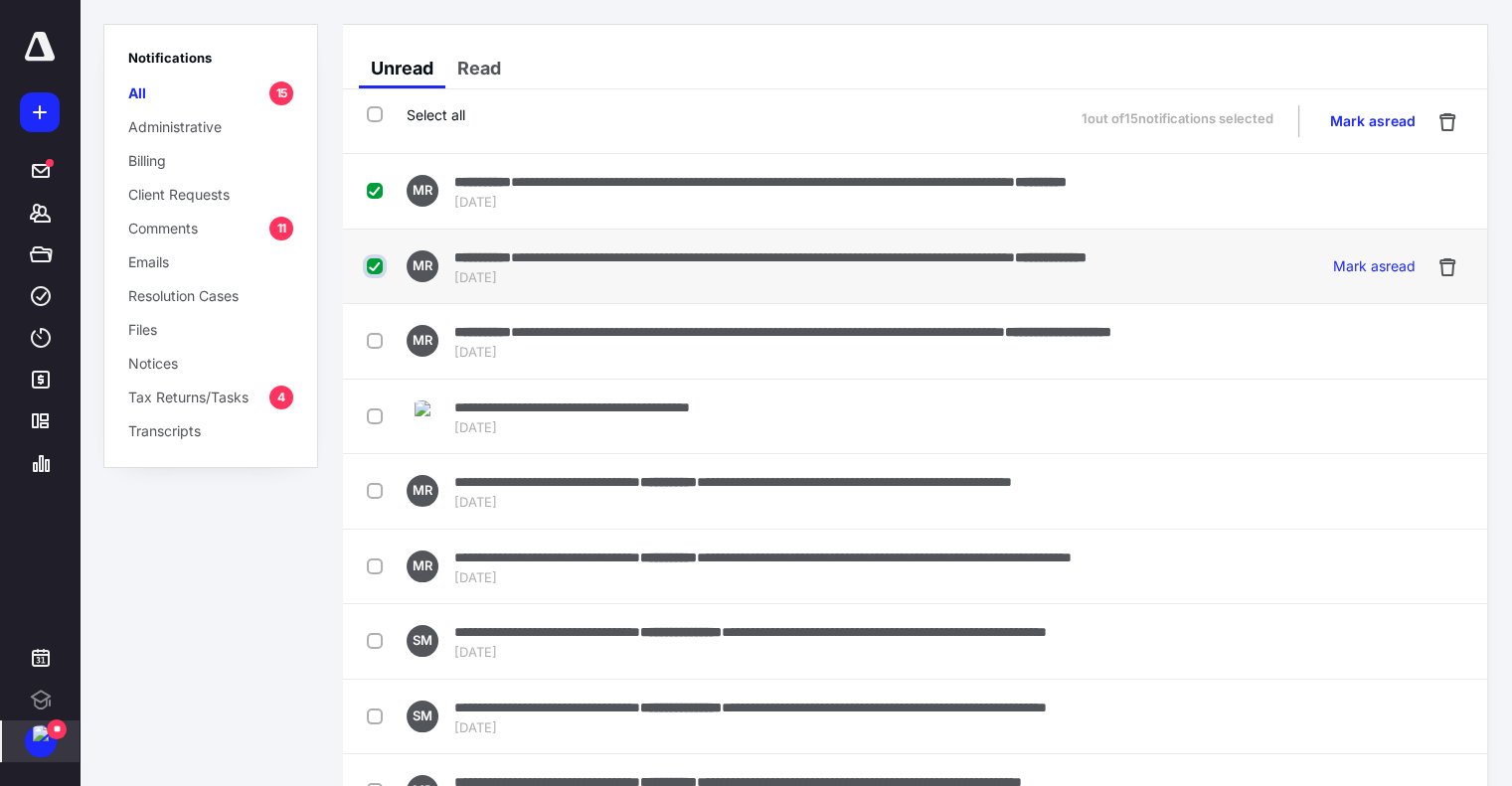 checkbox on "true" 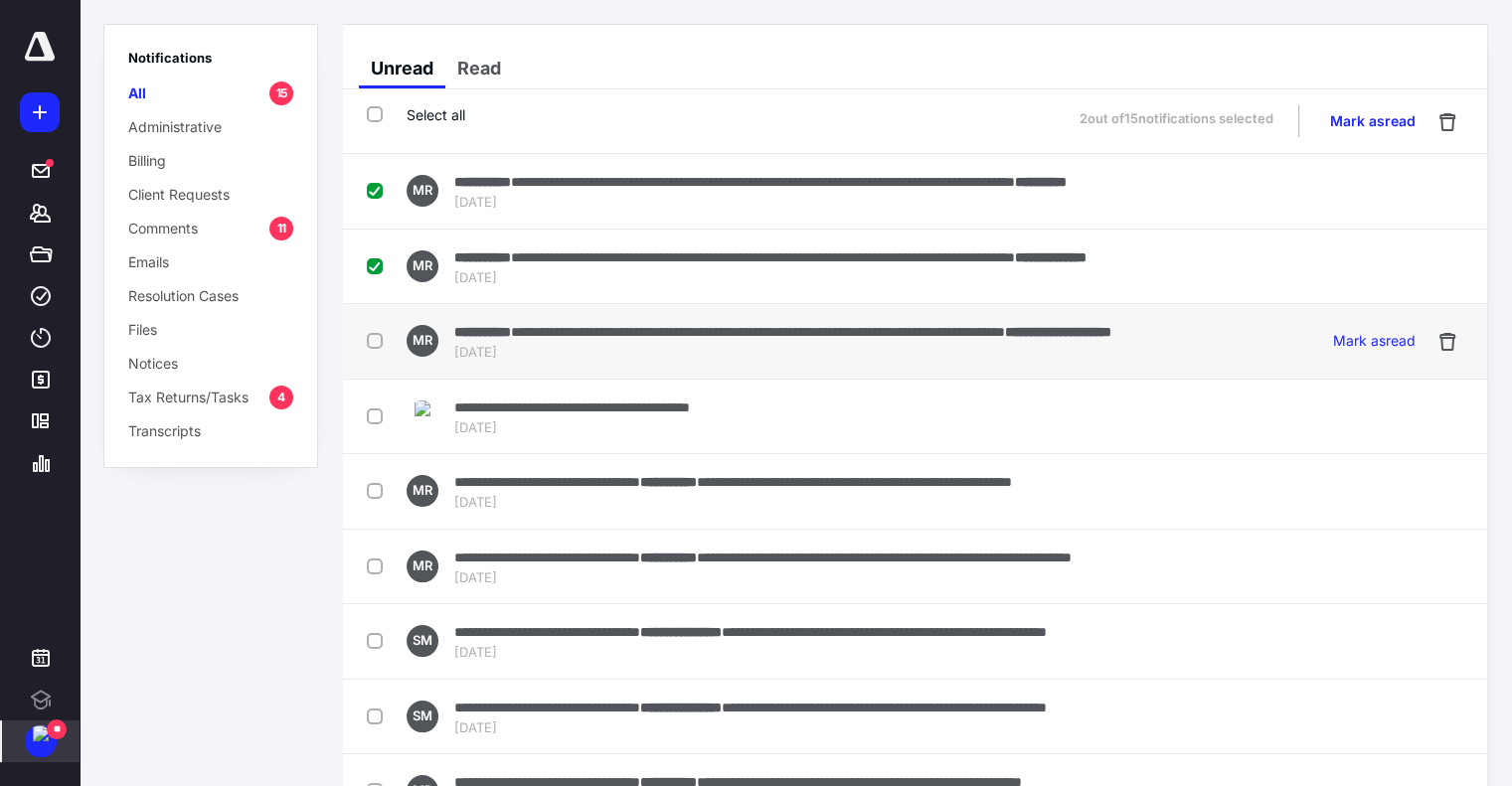 click at bounding box center [379, 340] 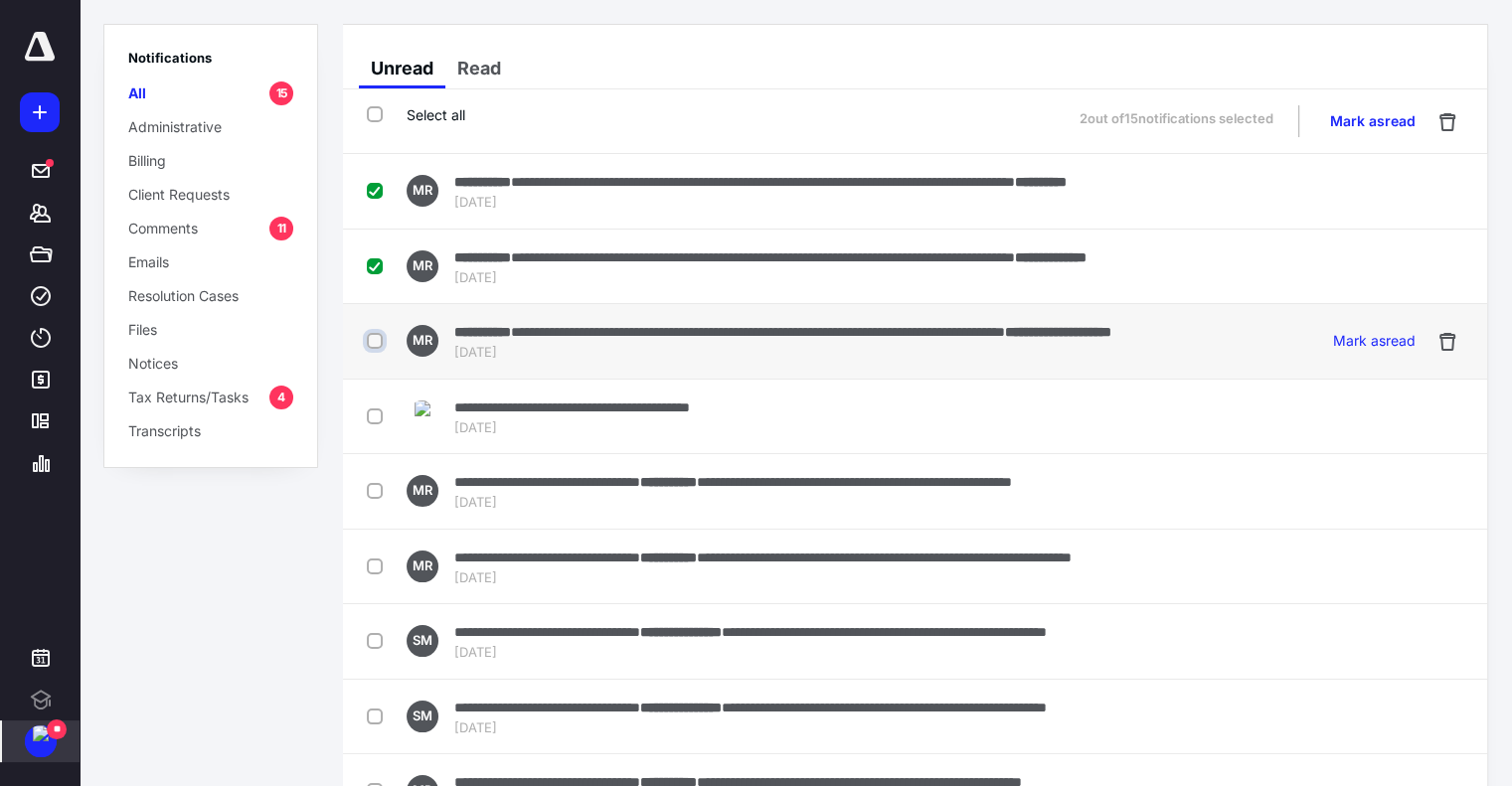 click at bounding box center [377, 341] 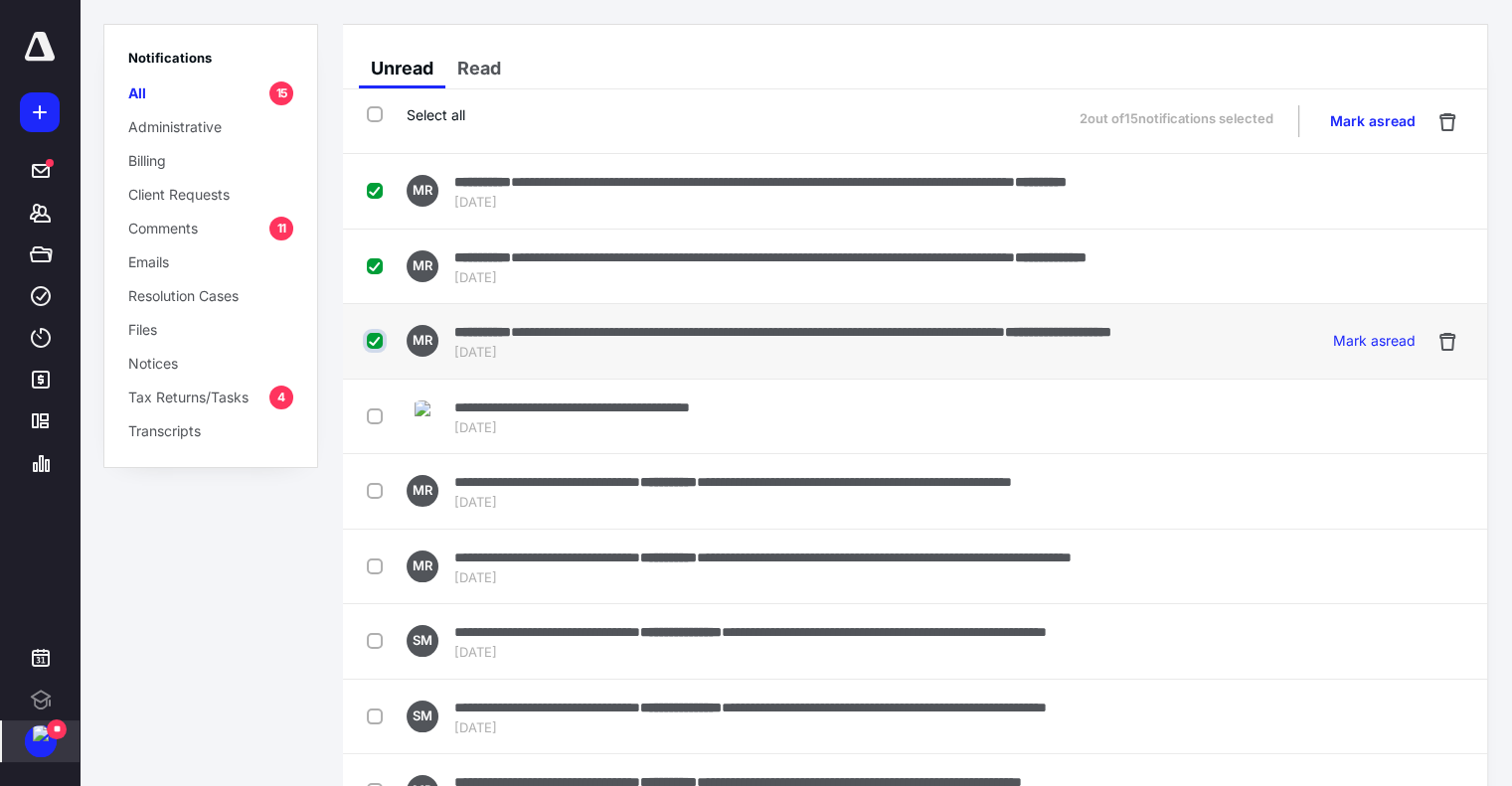 checkbox on "true" 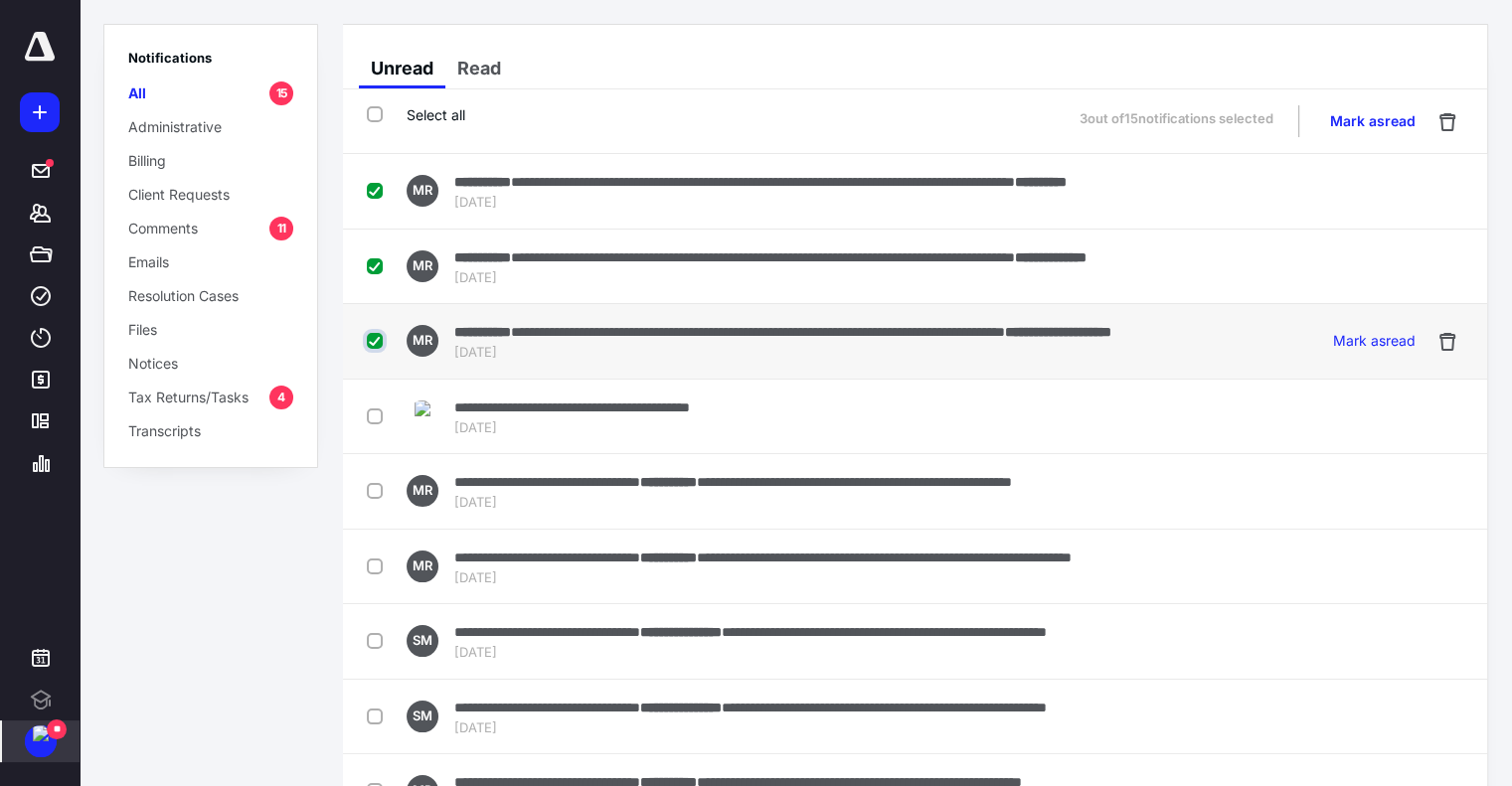 scroll, scrollTop: 99, scrollLeft: 0, axis: vertical 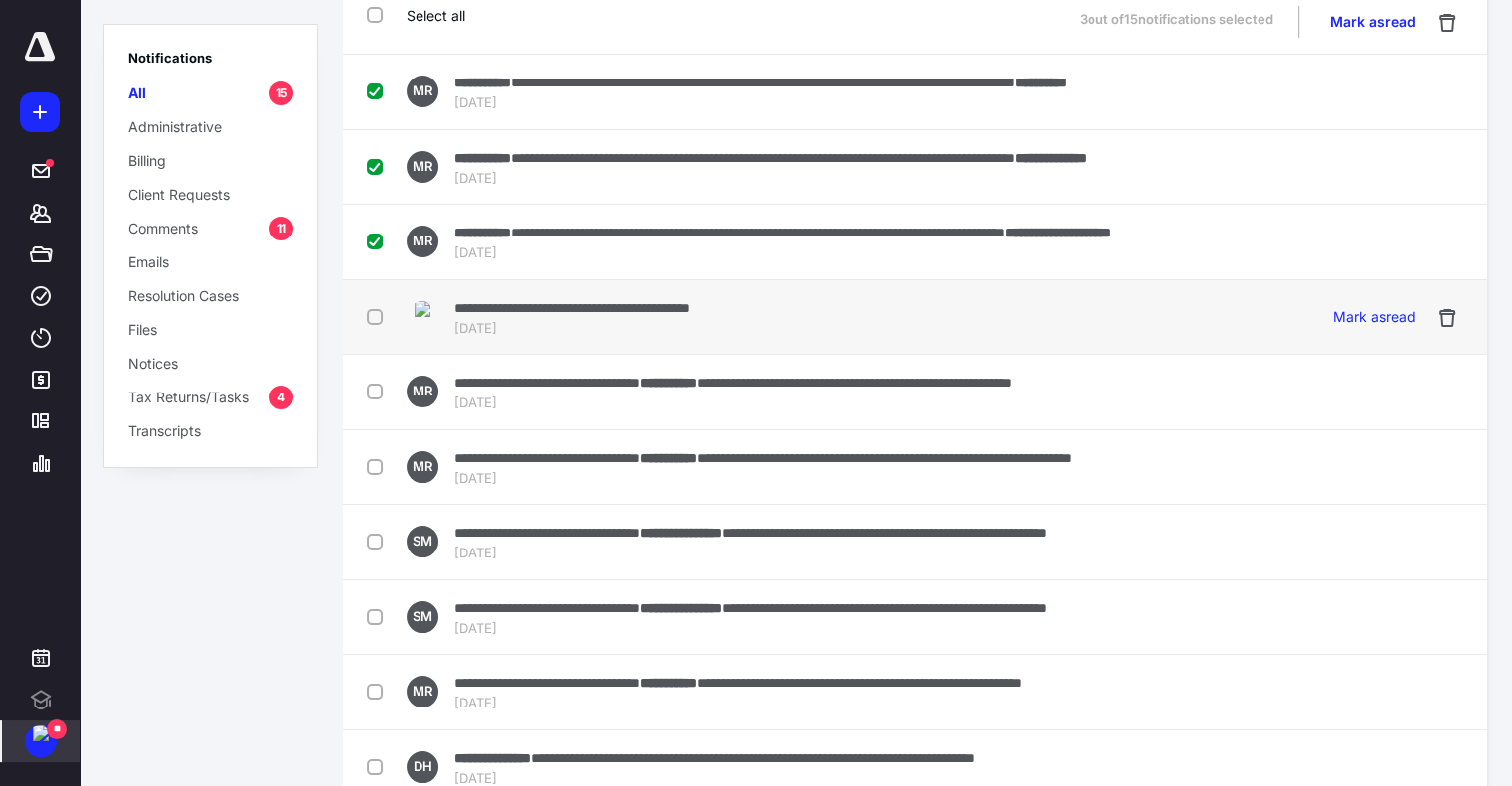 click at bounding box center (379, 316) 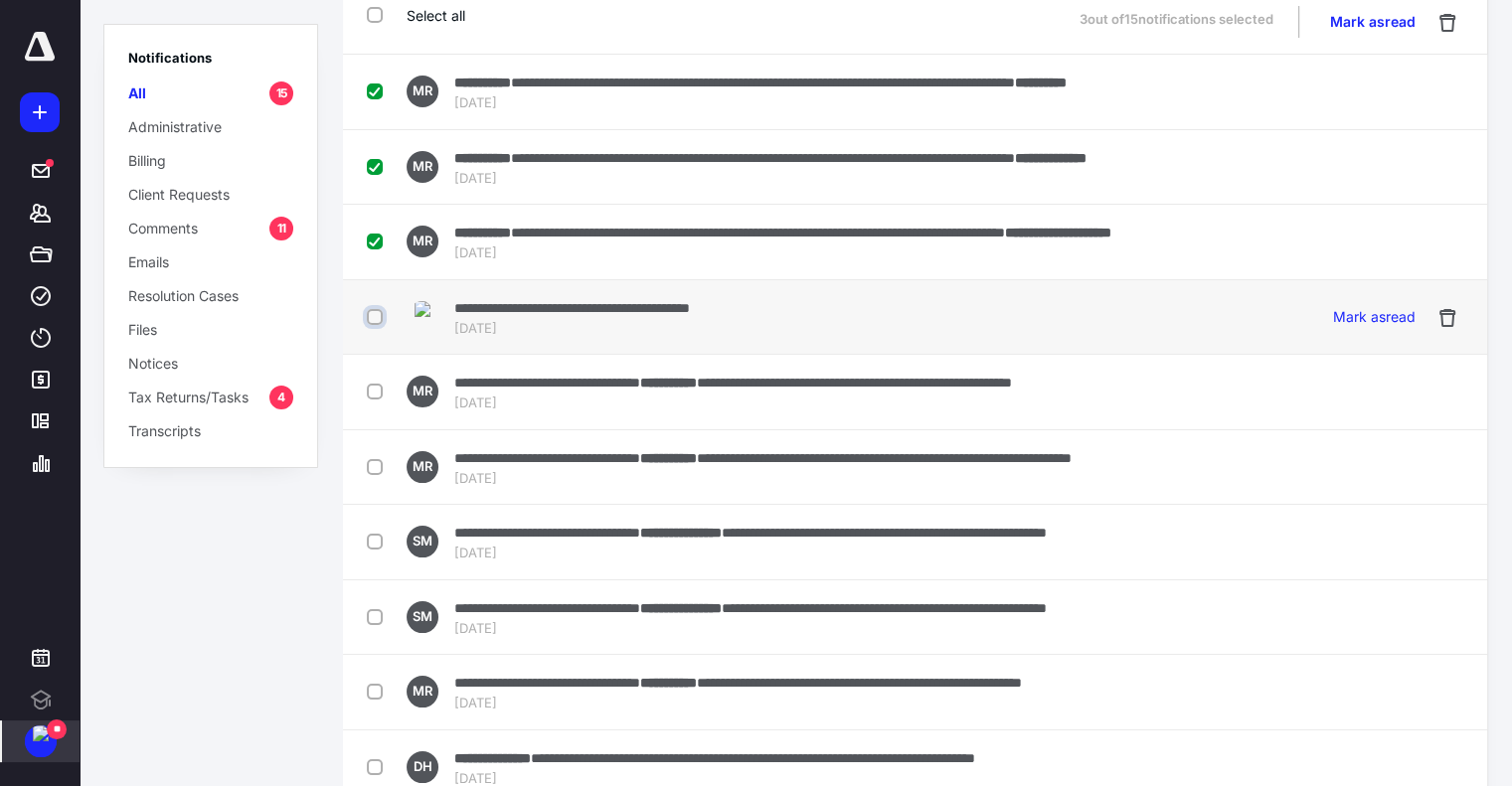 click at bounding box center [377, 317] 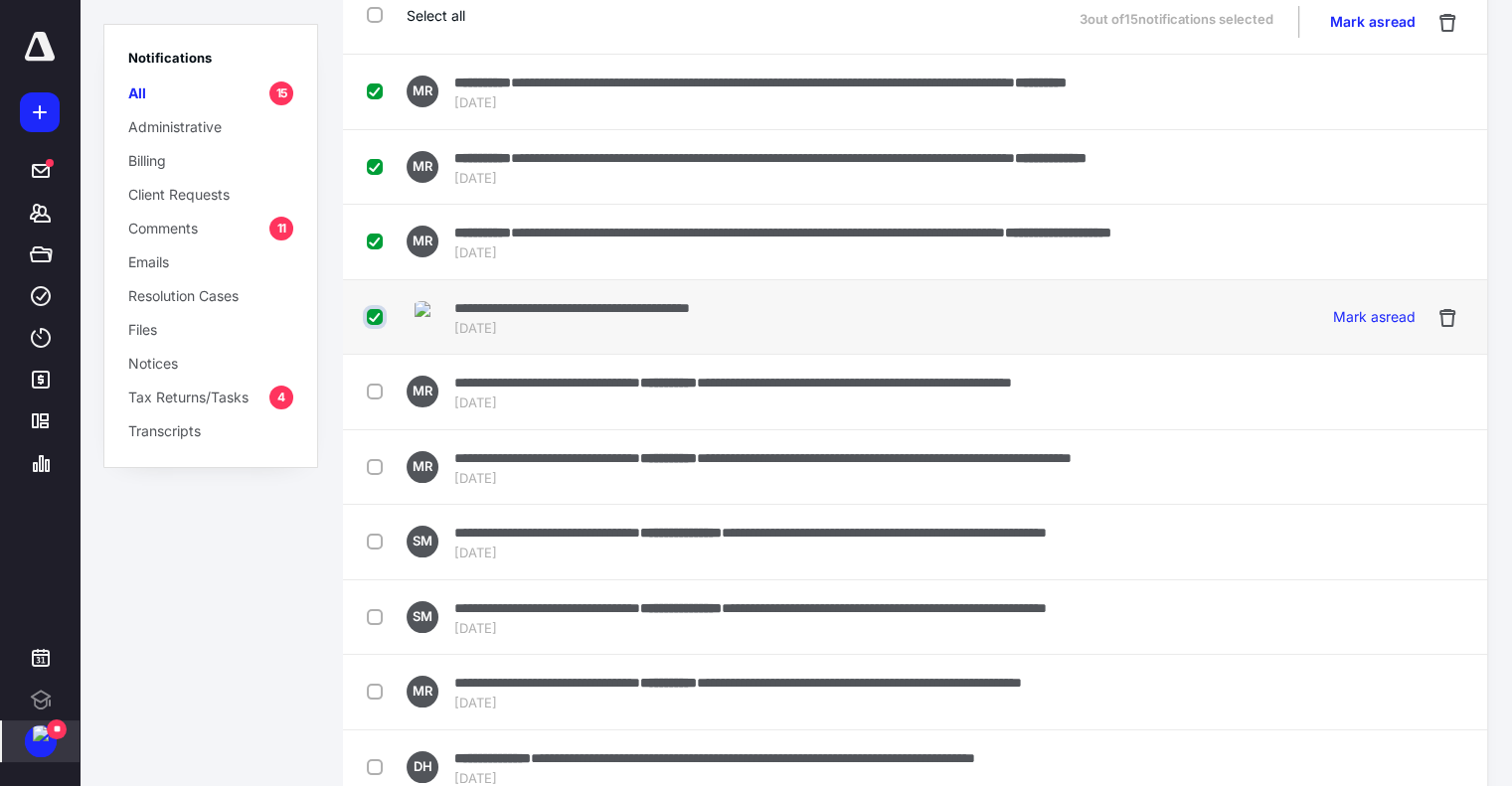checkbox on "true" 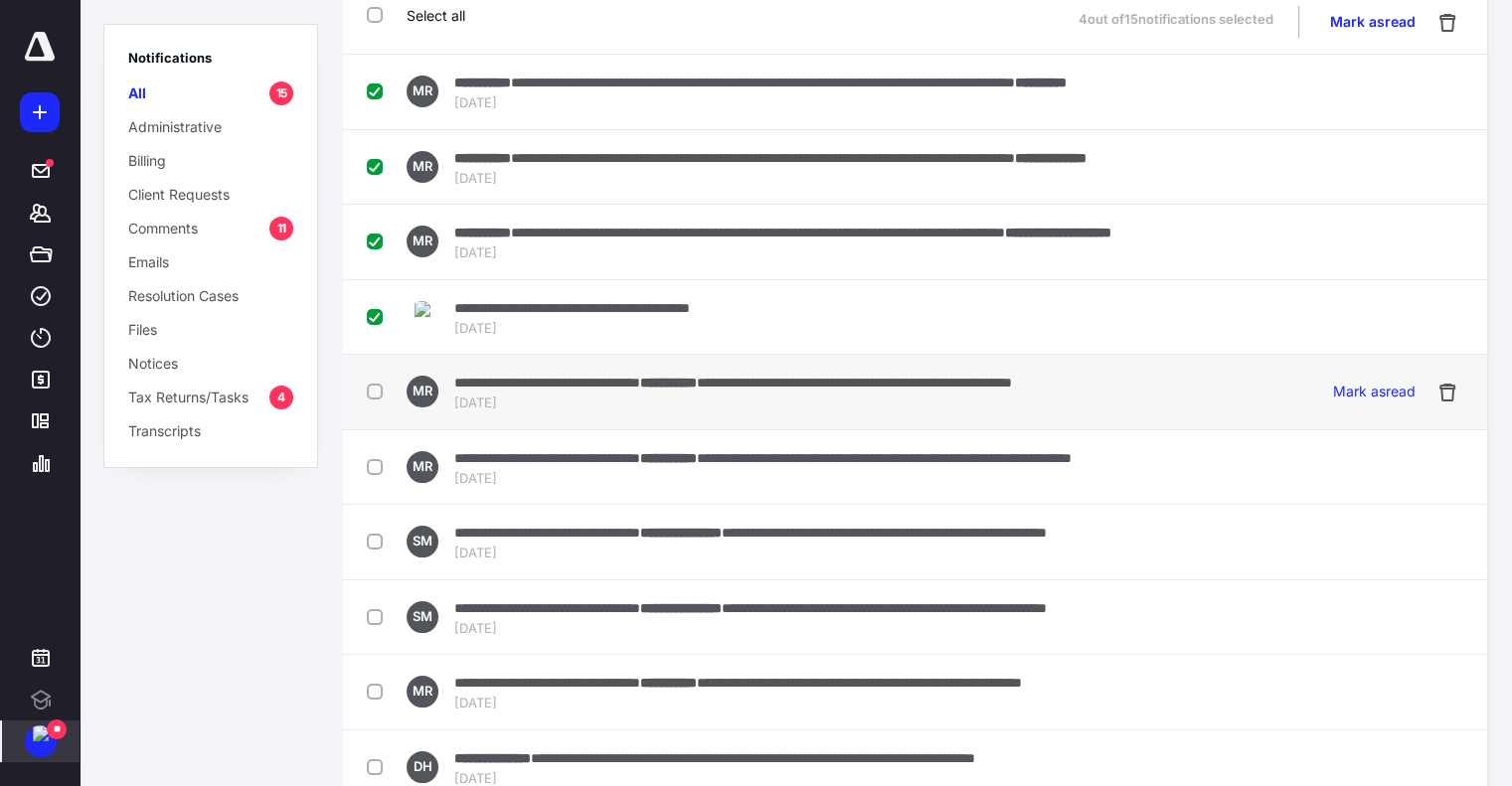 click at bounding box center (379, 391) 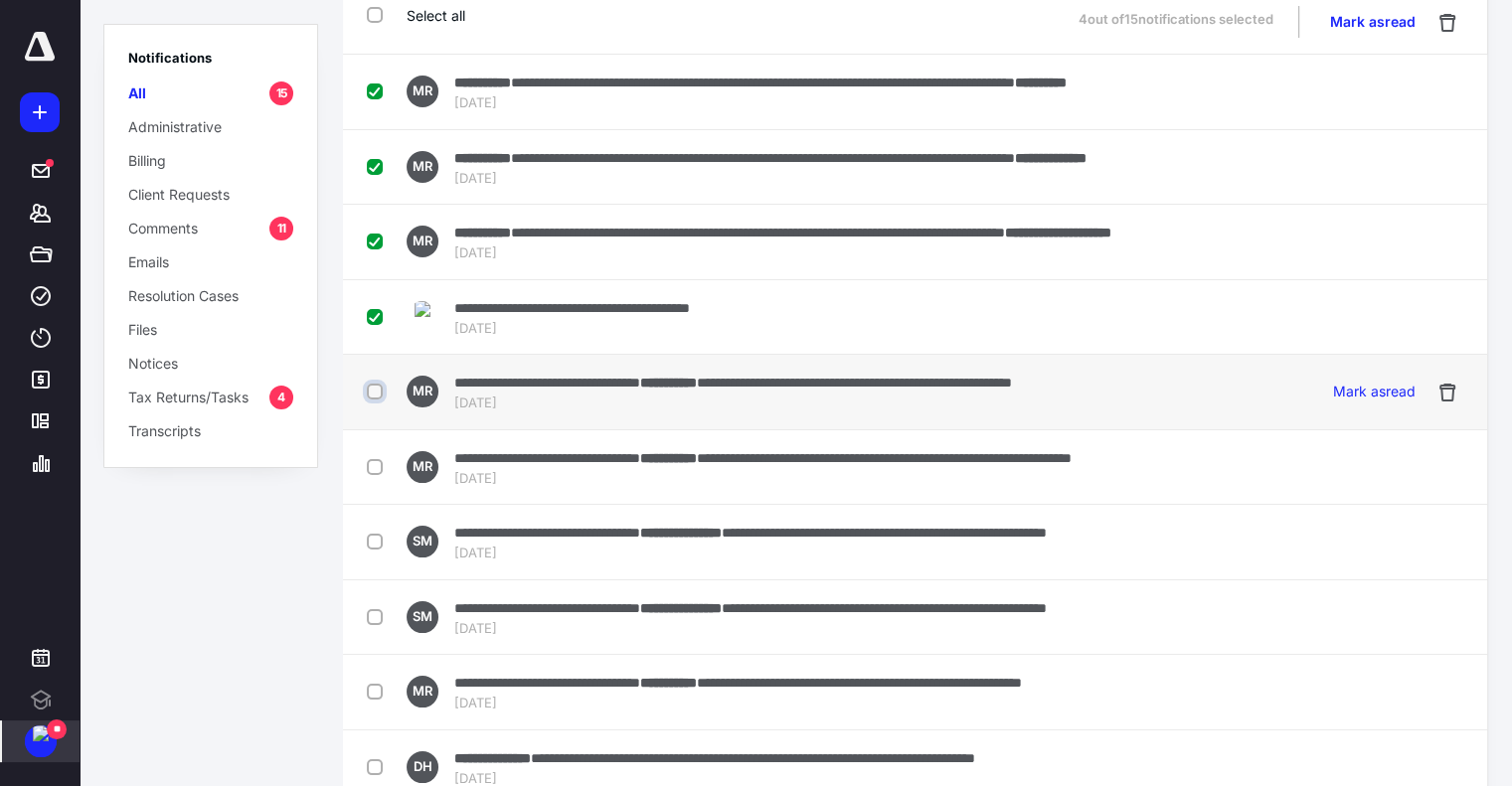 click at bounding box center (377, 392) 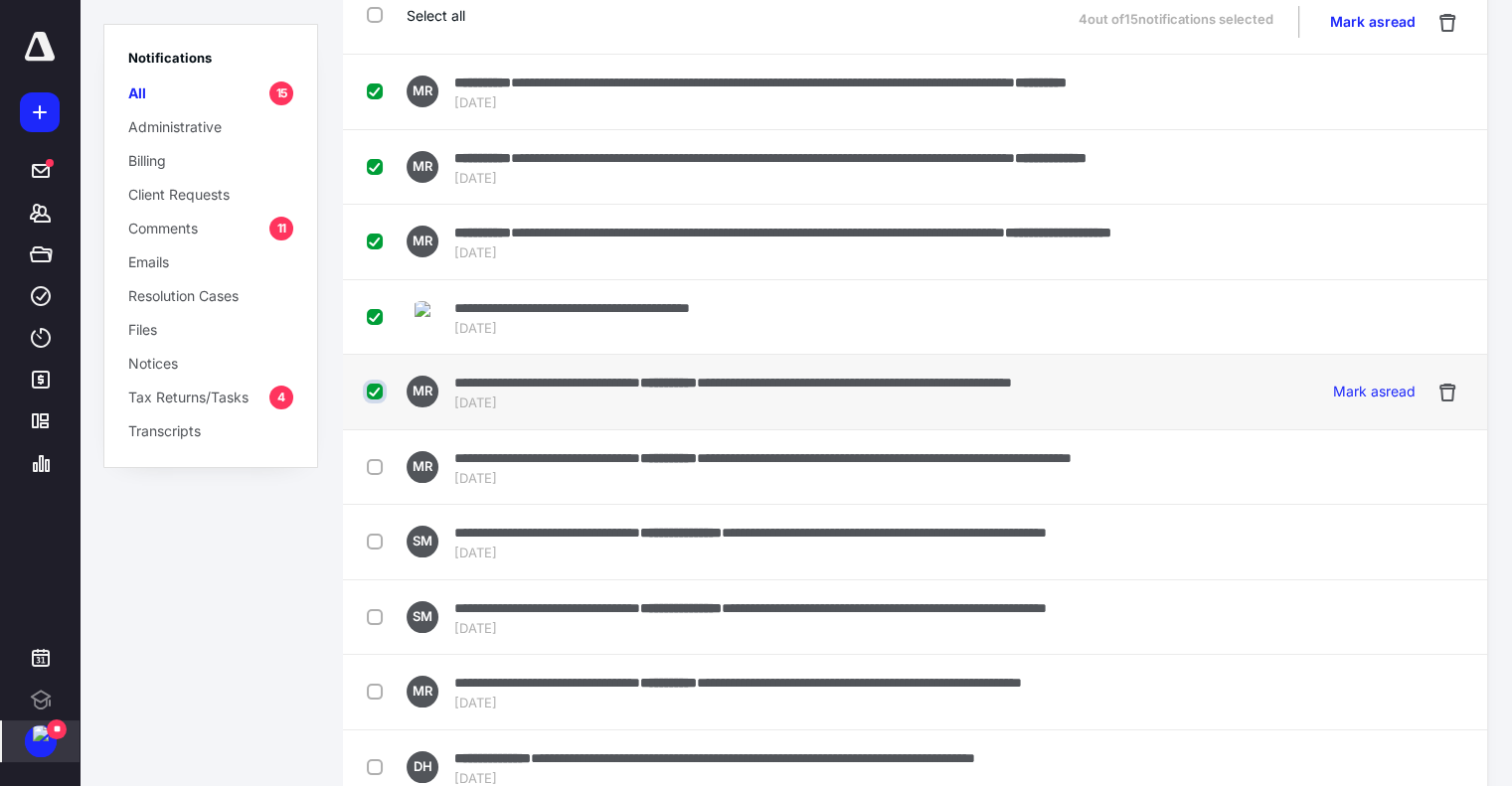 checkbox on "true" 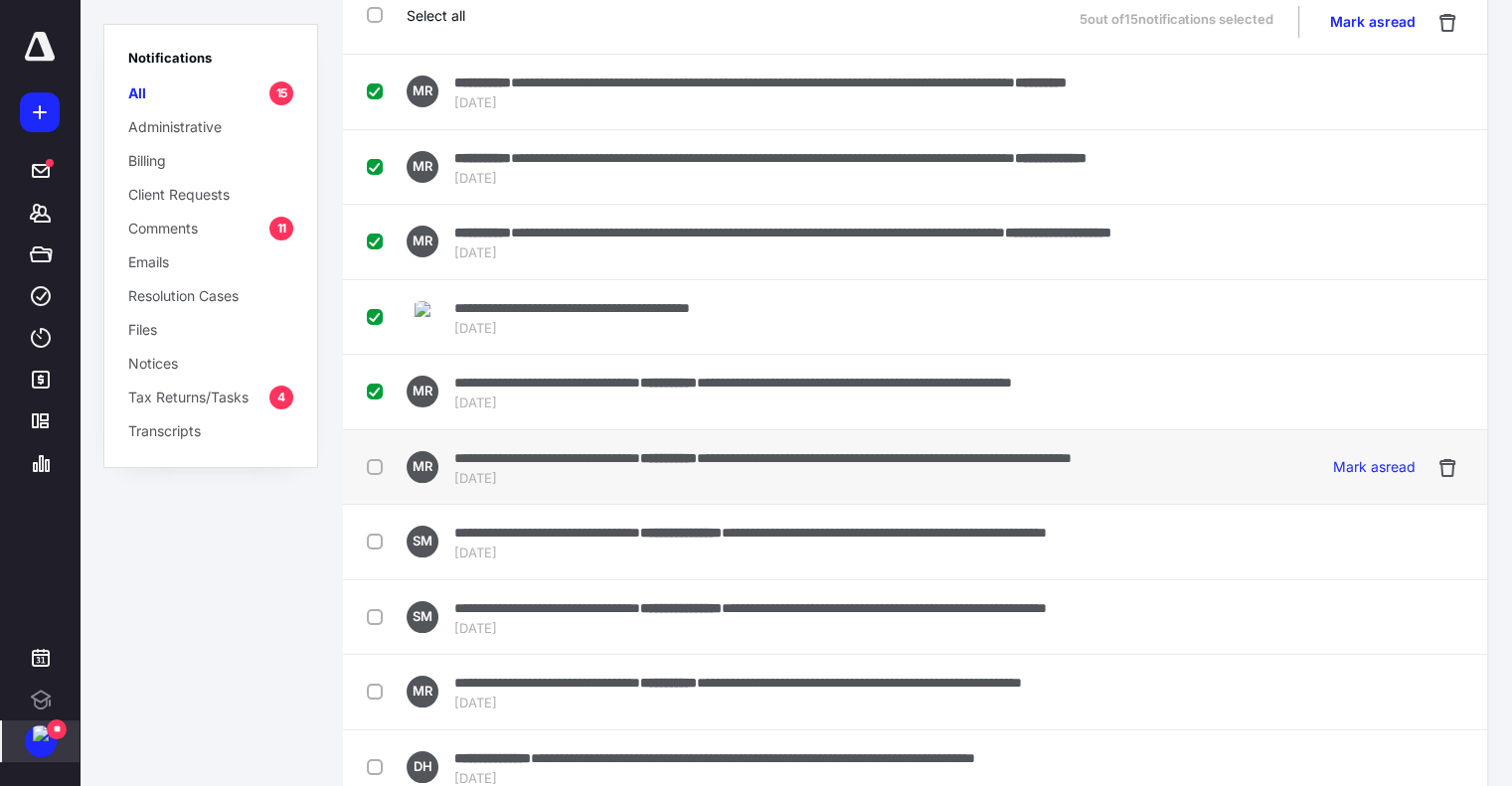 click at bounding box center (379, 466) 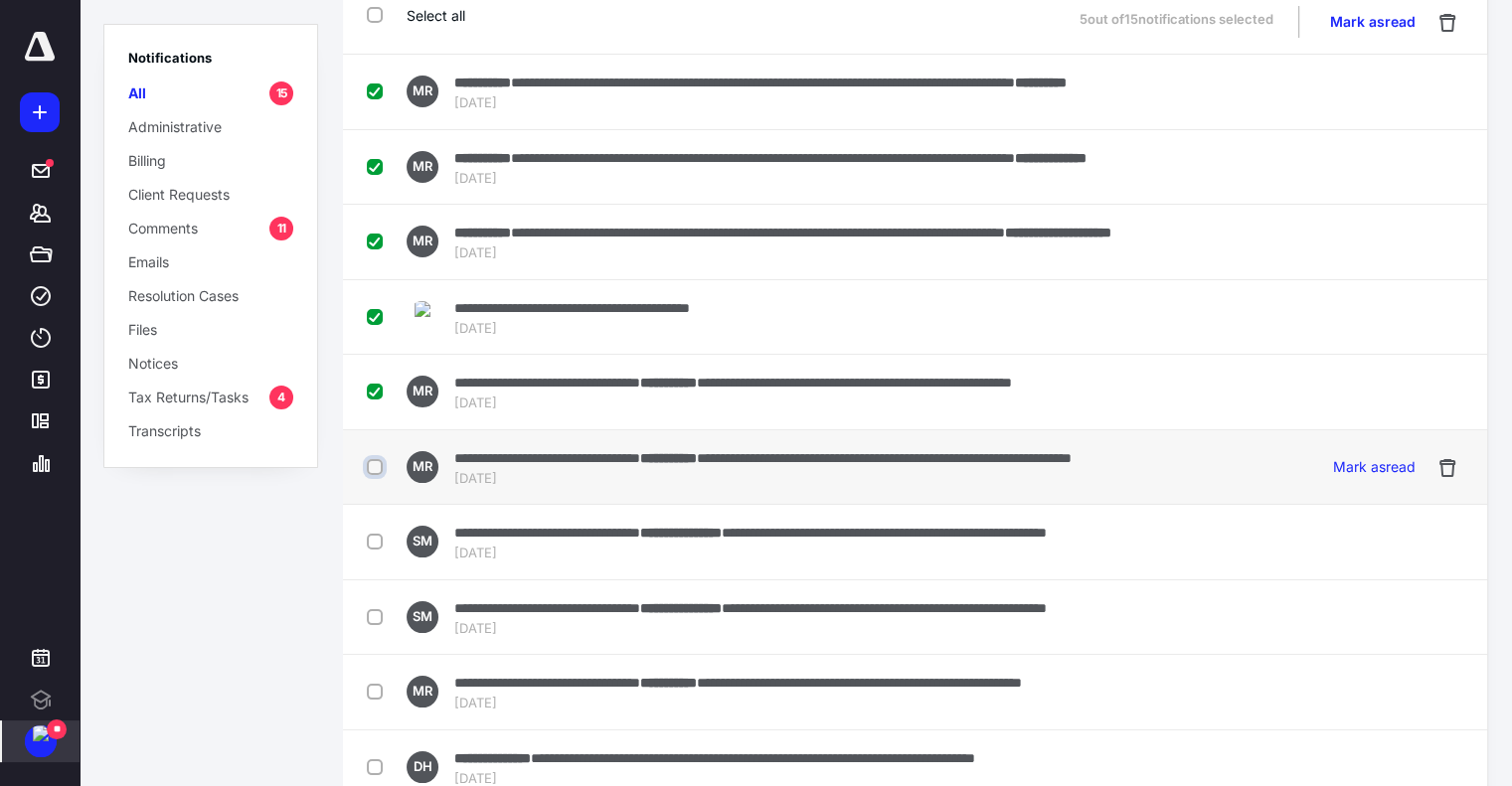 click at bounding box center [377, 467] 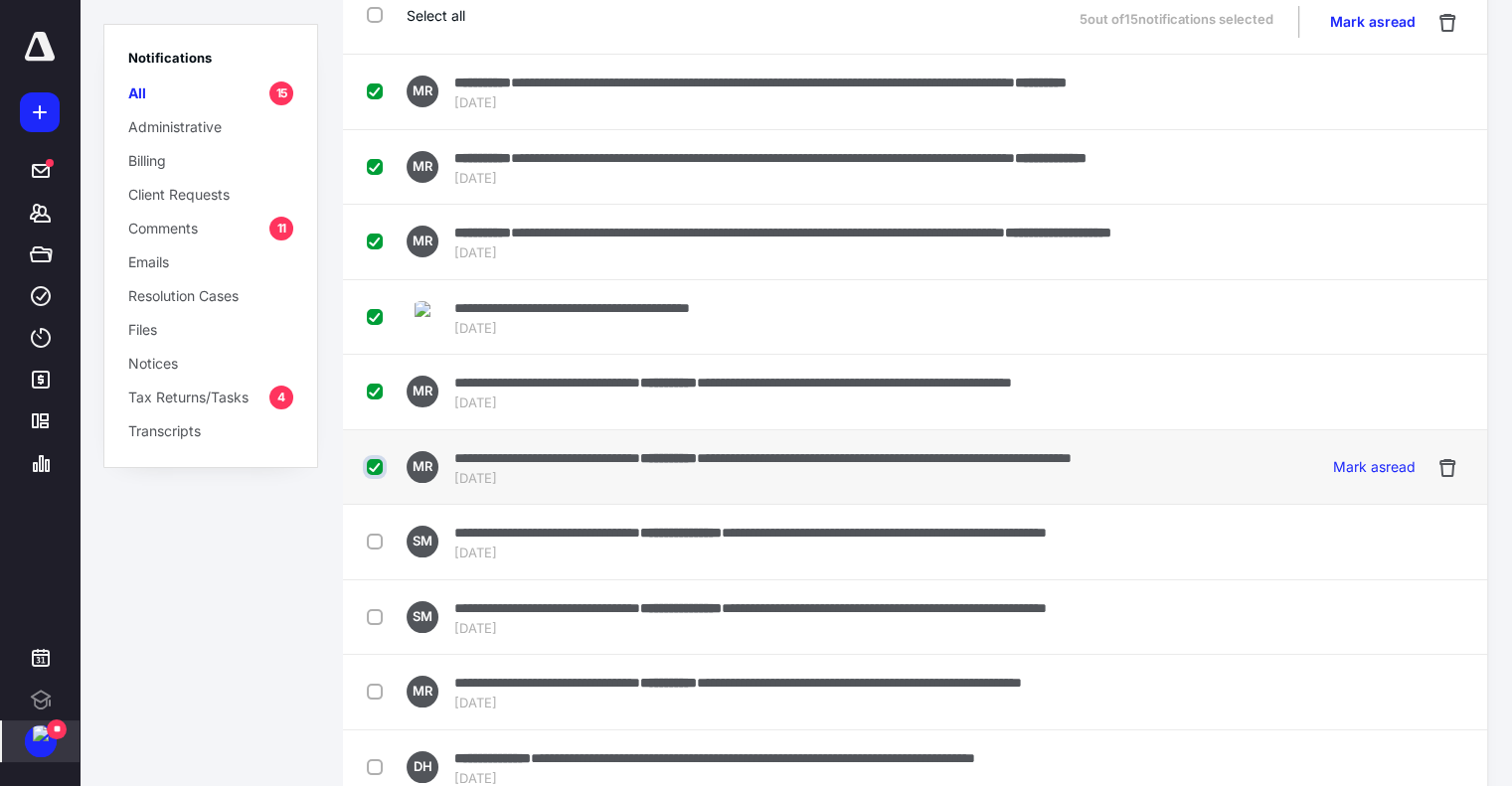 checkbox on "true" 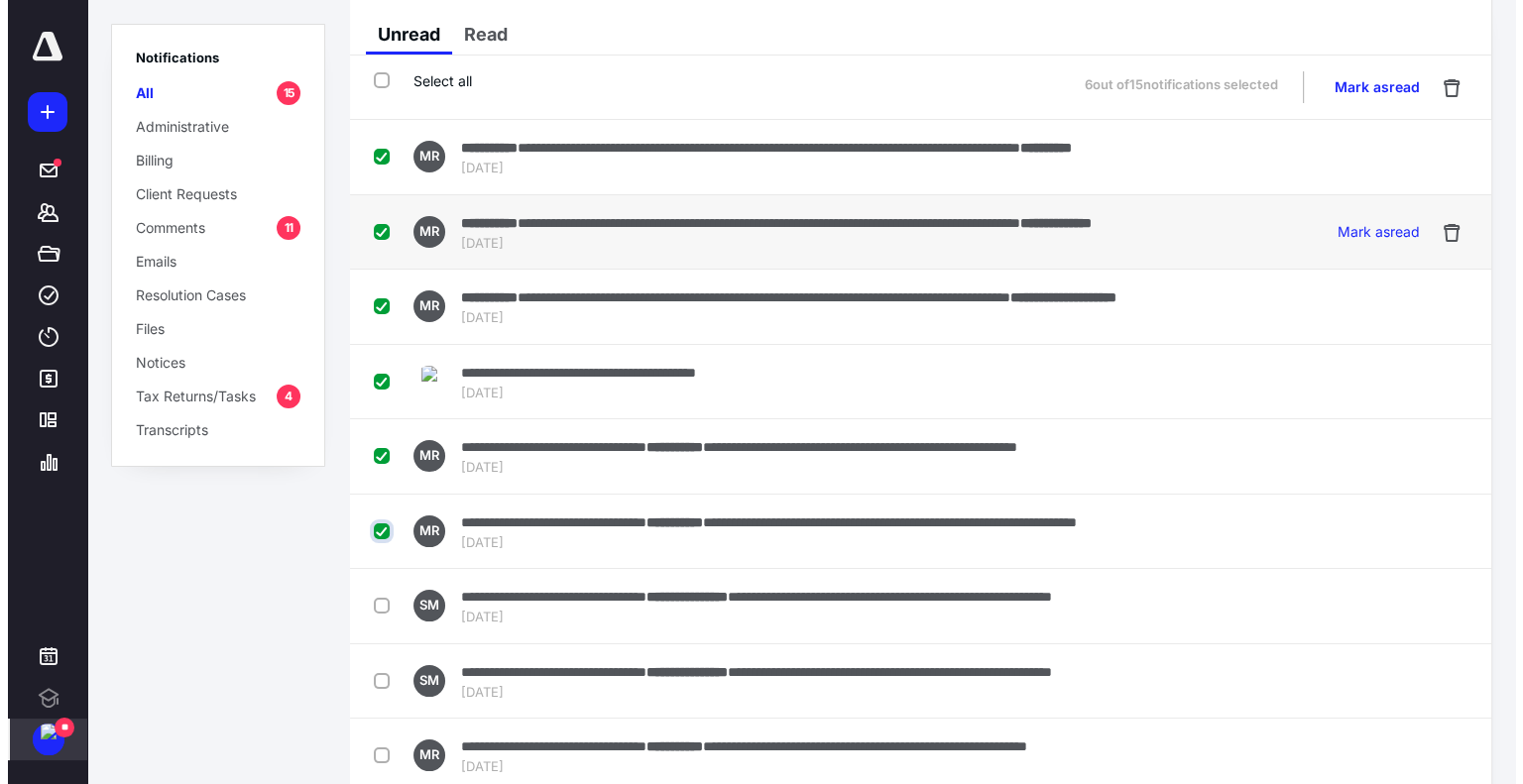 scroll, scrollTop: 0, scrollLeft: 0, axis: both 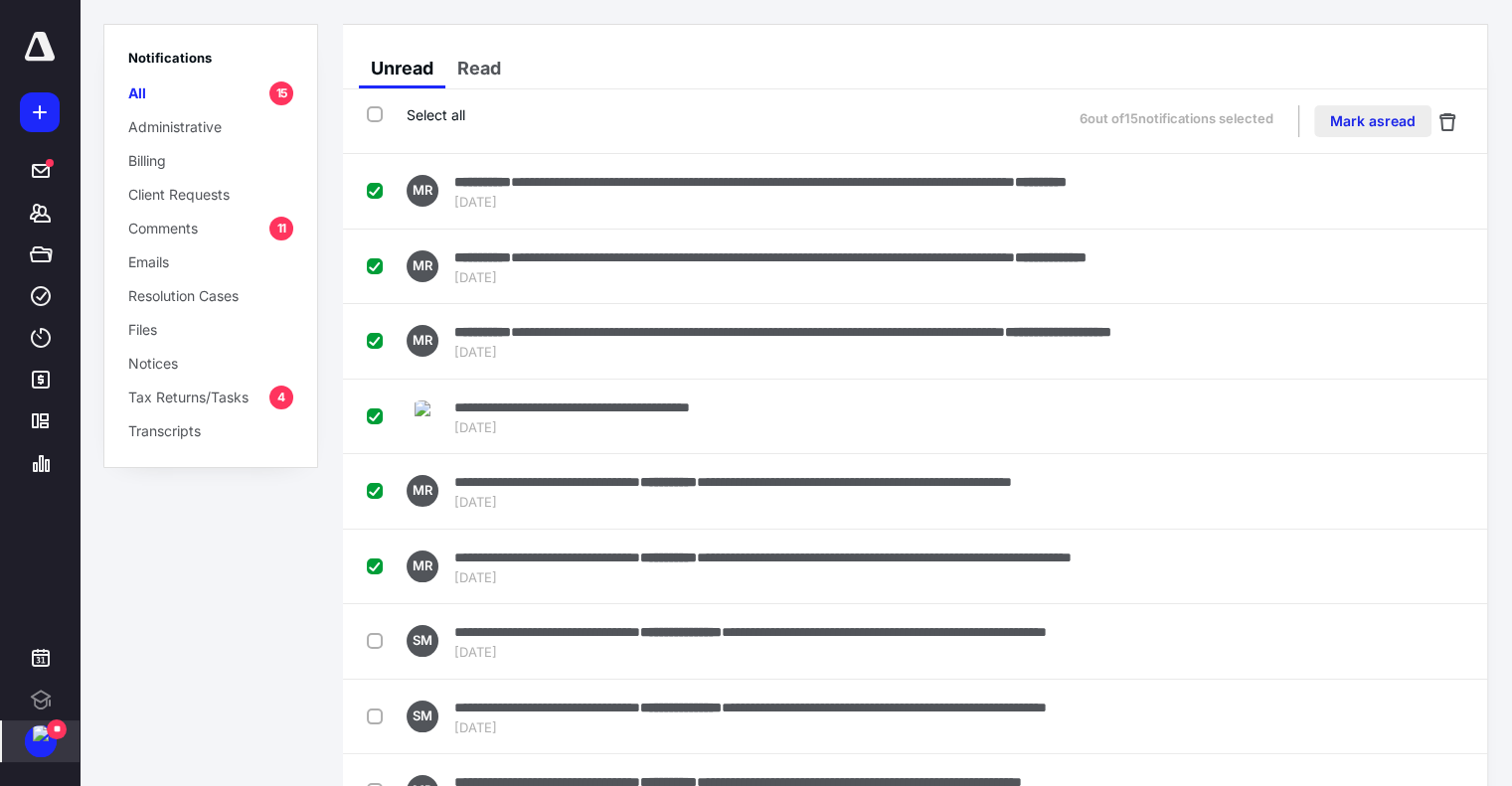 click on "Mark as  read" at bounding box center [1373, 121] 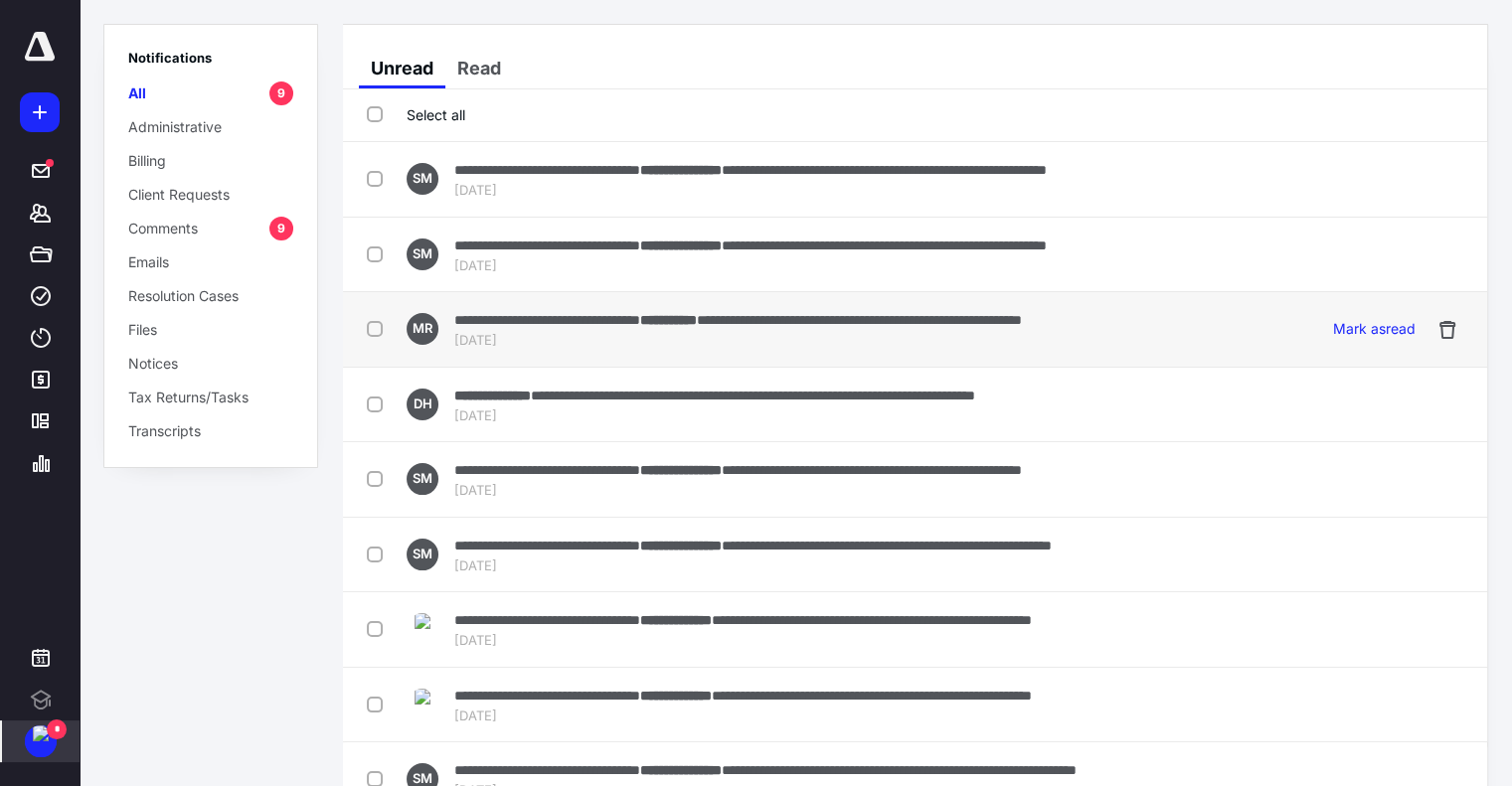 click at bounding box center [379, 328] 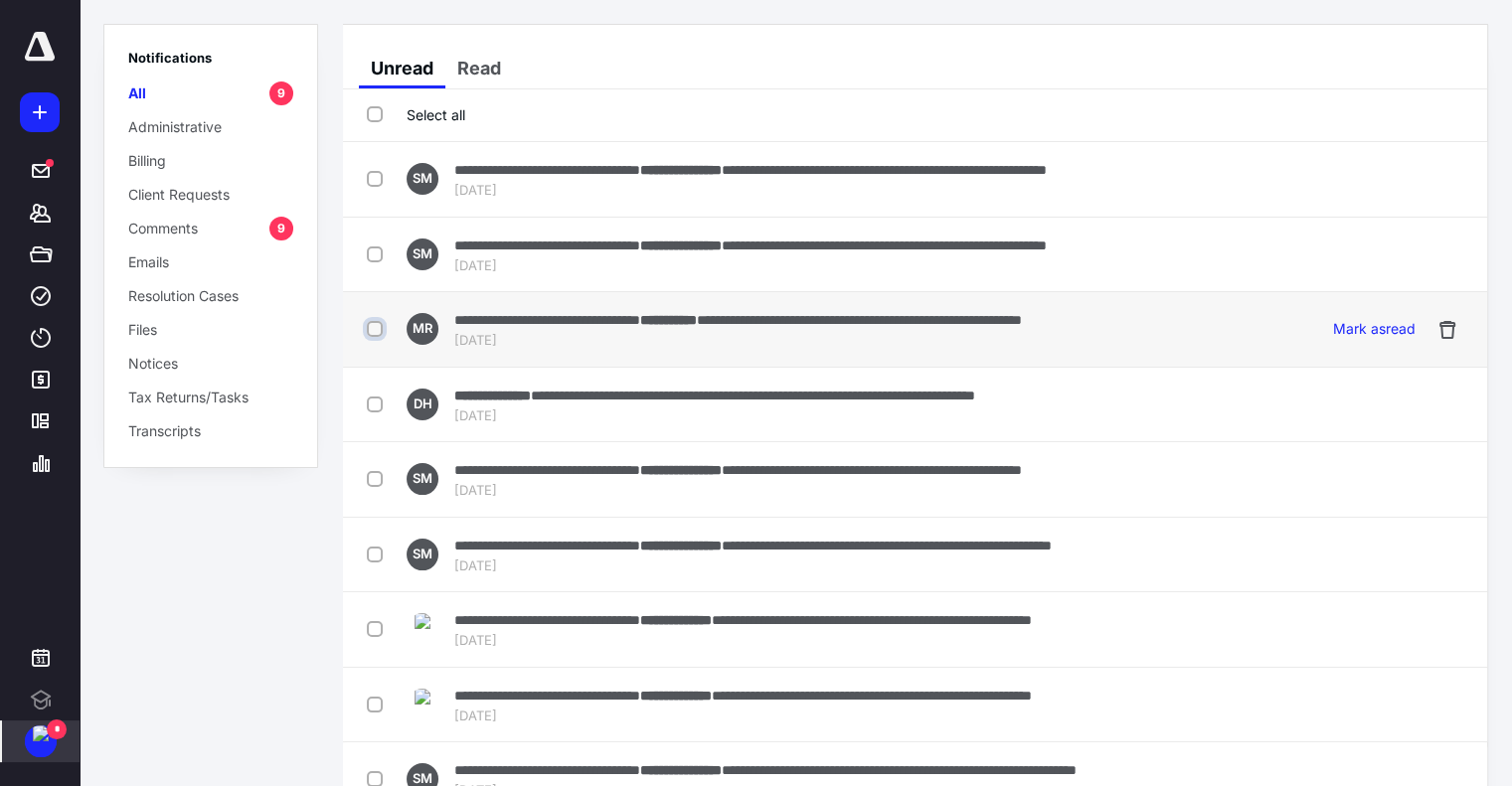 click at bounding box center [377, 329] 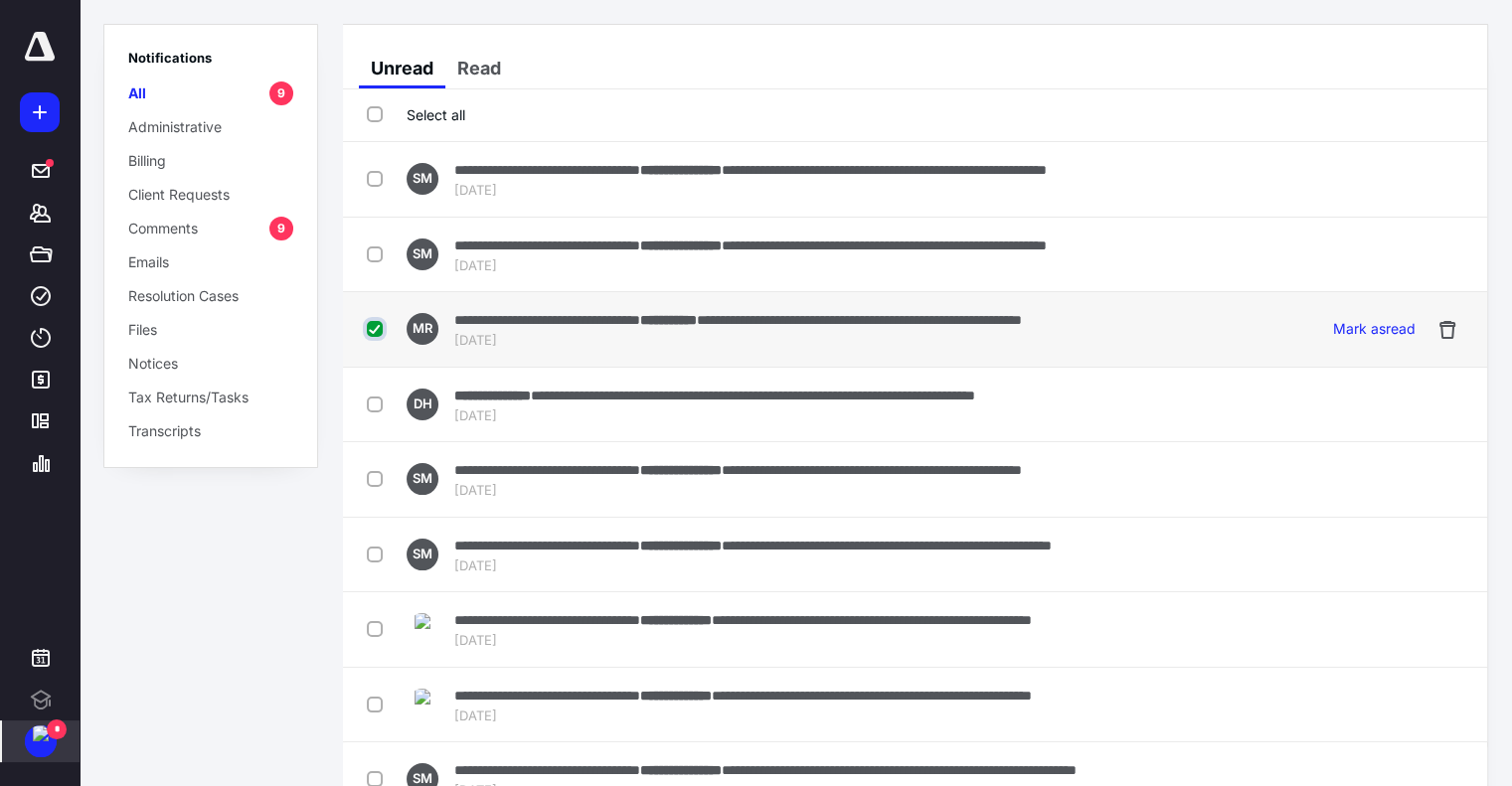 checkbox on "true" 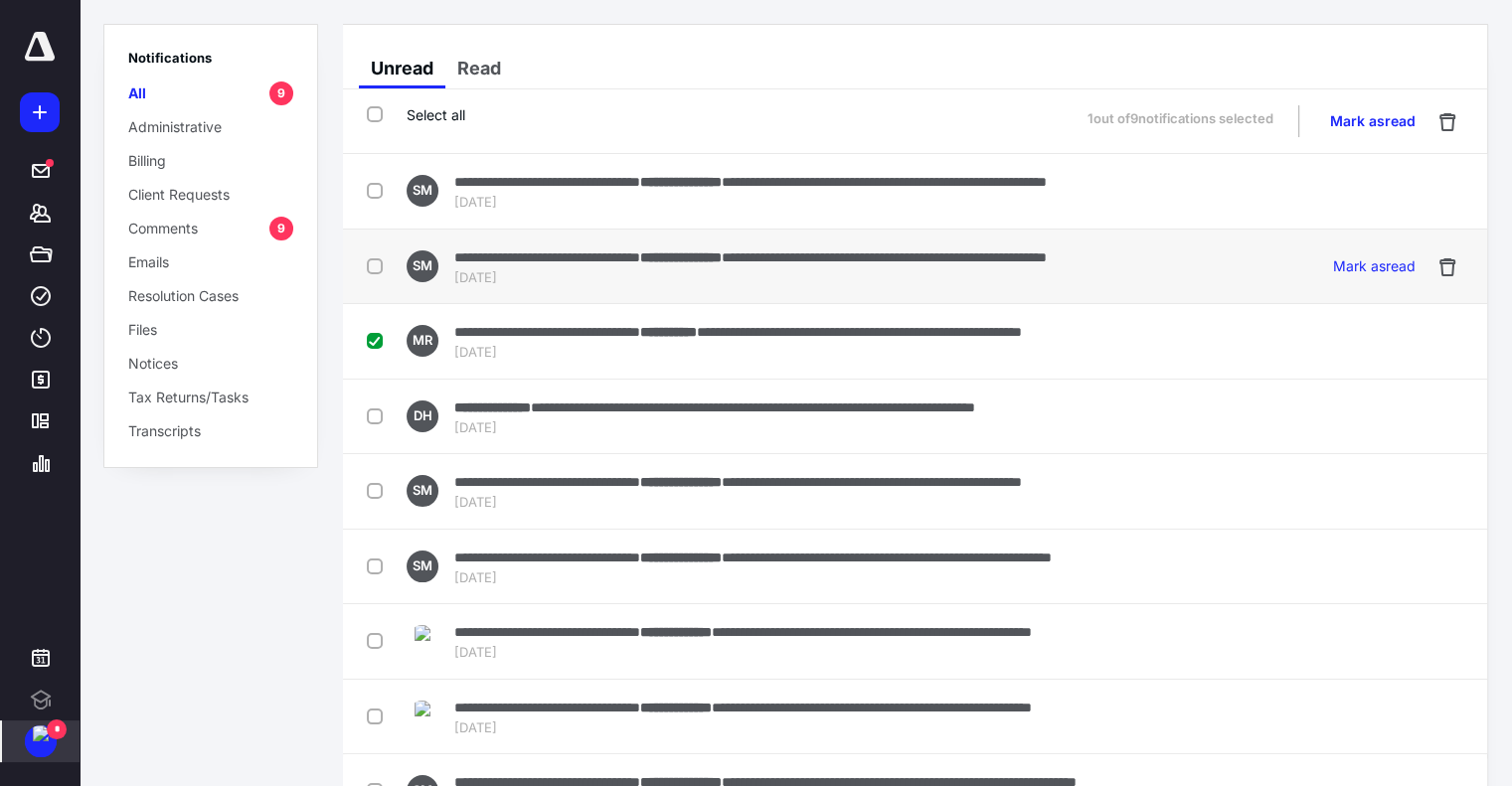 click at bounding box center [379, 265] 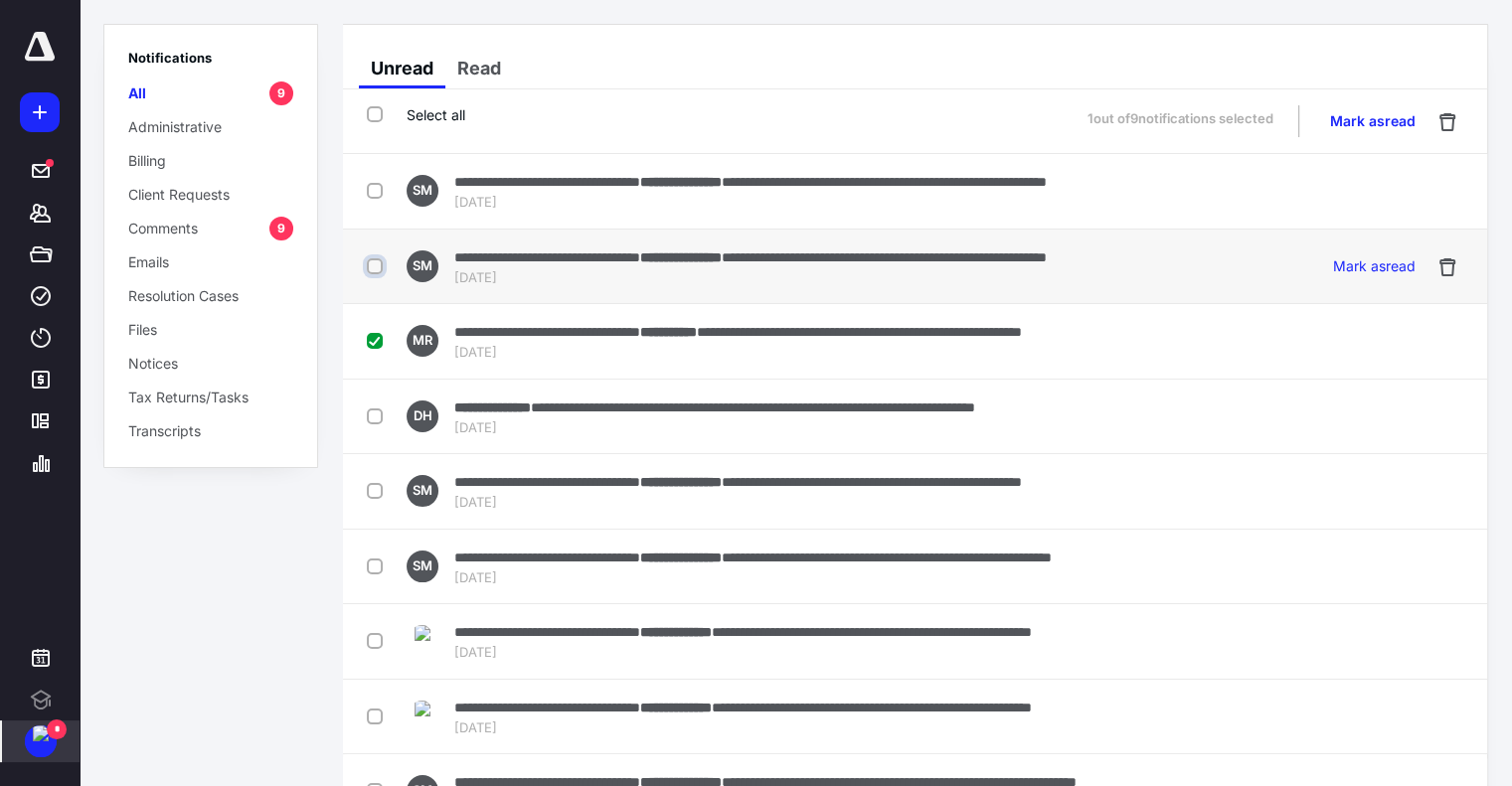 click at bounding box center [377, 266] 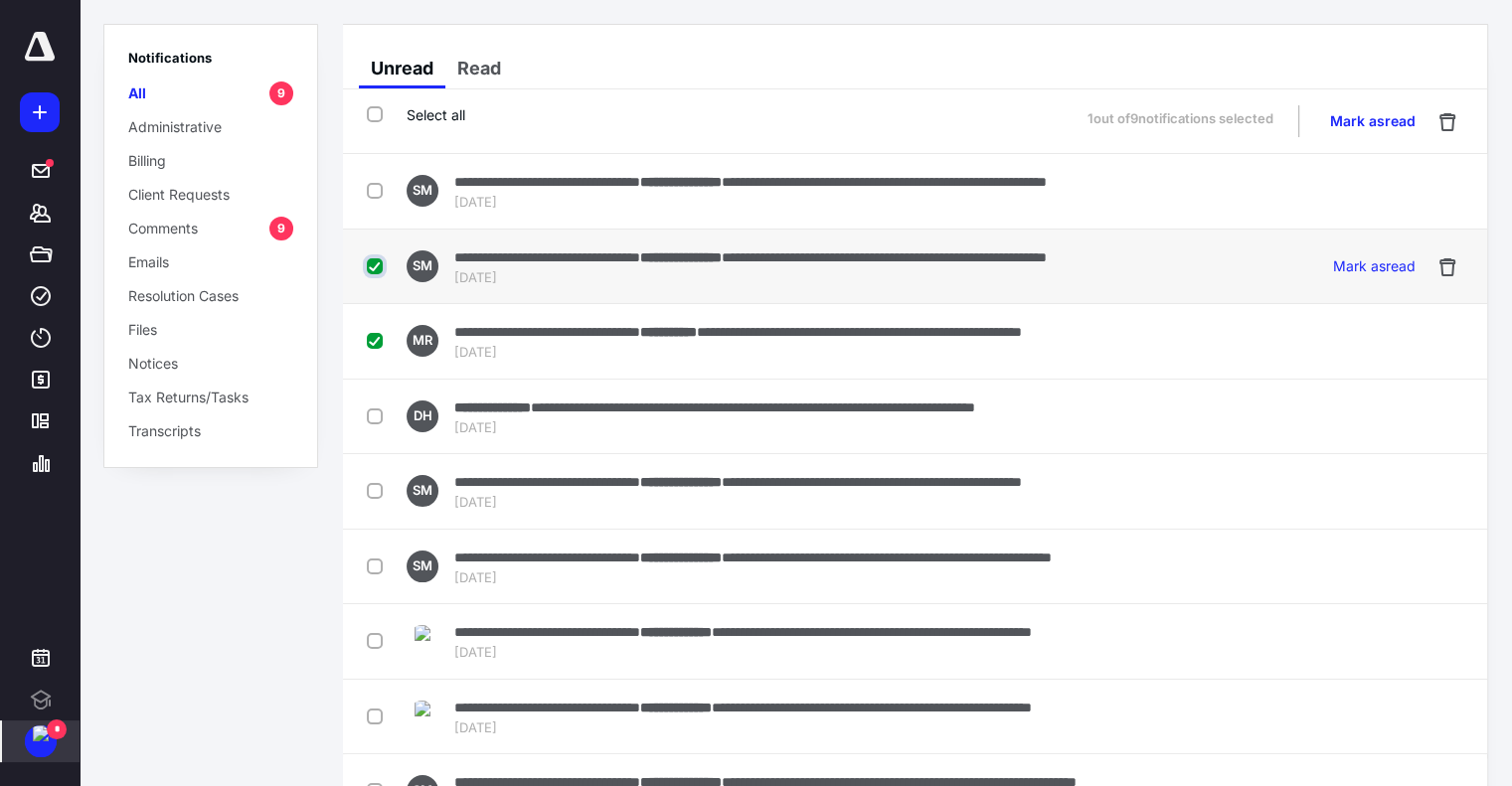 checkbox on "true" 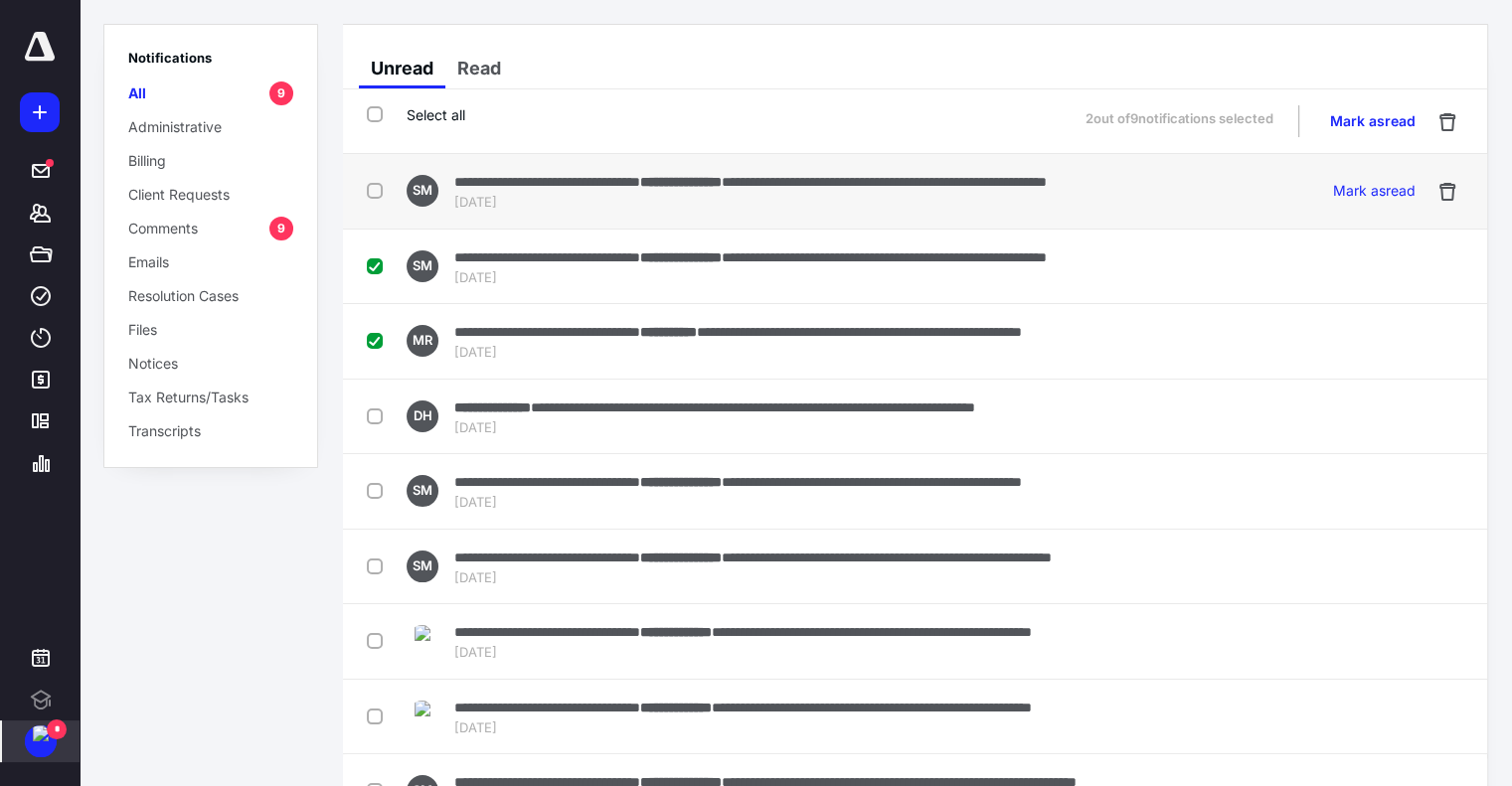 click at bounding box center (379, 190) 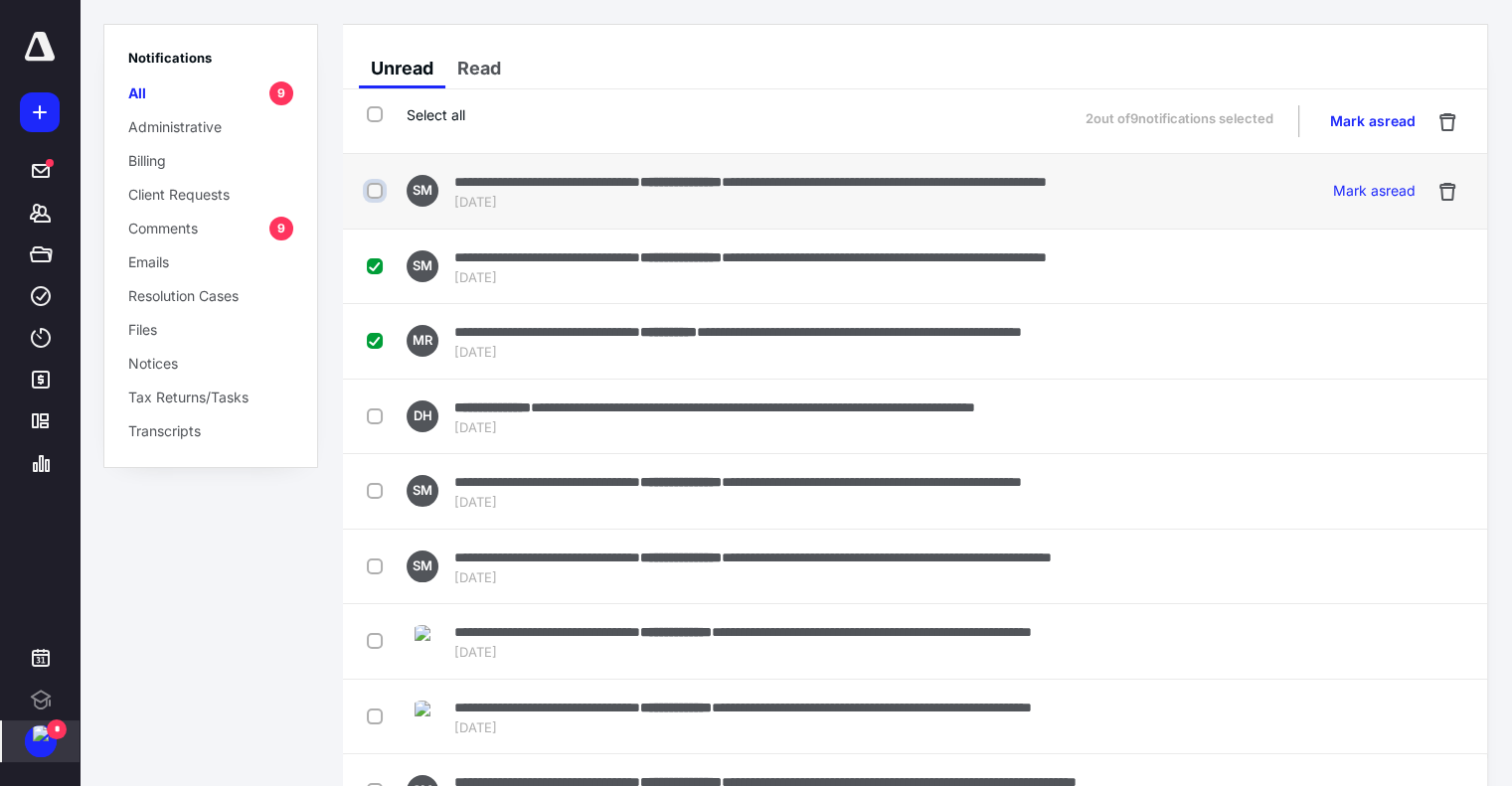 click at bounding box center (377, 191) 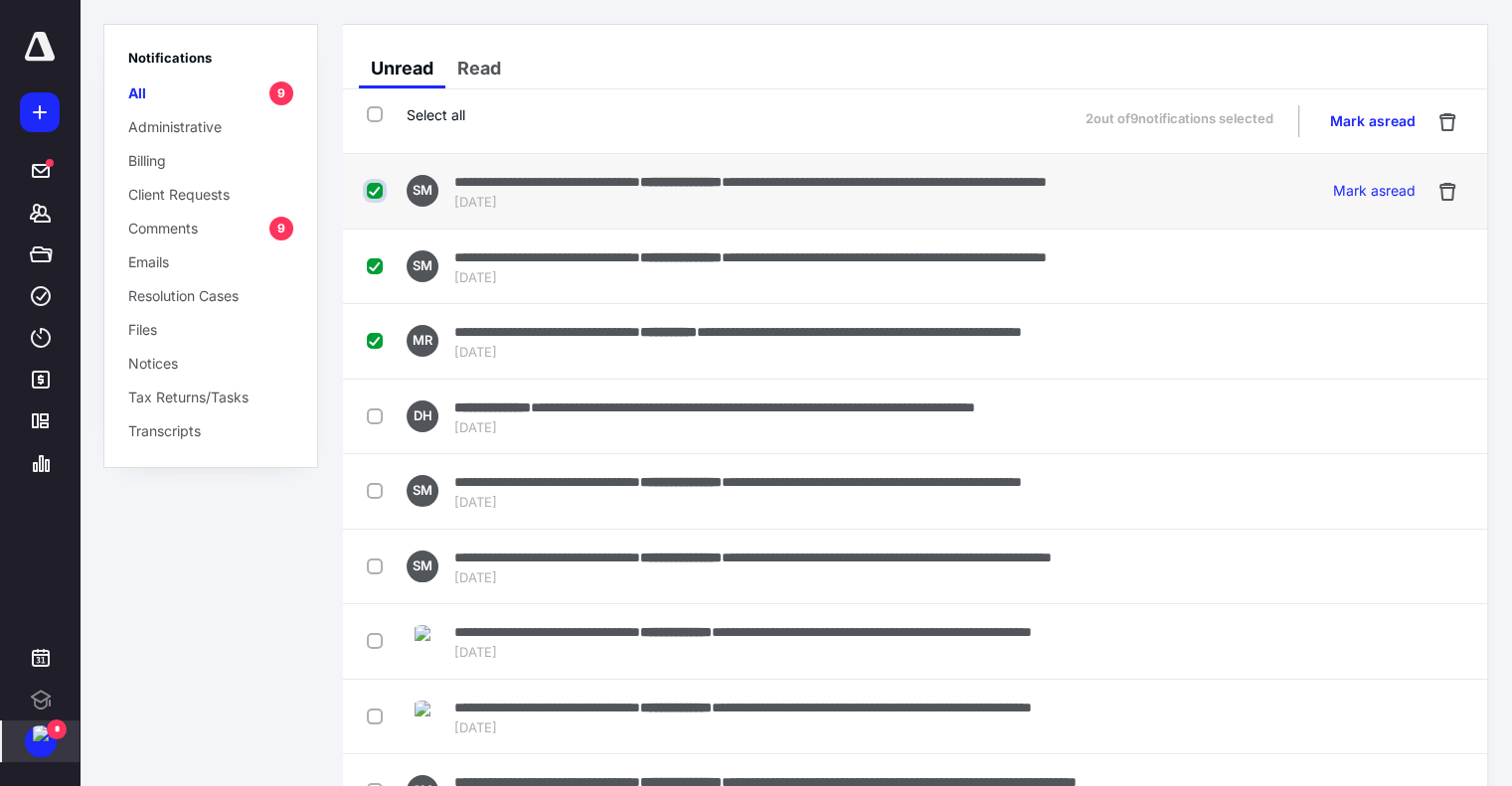 checkbox on "true" 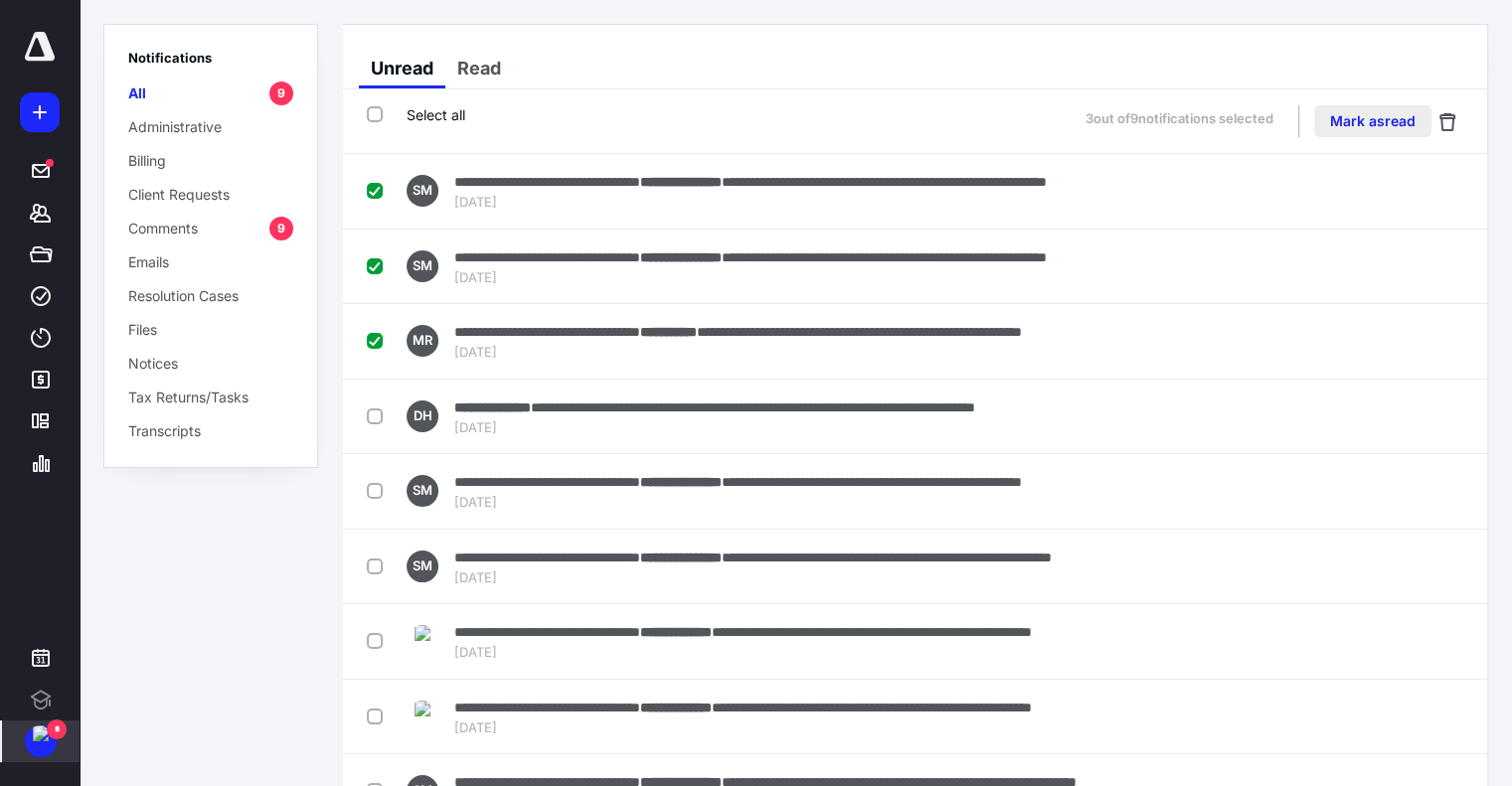 click on "Mark as  read" at bounding box center (1373, 121) 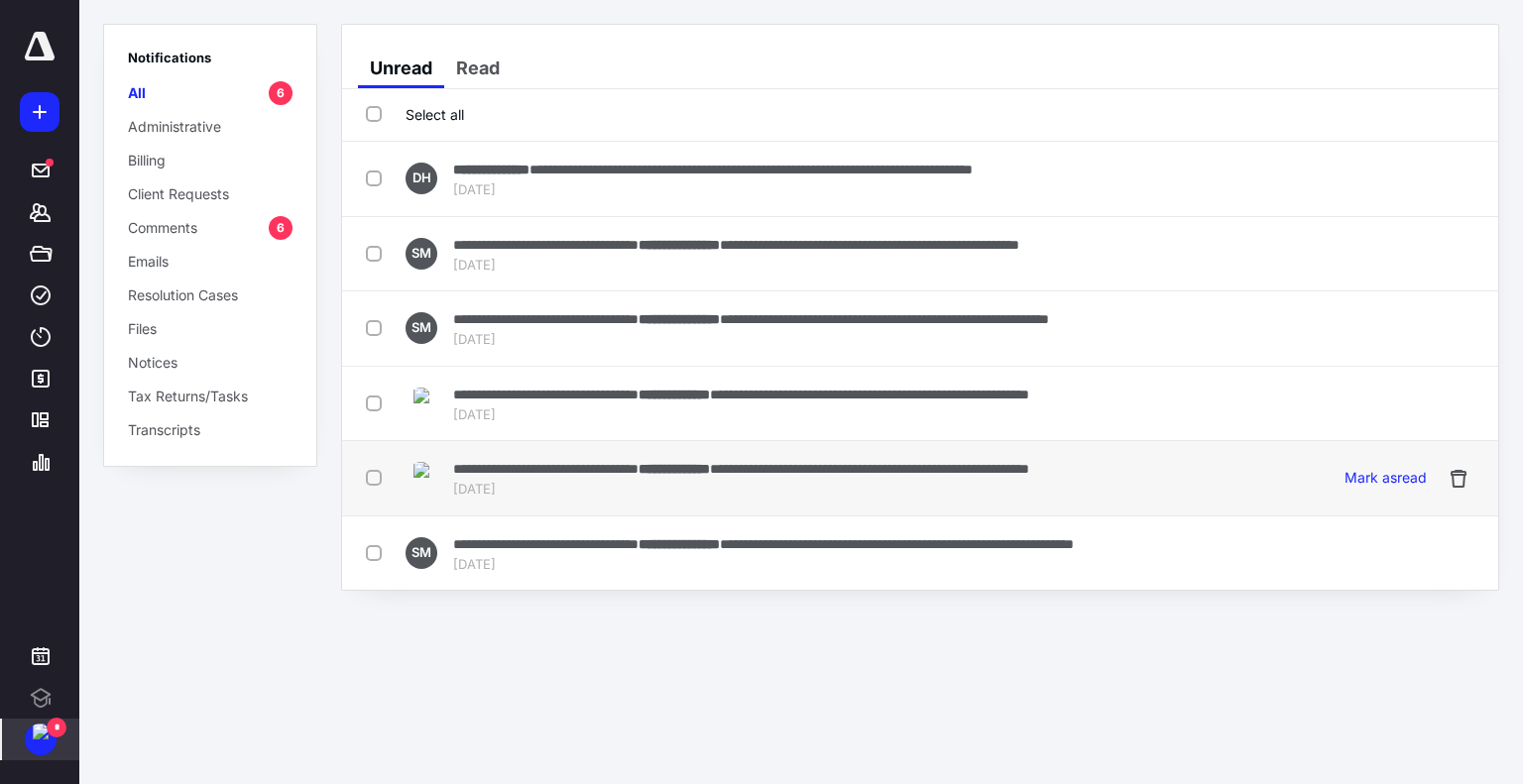 click at bounding box center (378, 477) 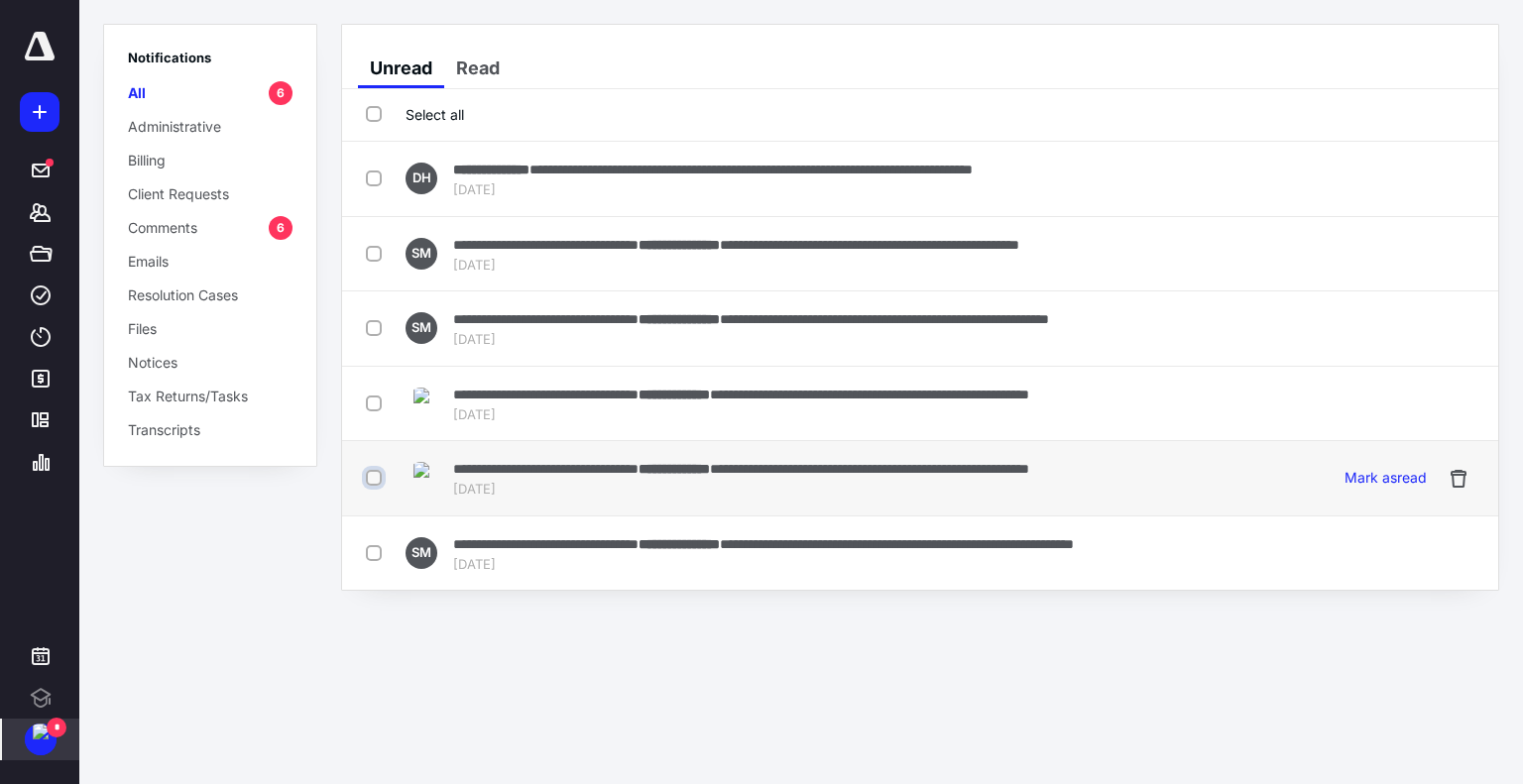 click at bounding box center [376, 478] 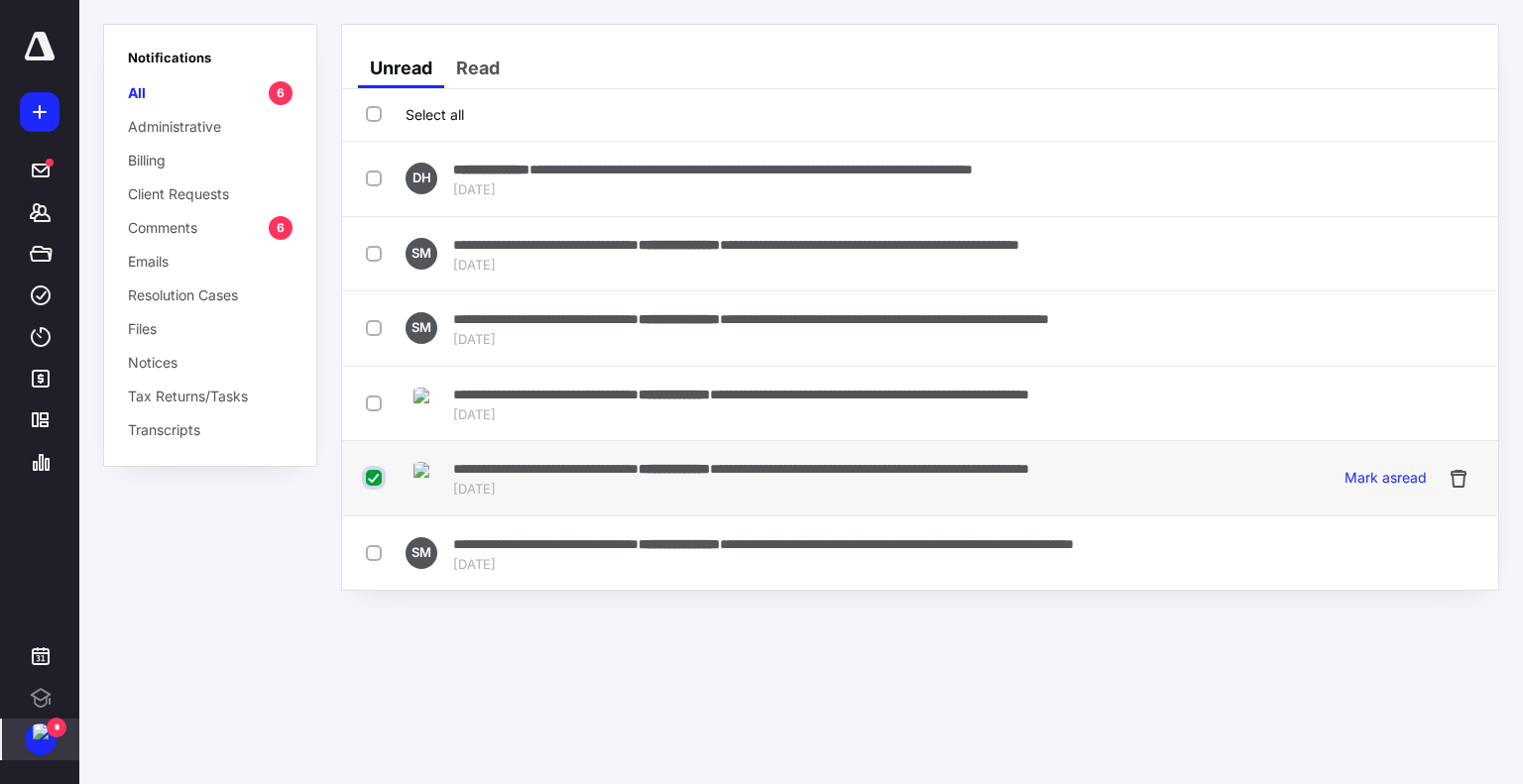 checkbox on "true" 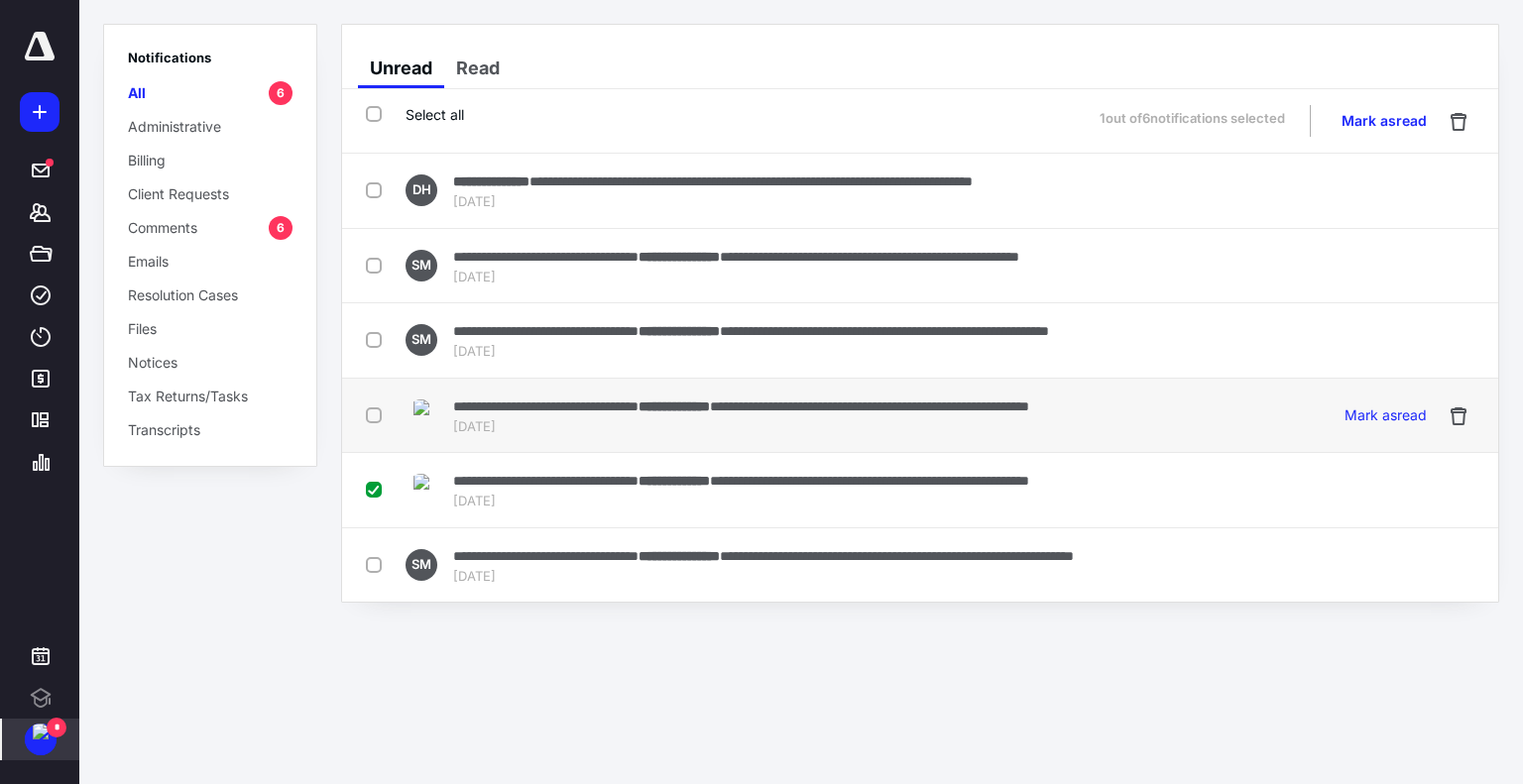 click at bounding box center [378, 414] 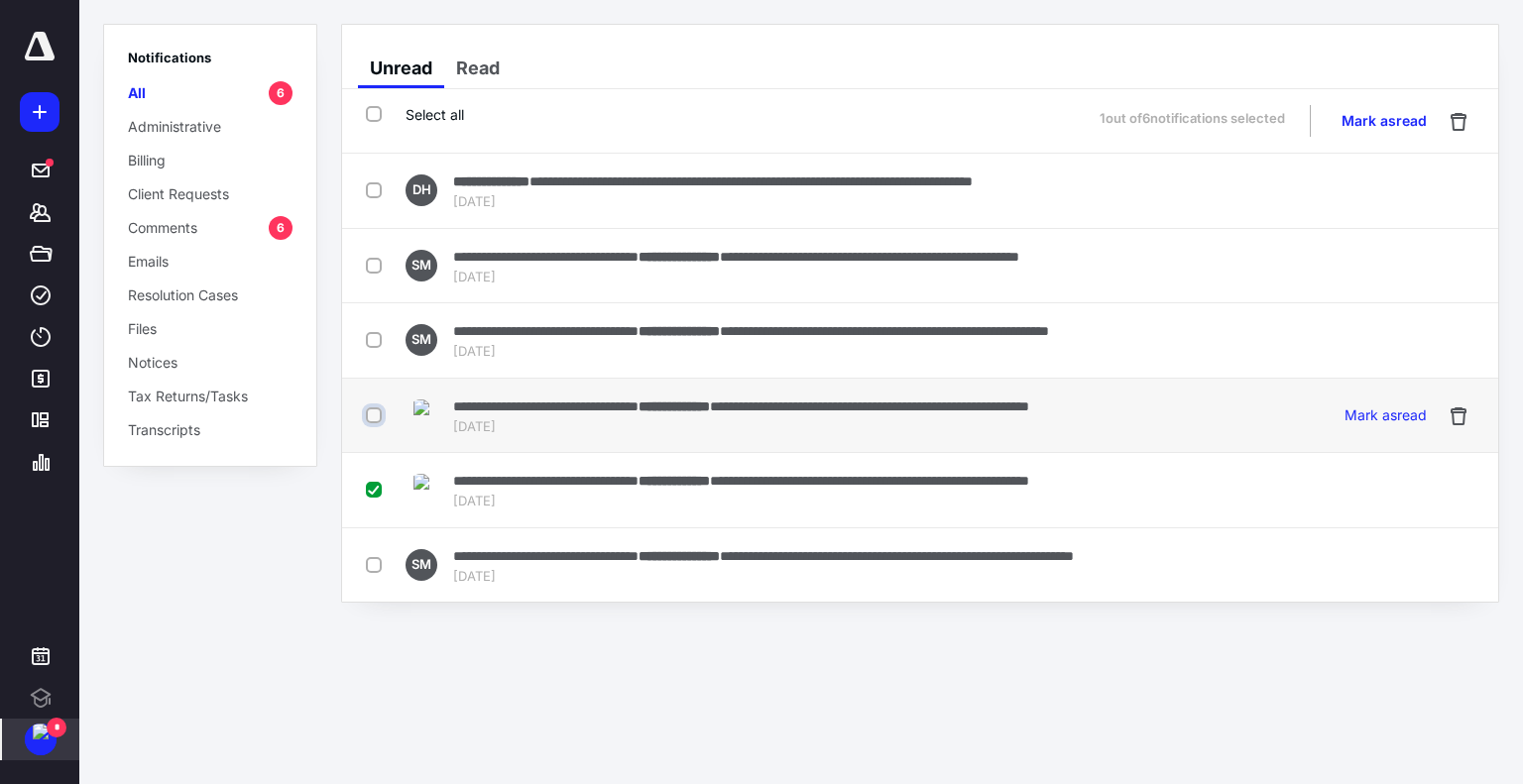 click at bounding box center [376, 415] 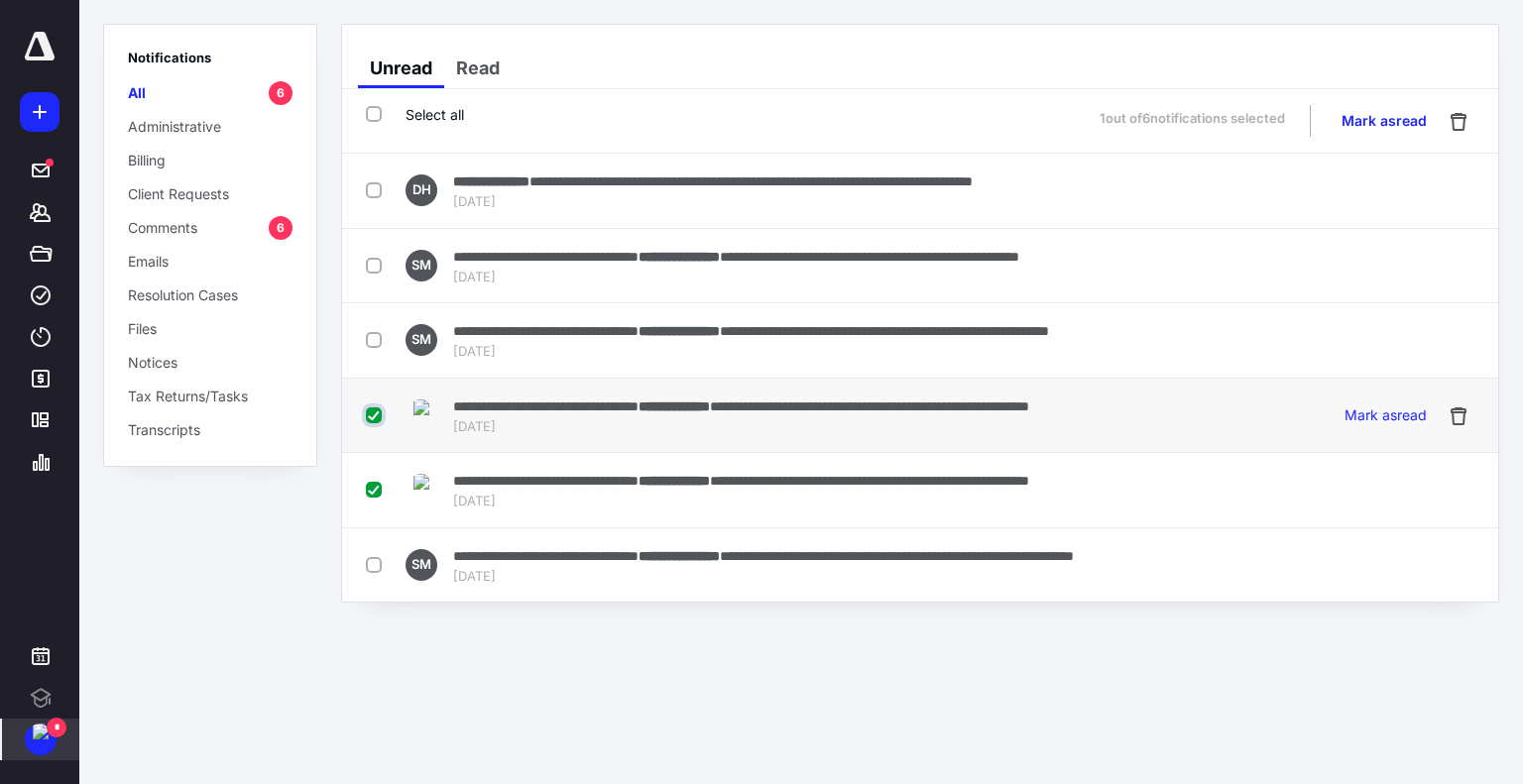 checkbox on "true" 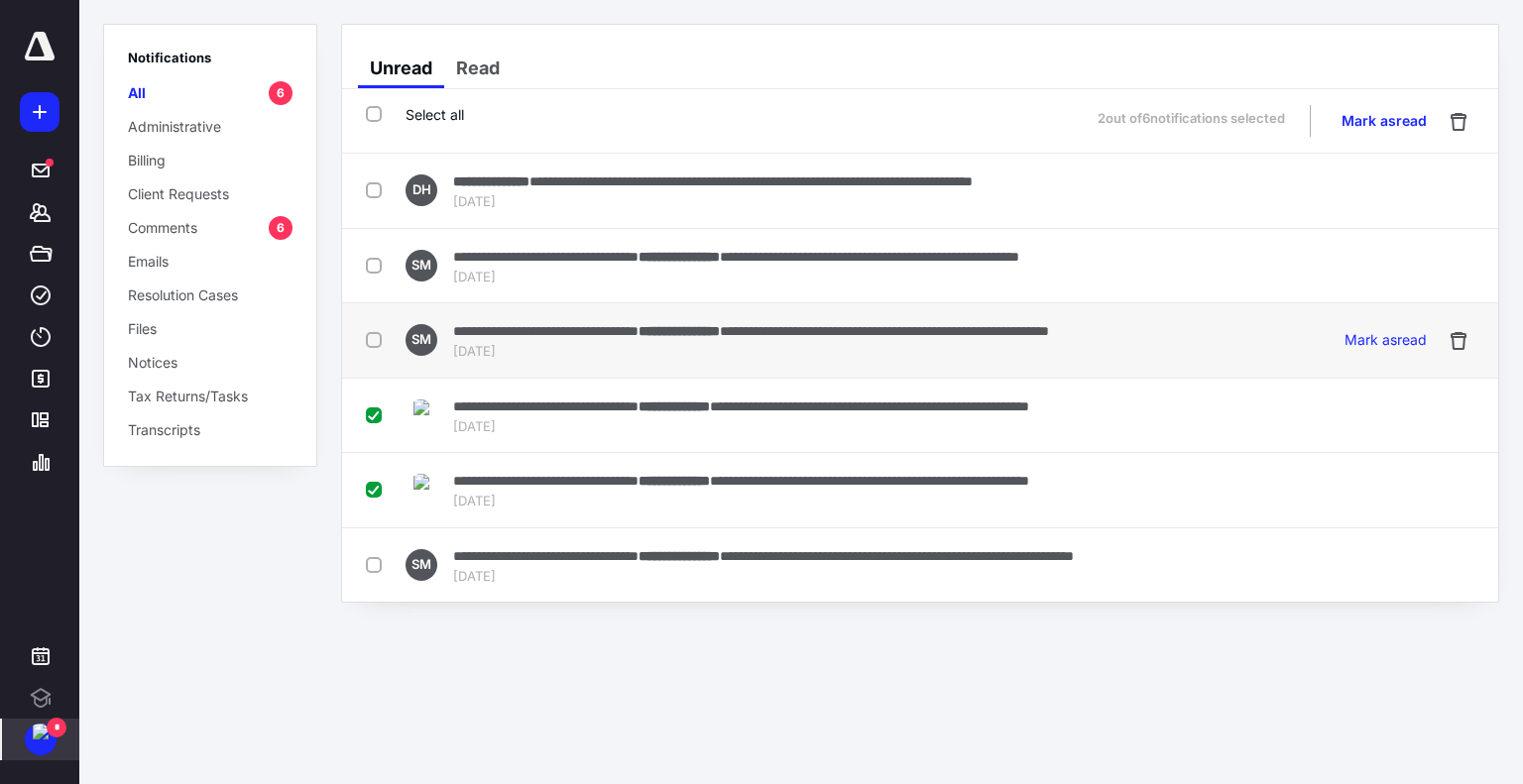 click at bounding box center (378, 339) 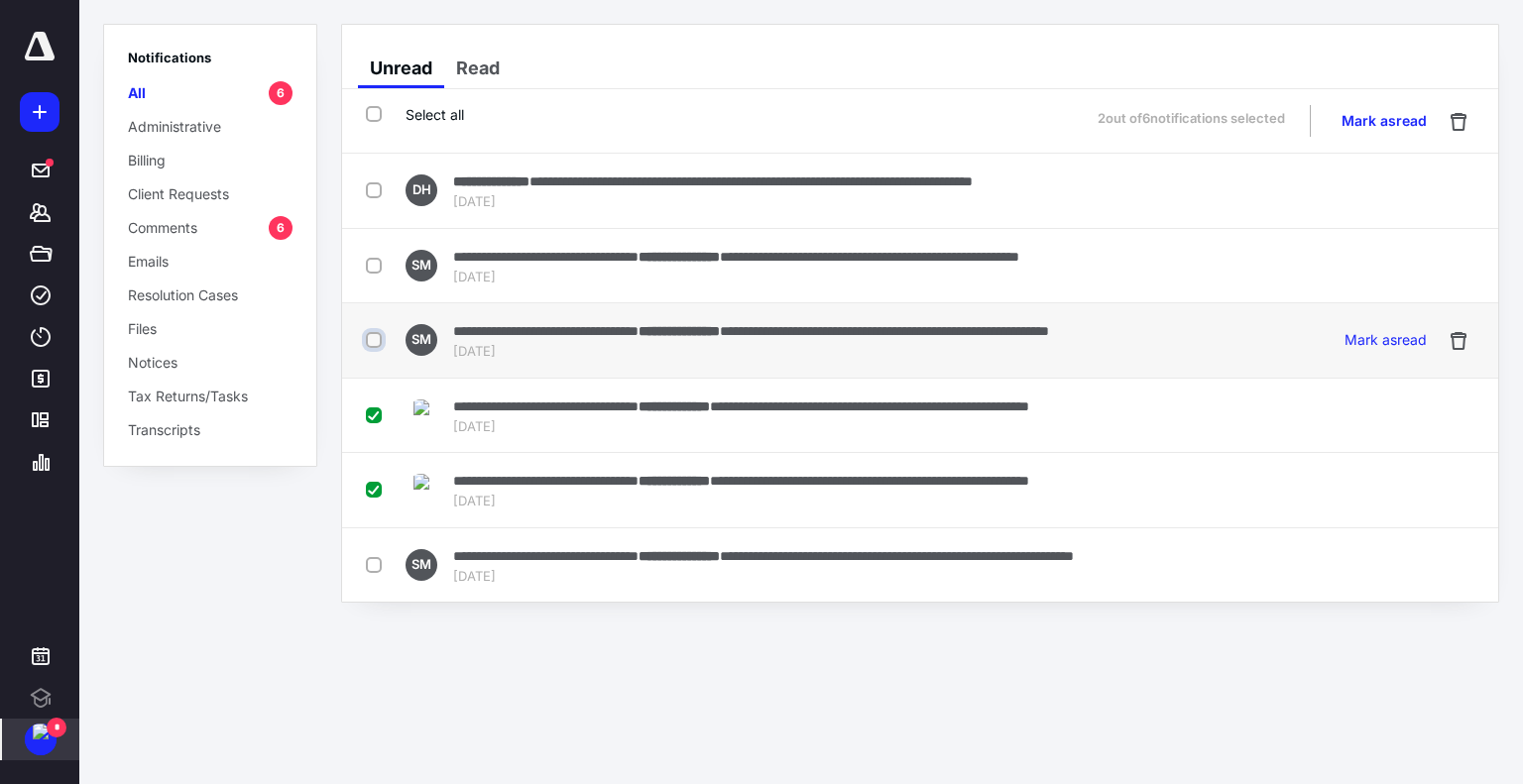 click at bounding box center (376, 340) 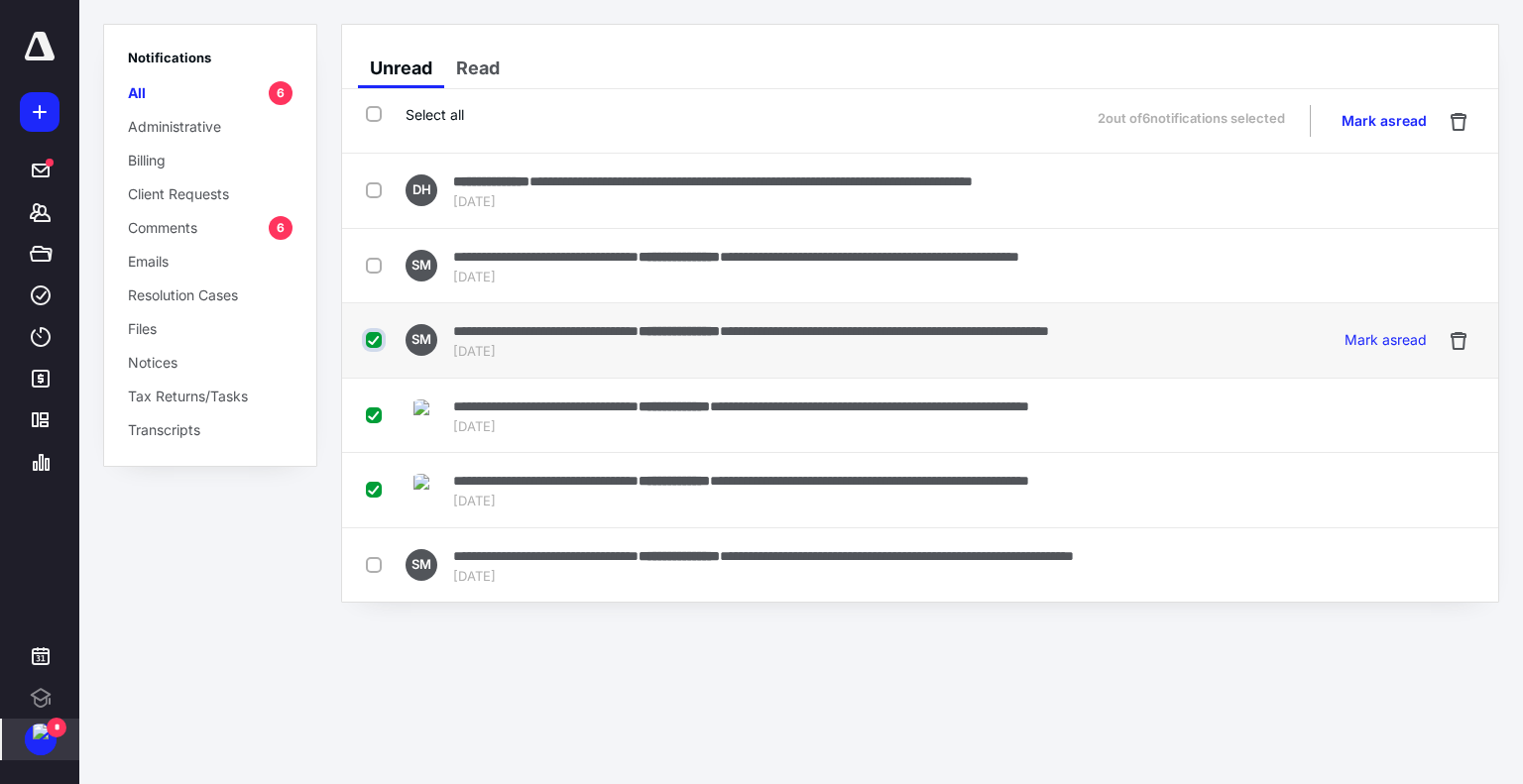 checkbox on "true" 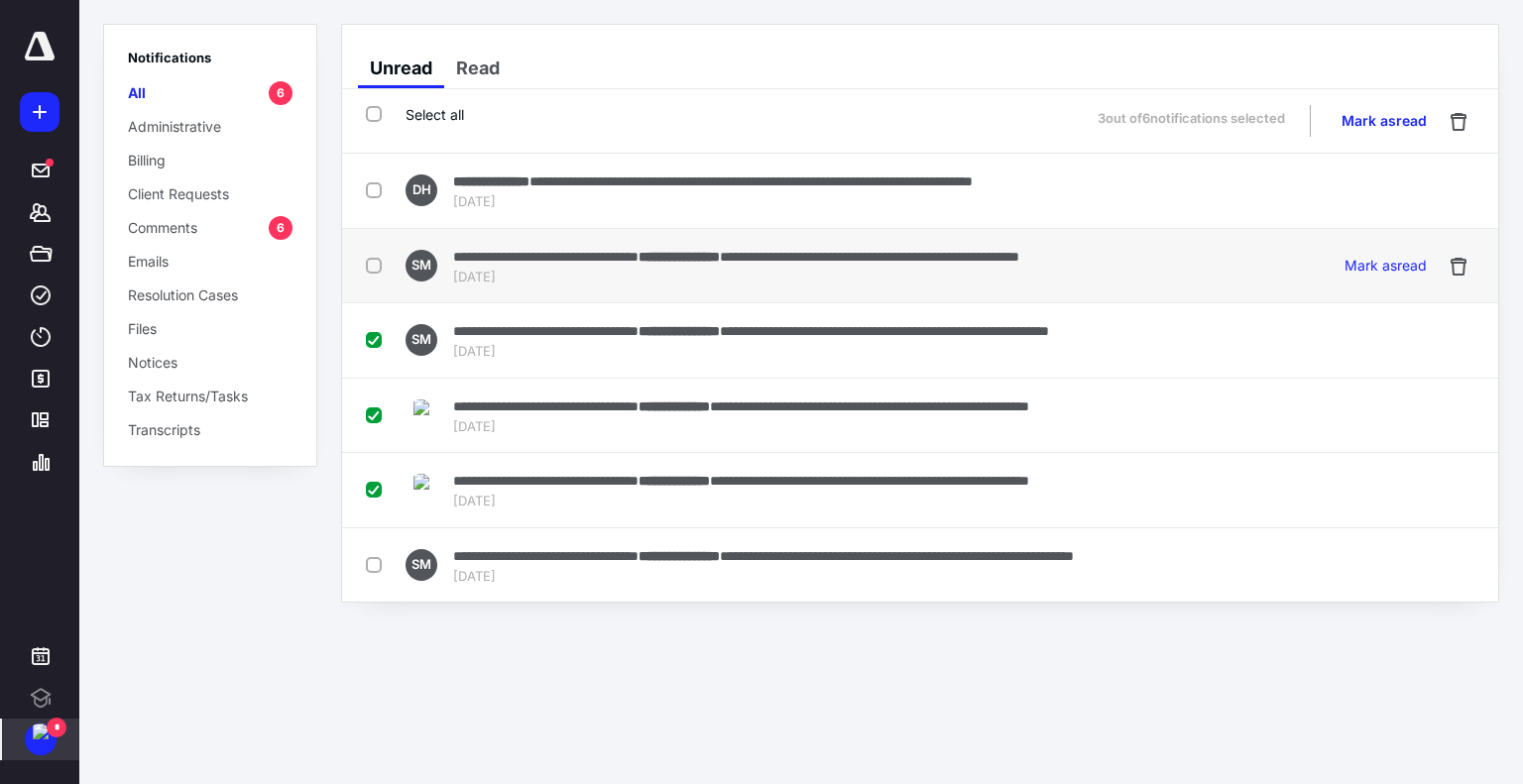 click at bounding box center [378, 265] 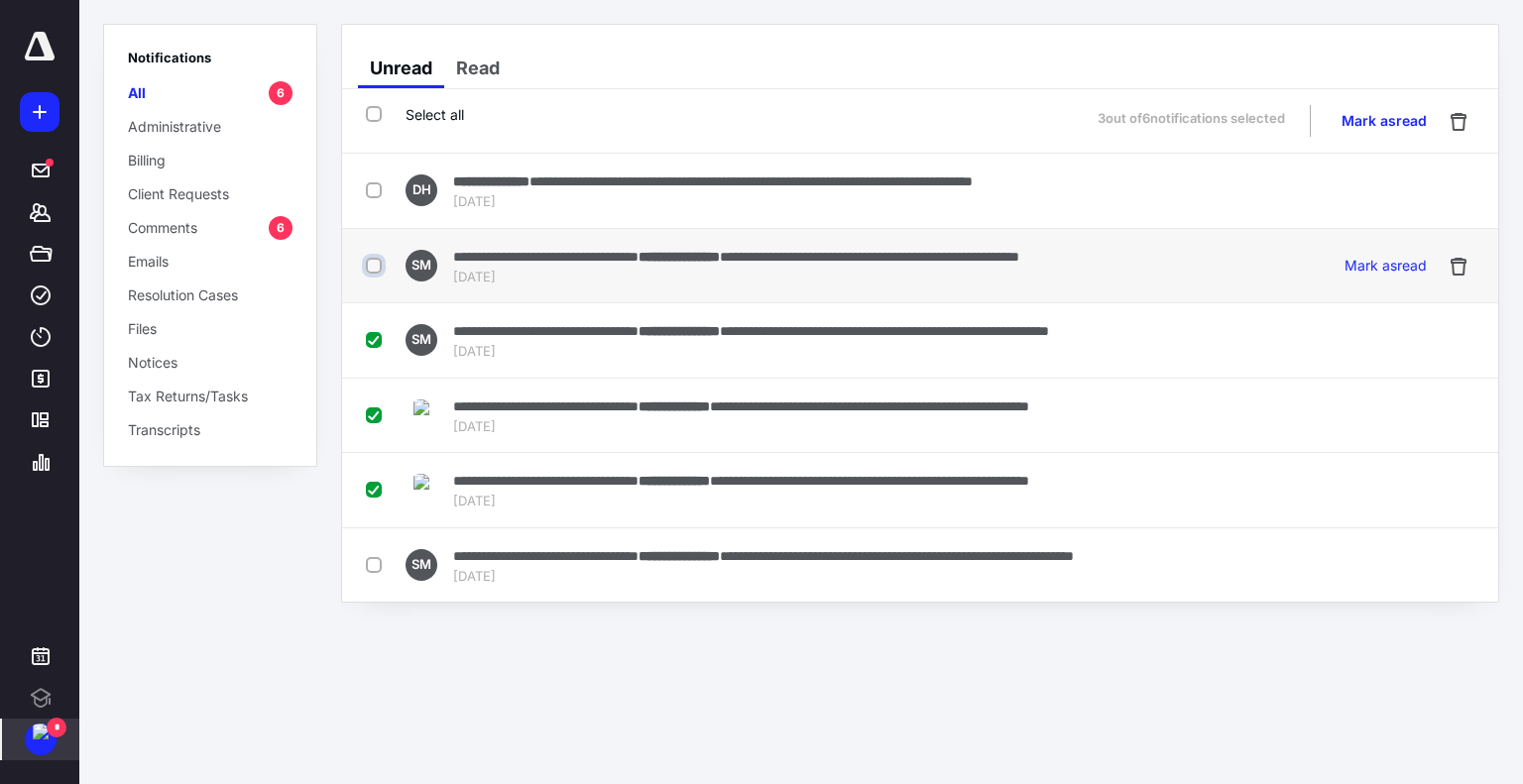 click at bounding box center (376, 266) 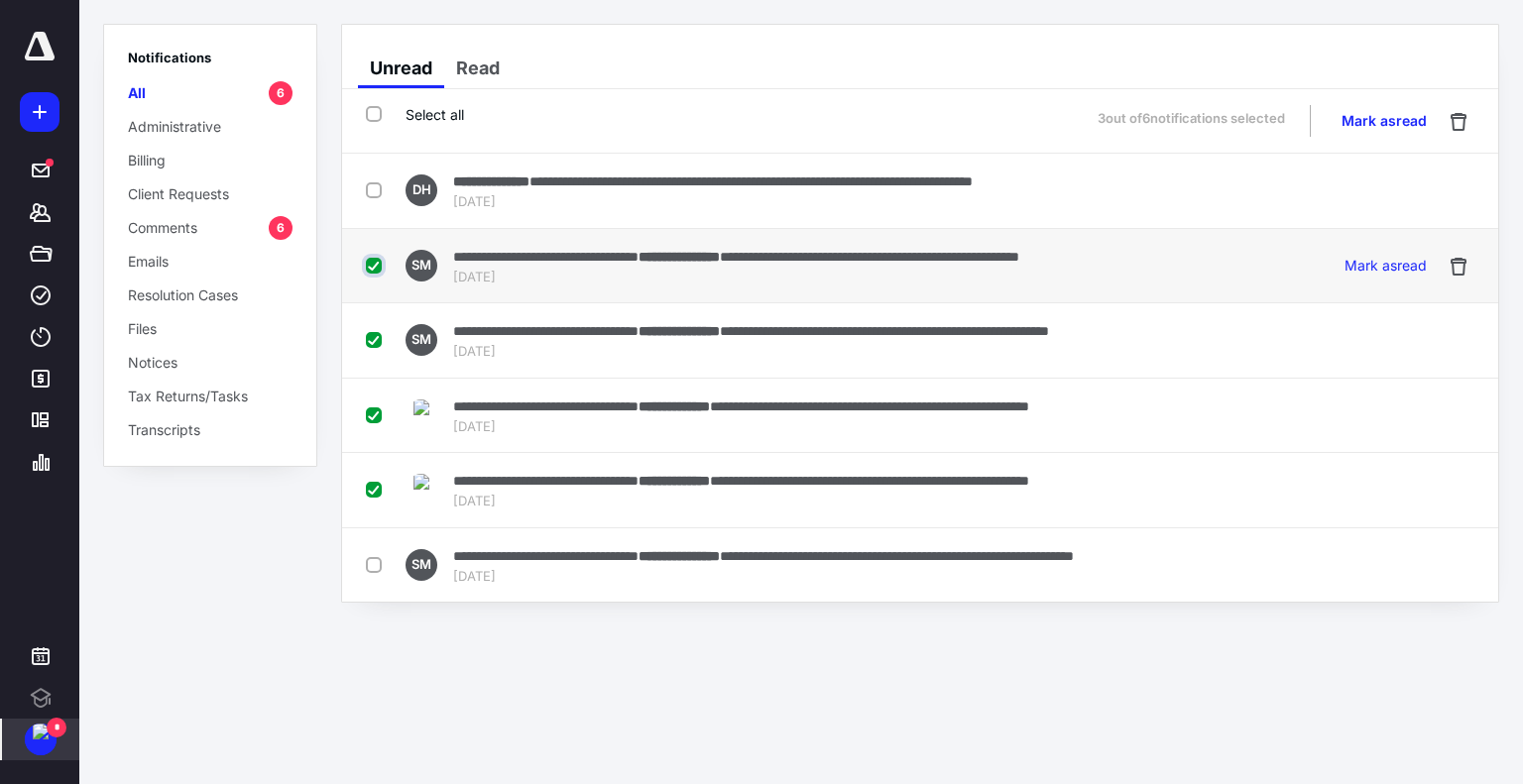 checkbox on "true" 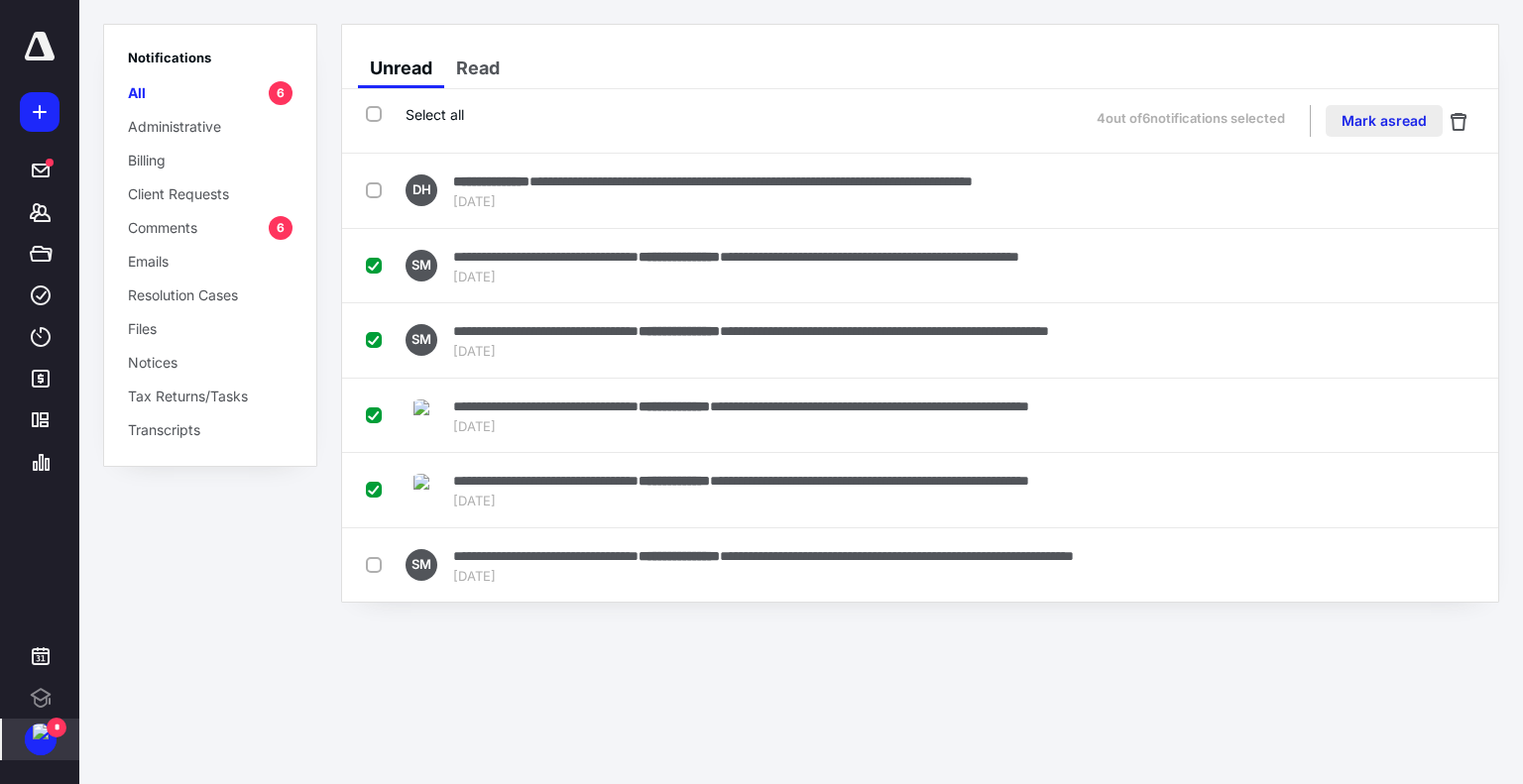 click on "Mark as  read" at bounding box center (1384, 121) 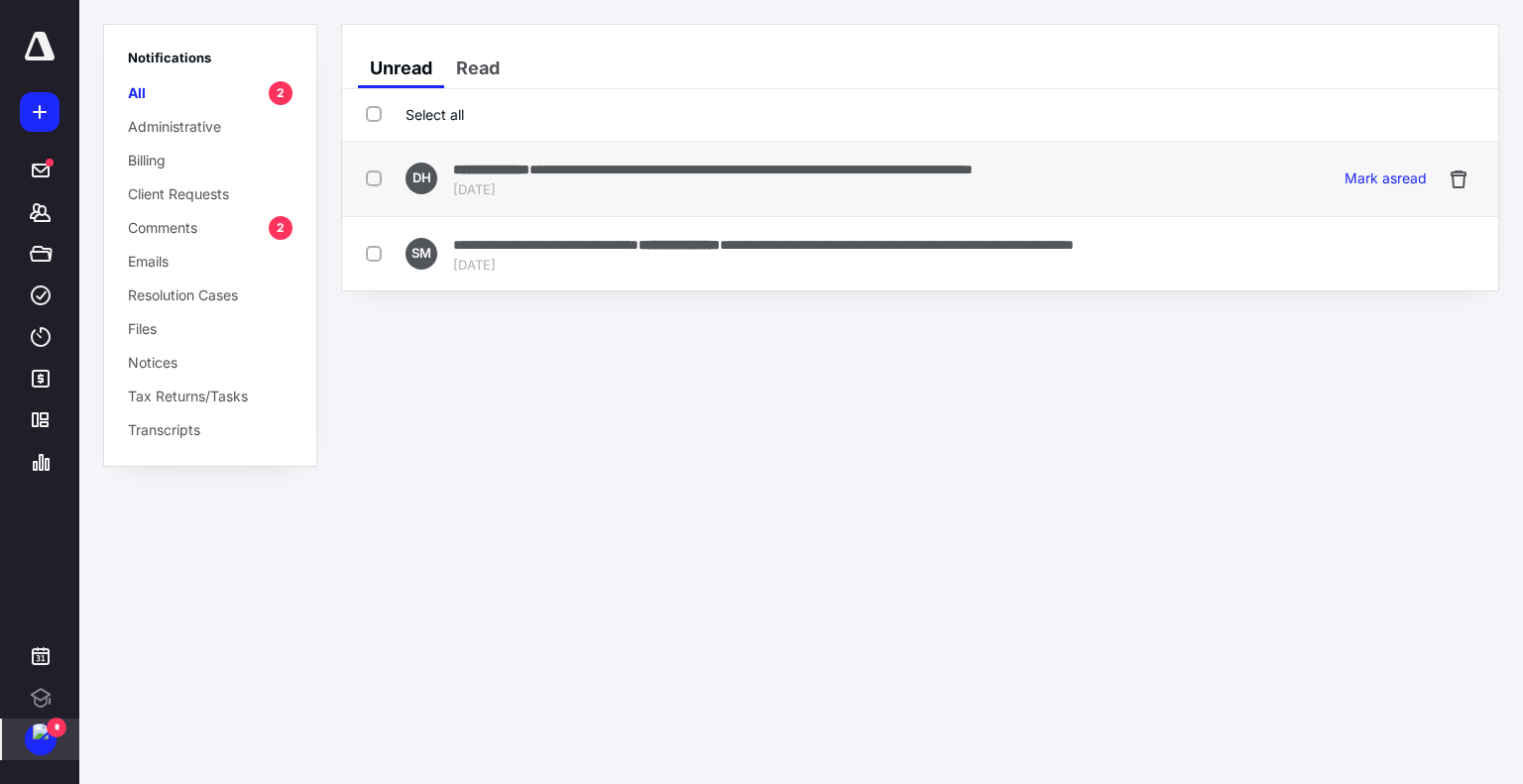 click on "**********" at bounding box center [751, 169] 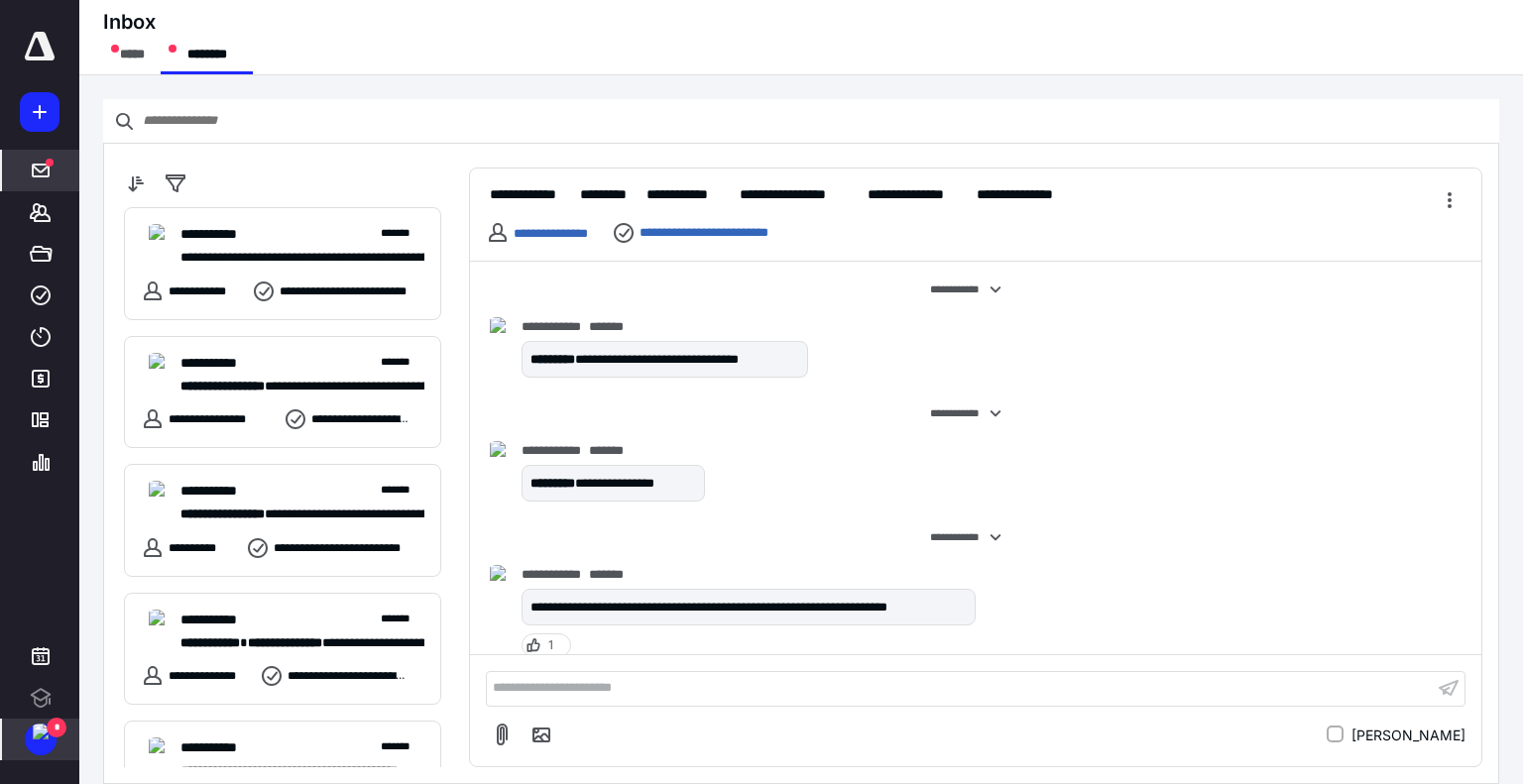 scroll, scrollTop: 1142, scrollLeft: 0, axis: vertical 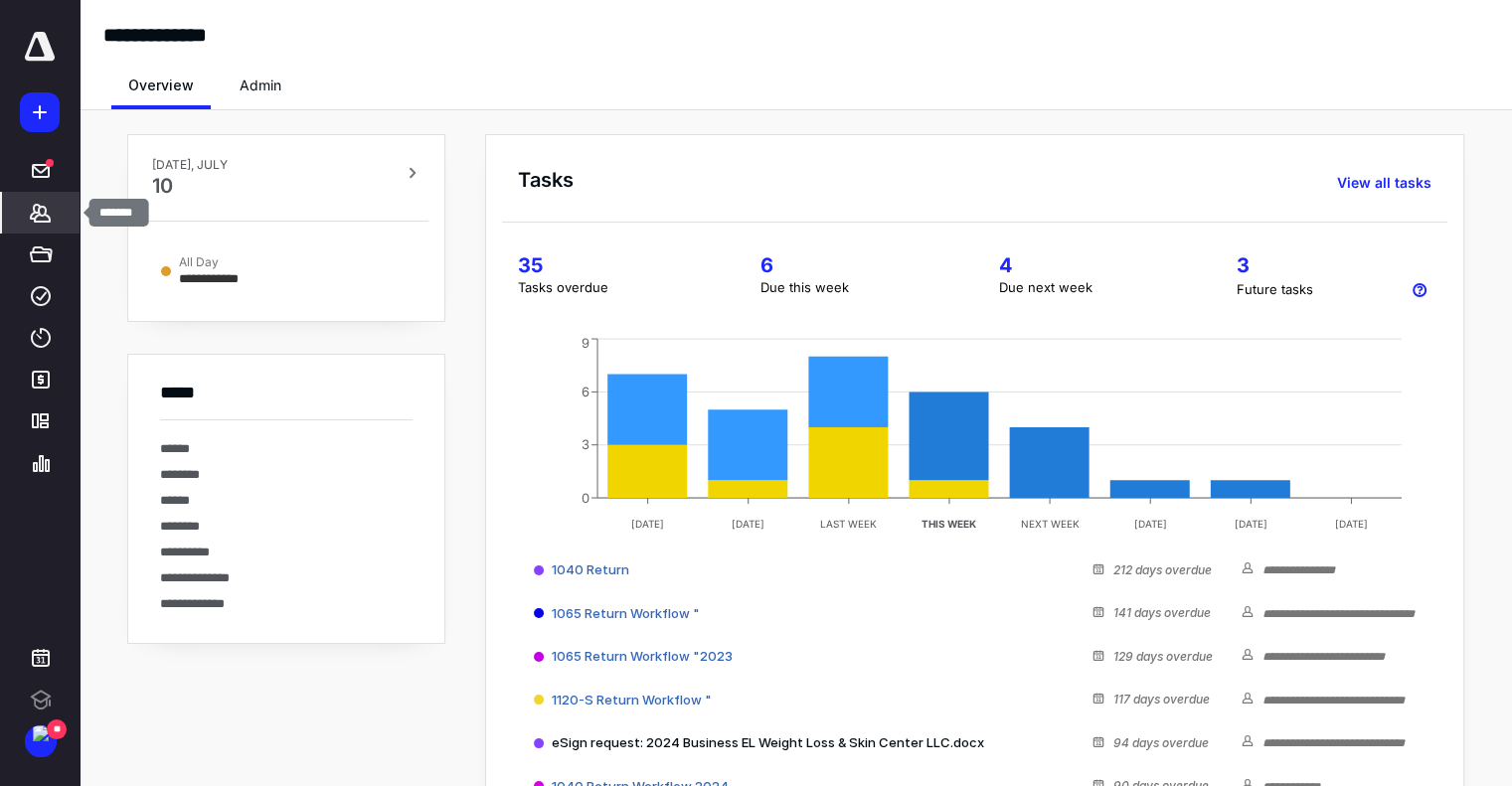 click 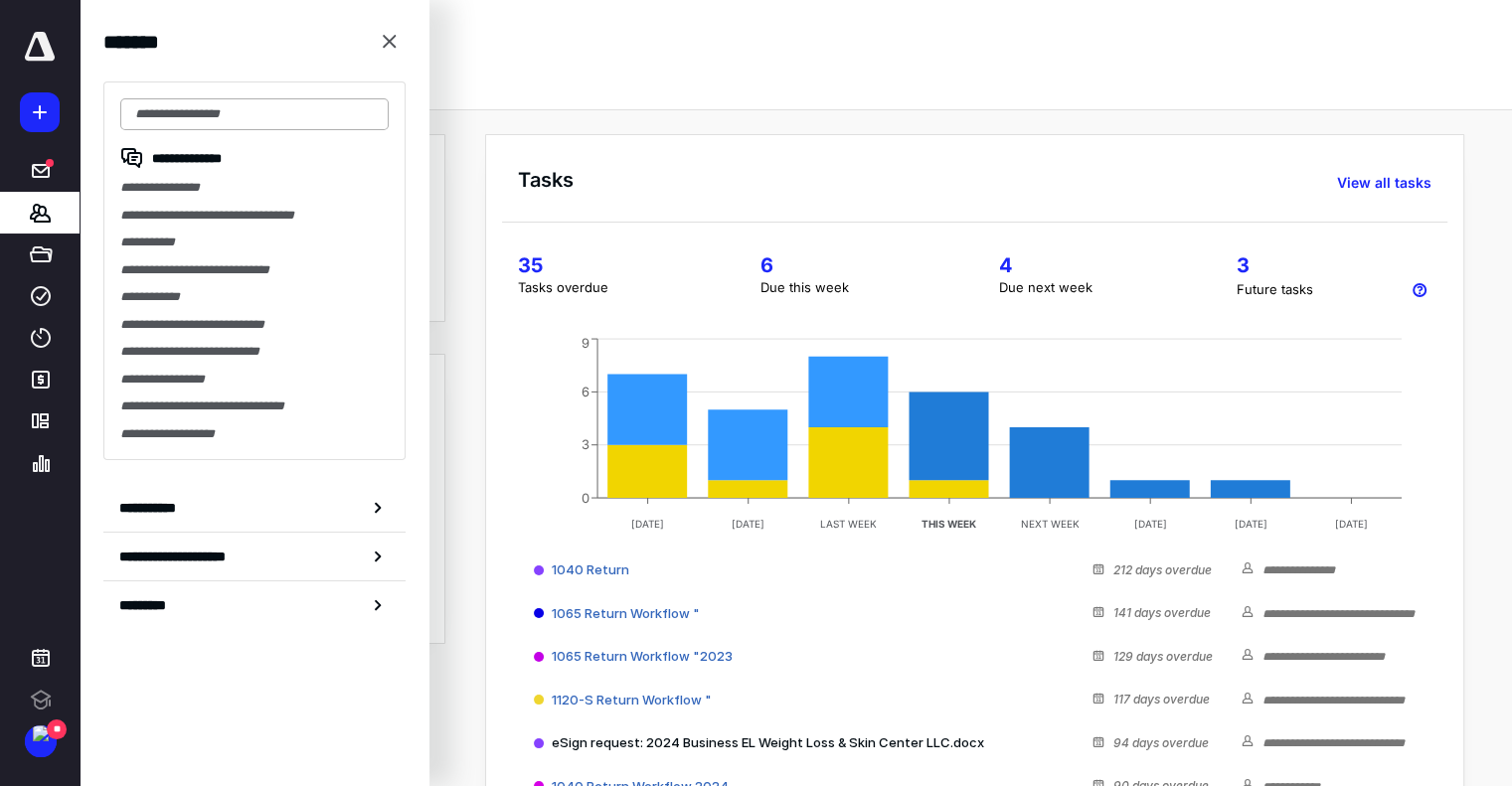 click at bounding box center (254, 114) 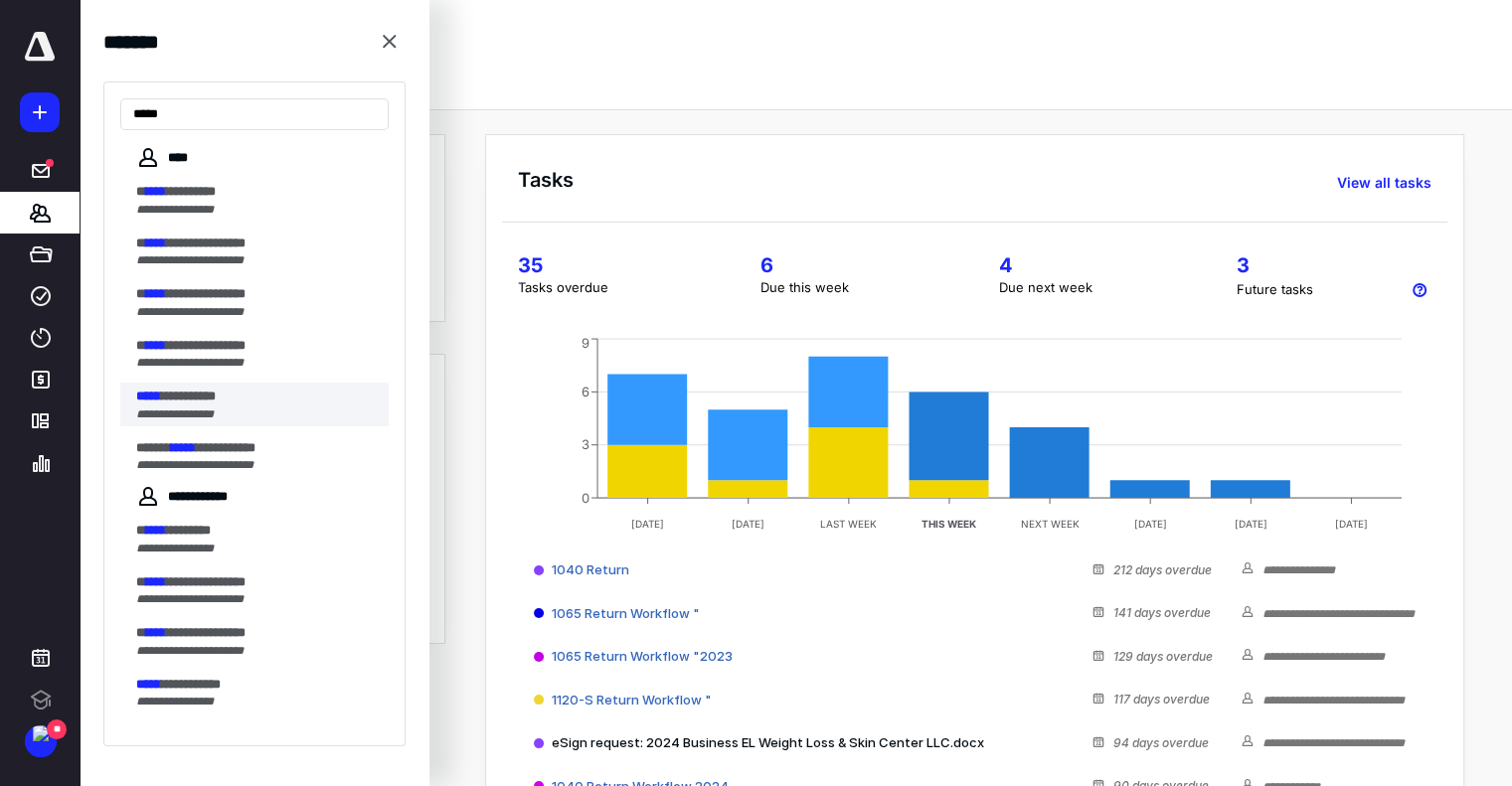type on "*****" 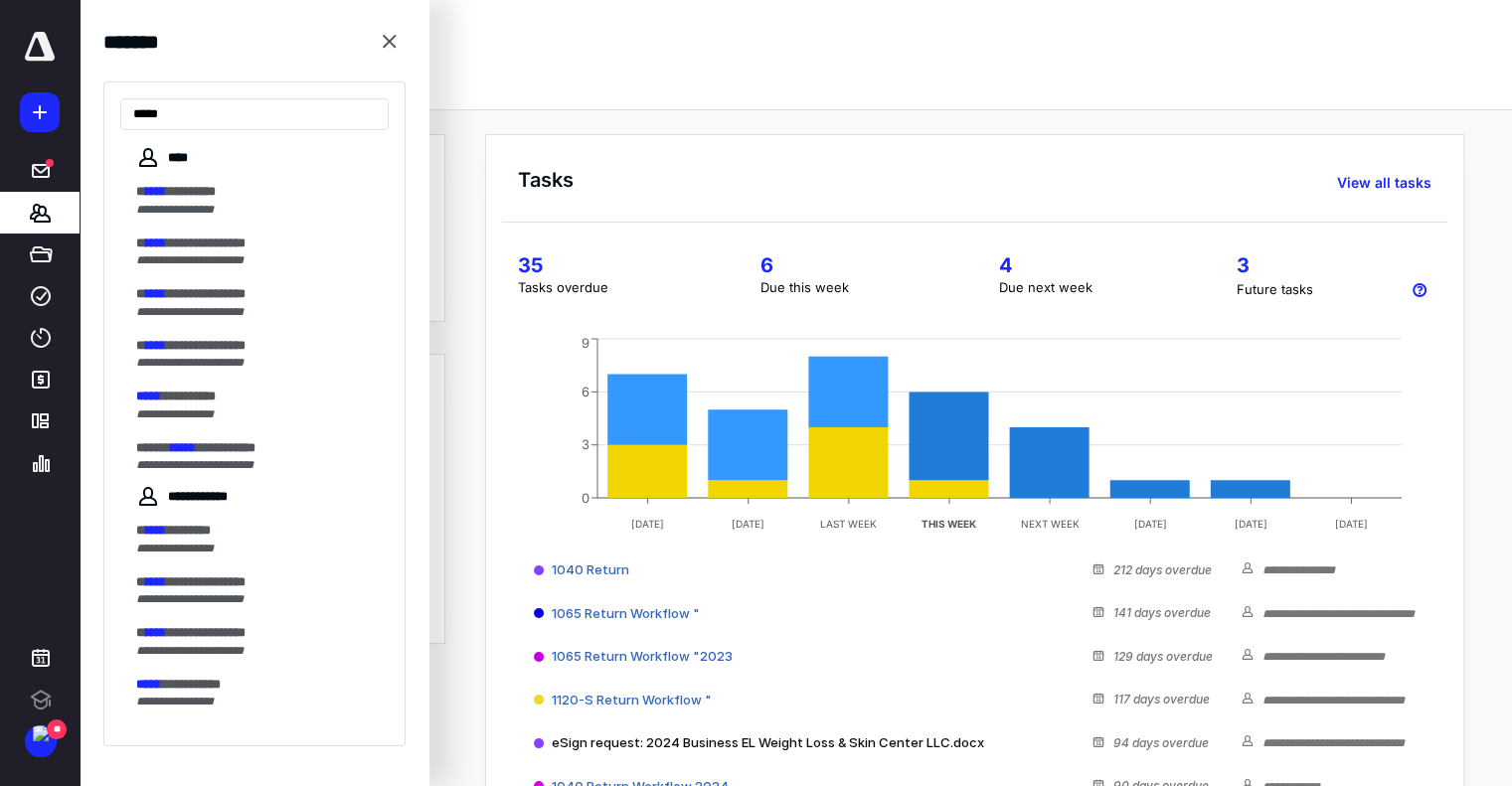 click on "**********" at bounding box center [175, 414] 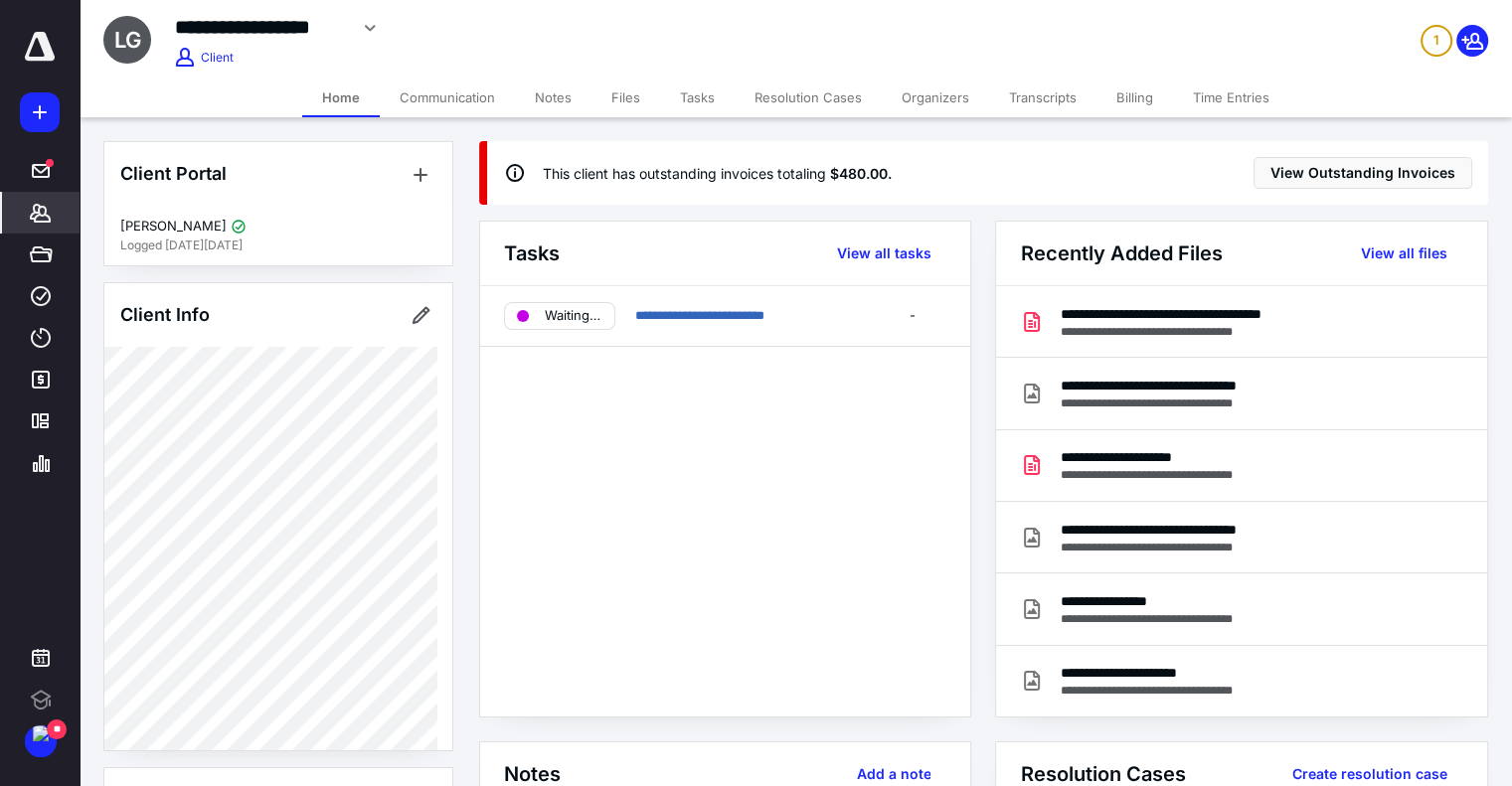 click on "Files" at bounding box center [625, 97] 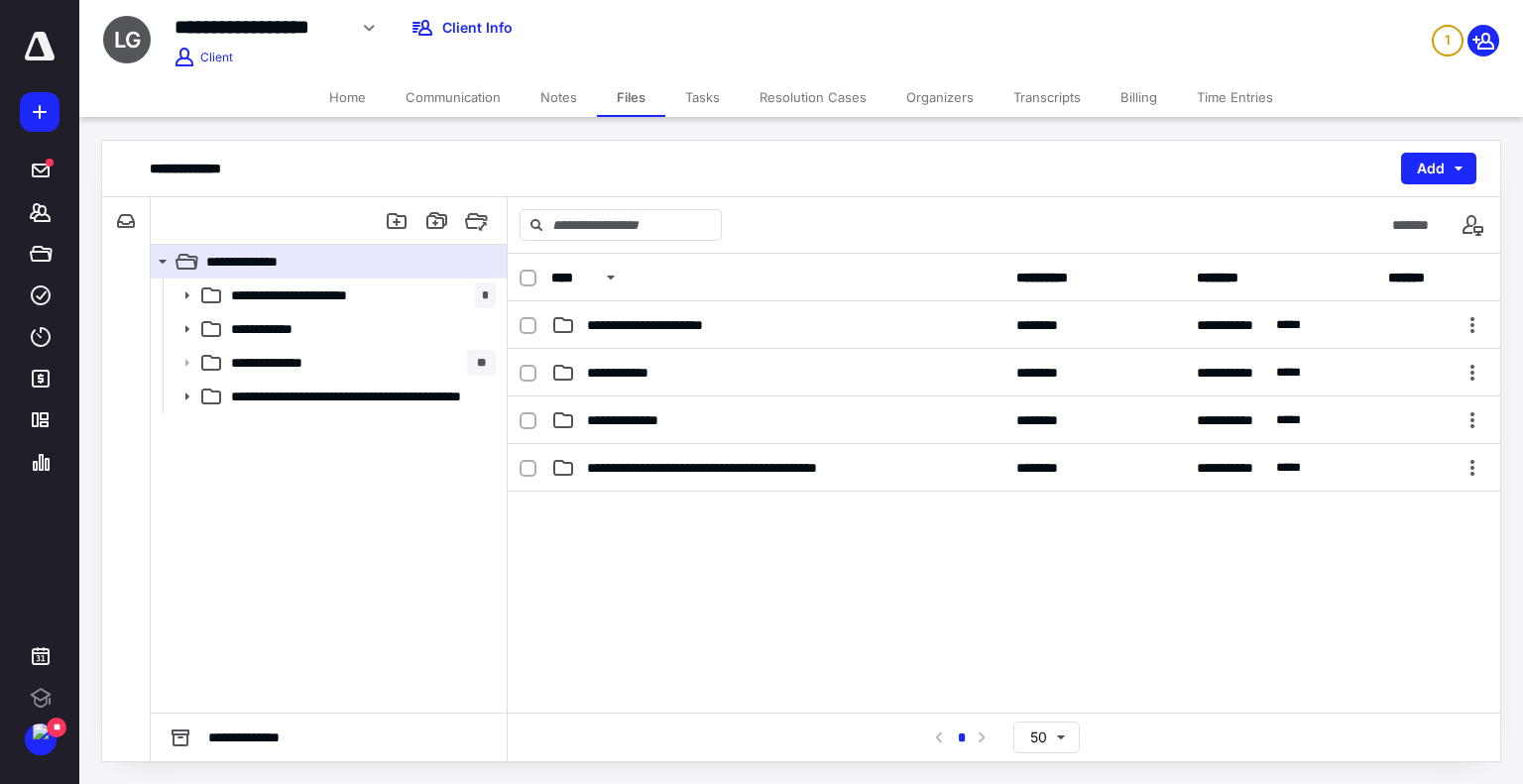 click on "Organizers" at bounding box center (940, 97) 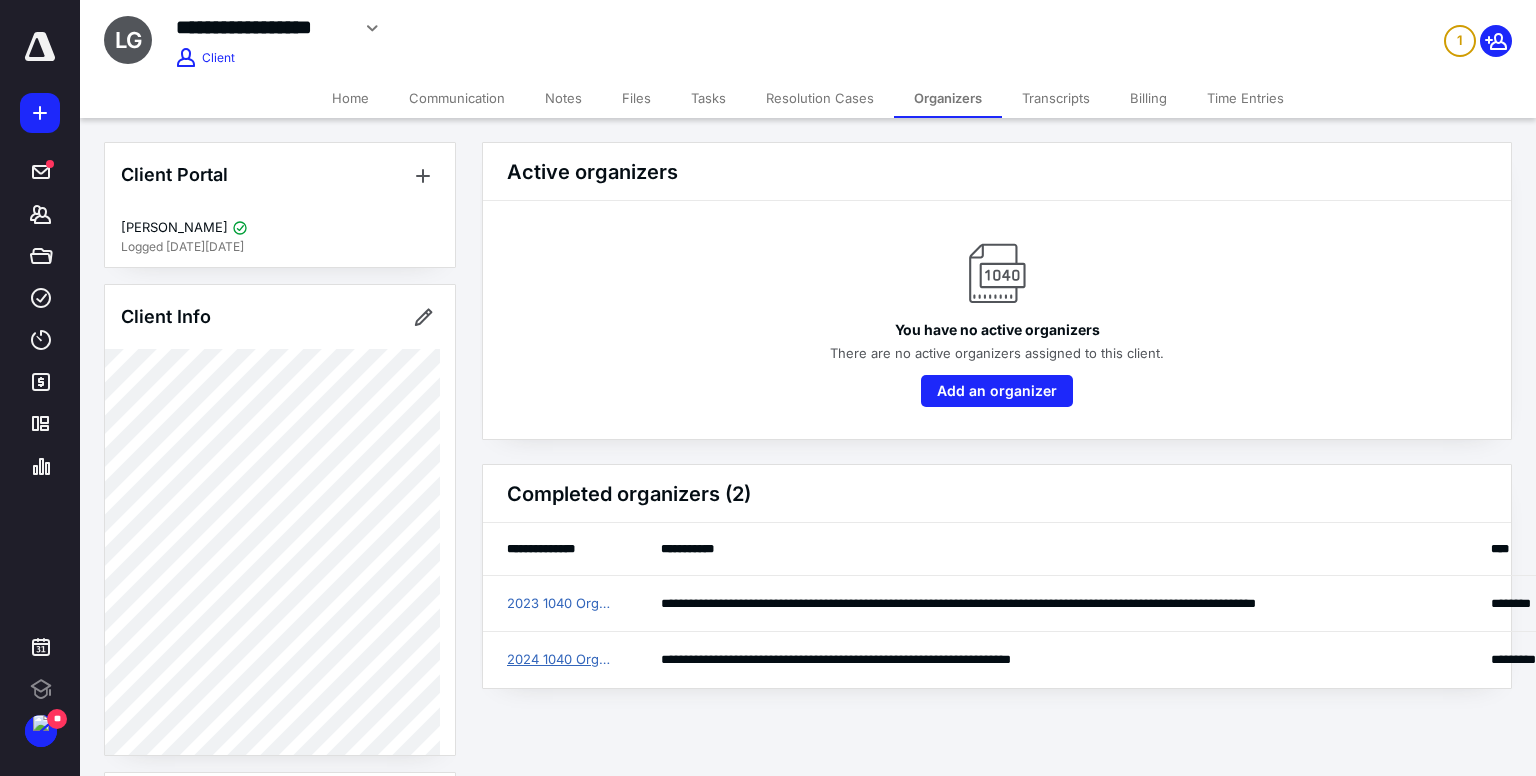 click on "2024 1040 Organizer" at bounding box center (560, 660) 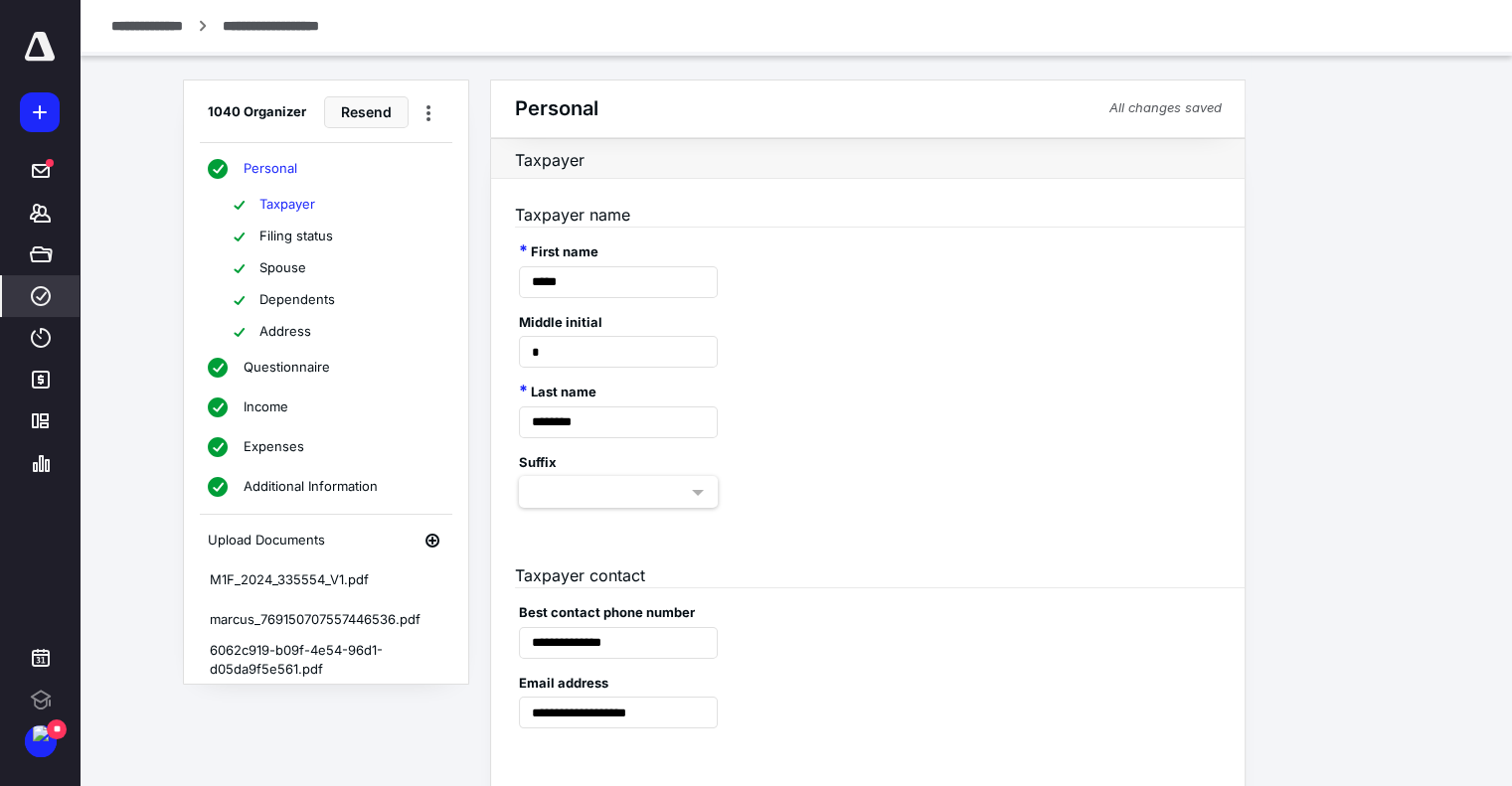 click on "Filing status" at bounding box center (296, 236) 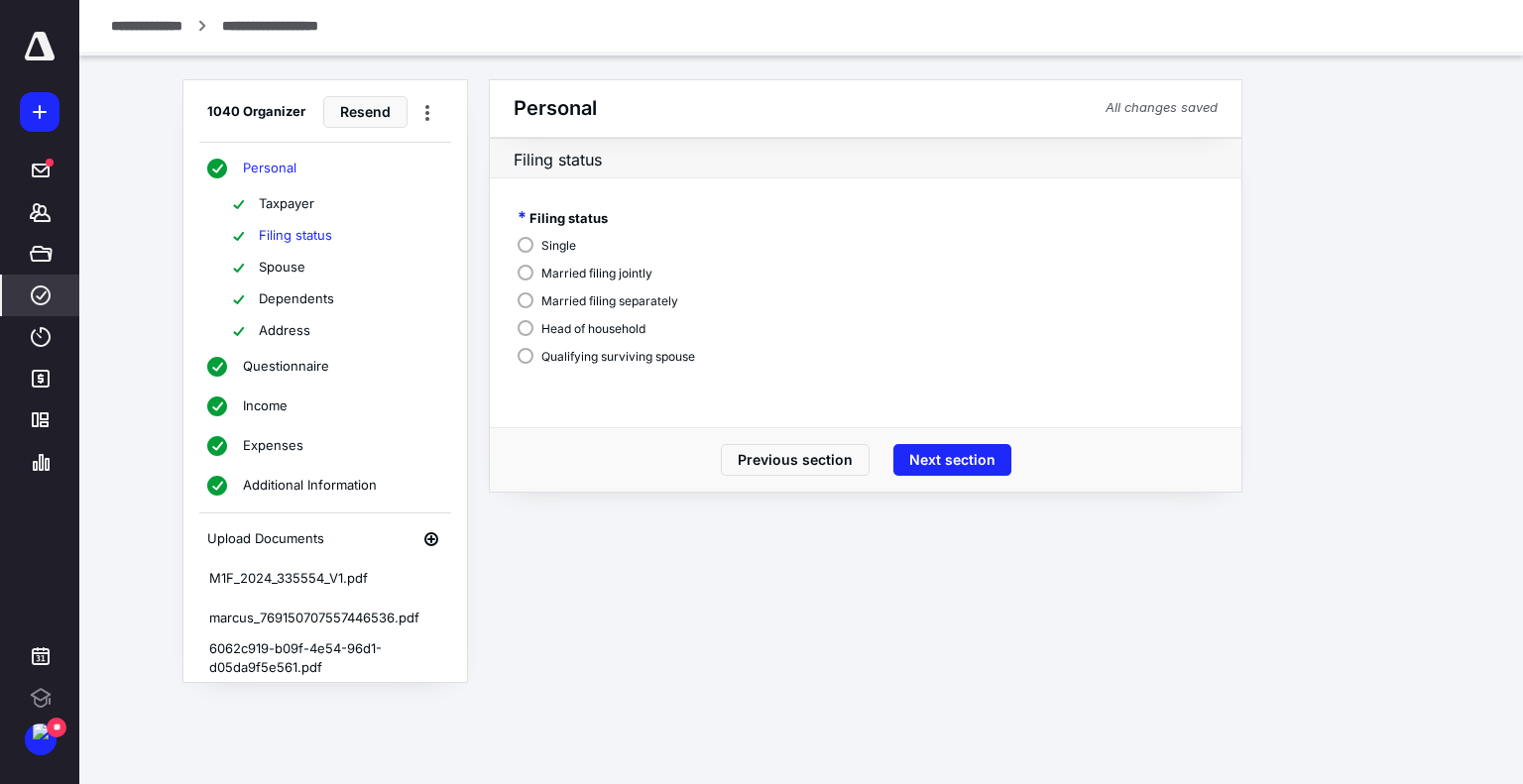 click on "Spouse" at bounding box center (282, 268) 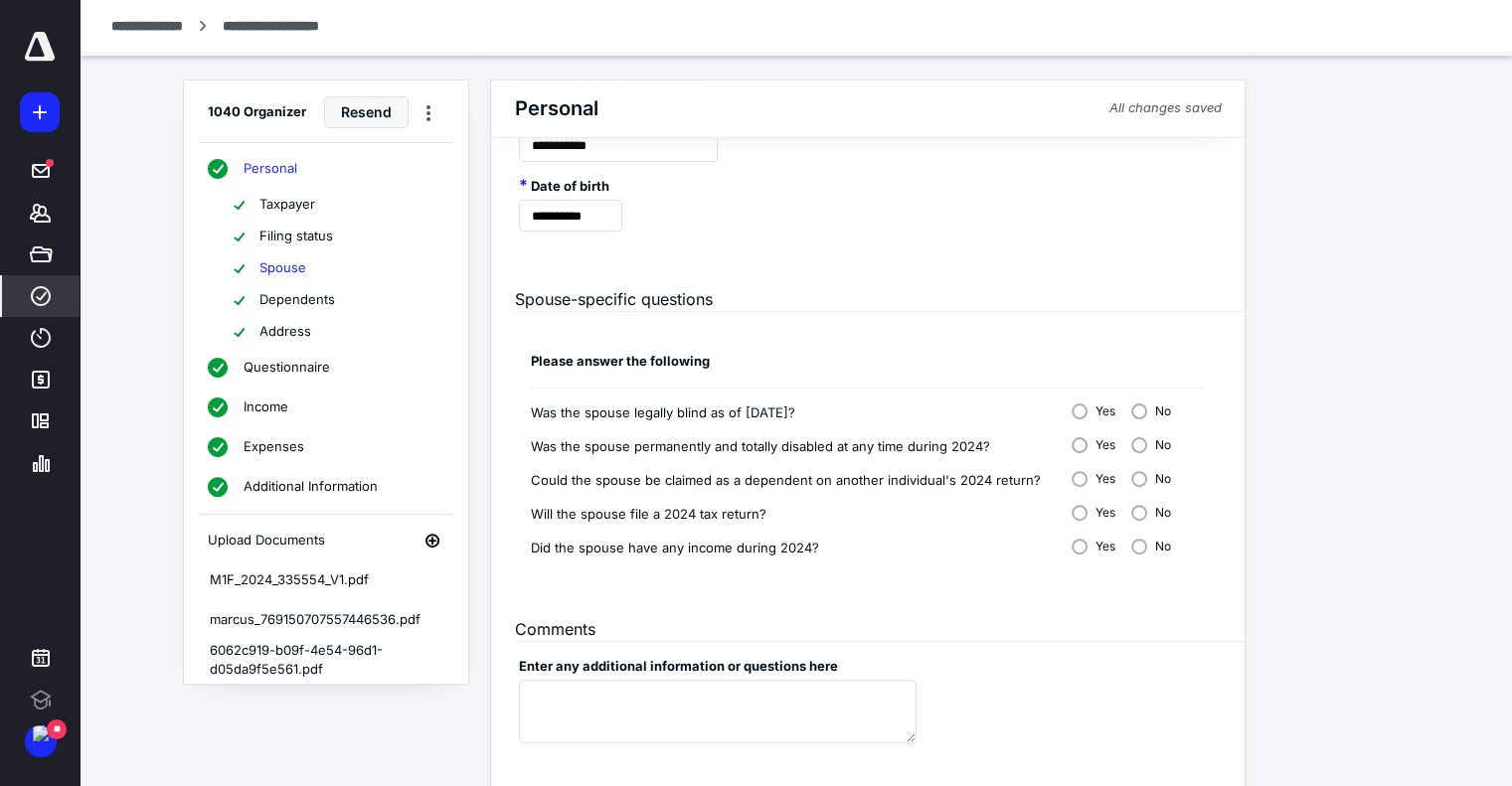 scroll, scrollTop: 596, scrollLeft: 0, axis: vertical 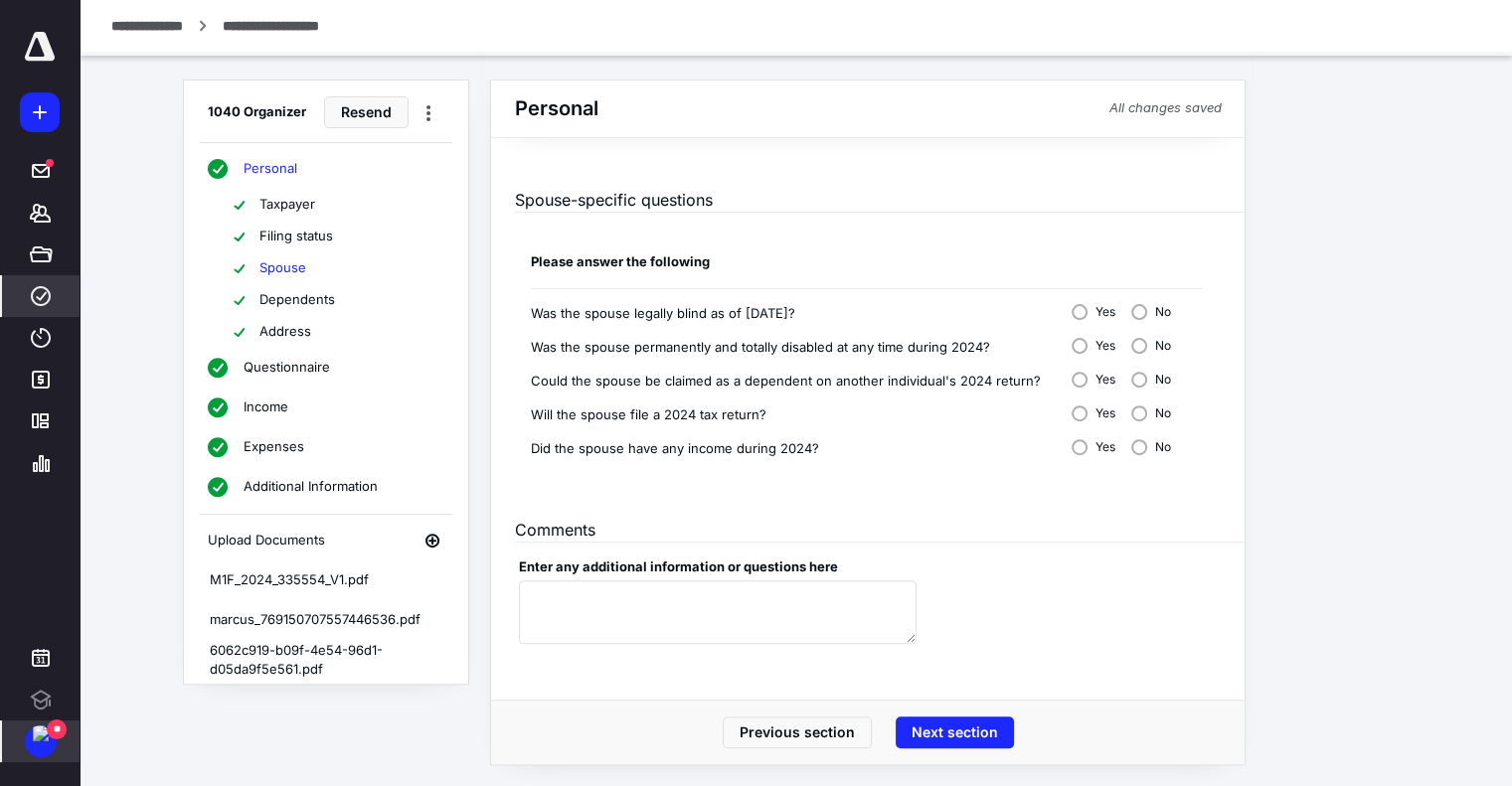 click at bounding box center [41, 733] 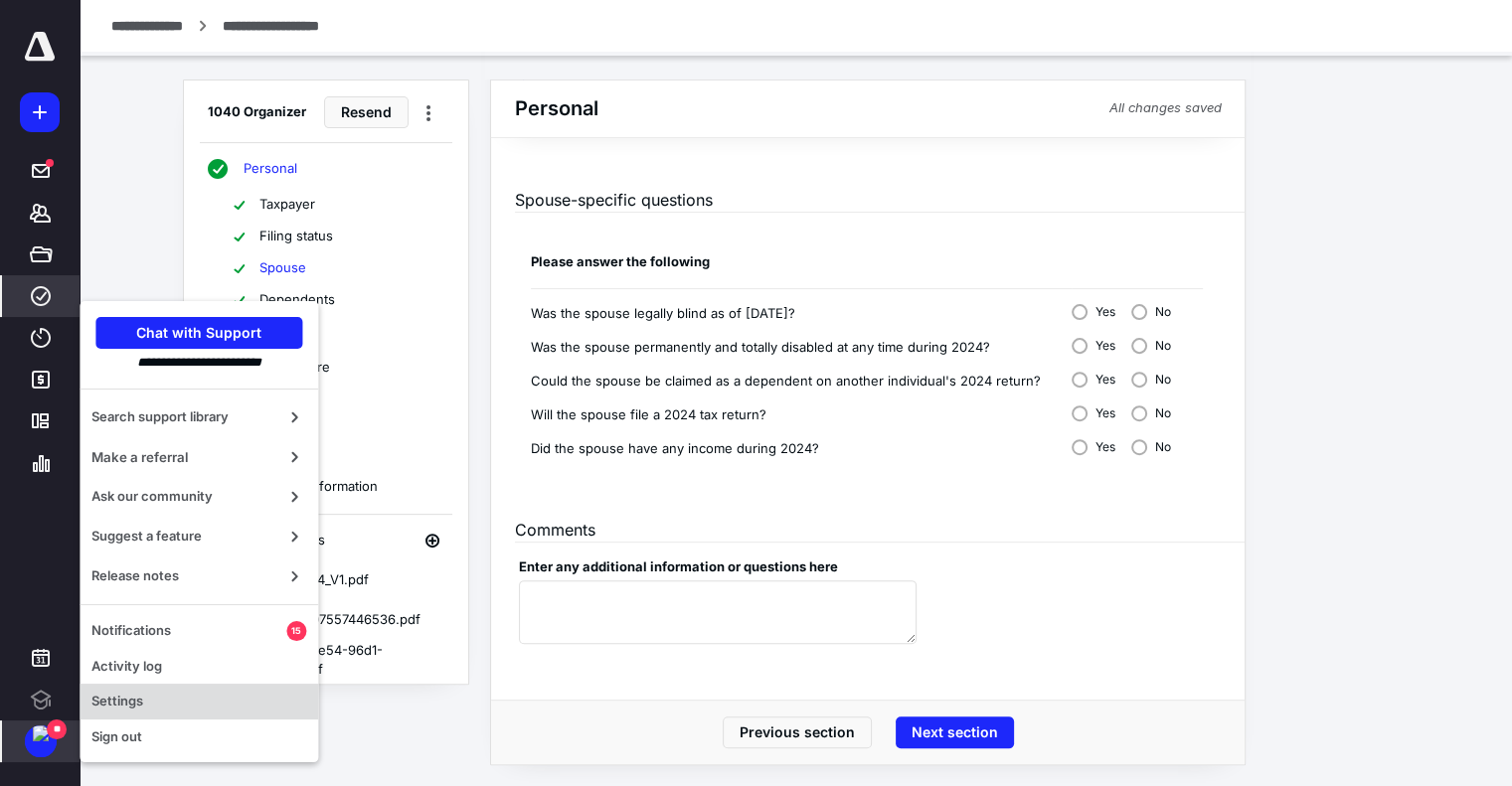 click on "Settings" at bounding box center (199, 702) 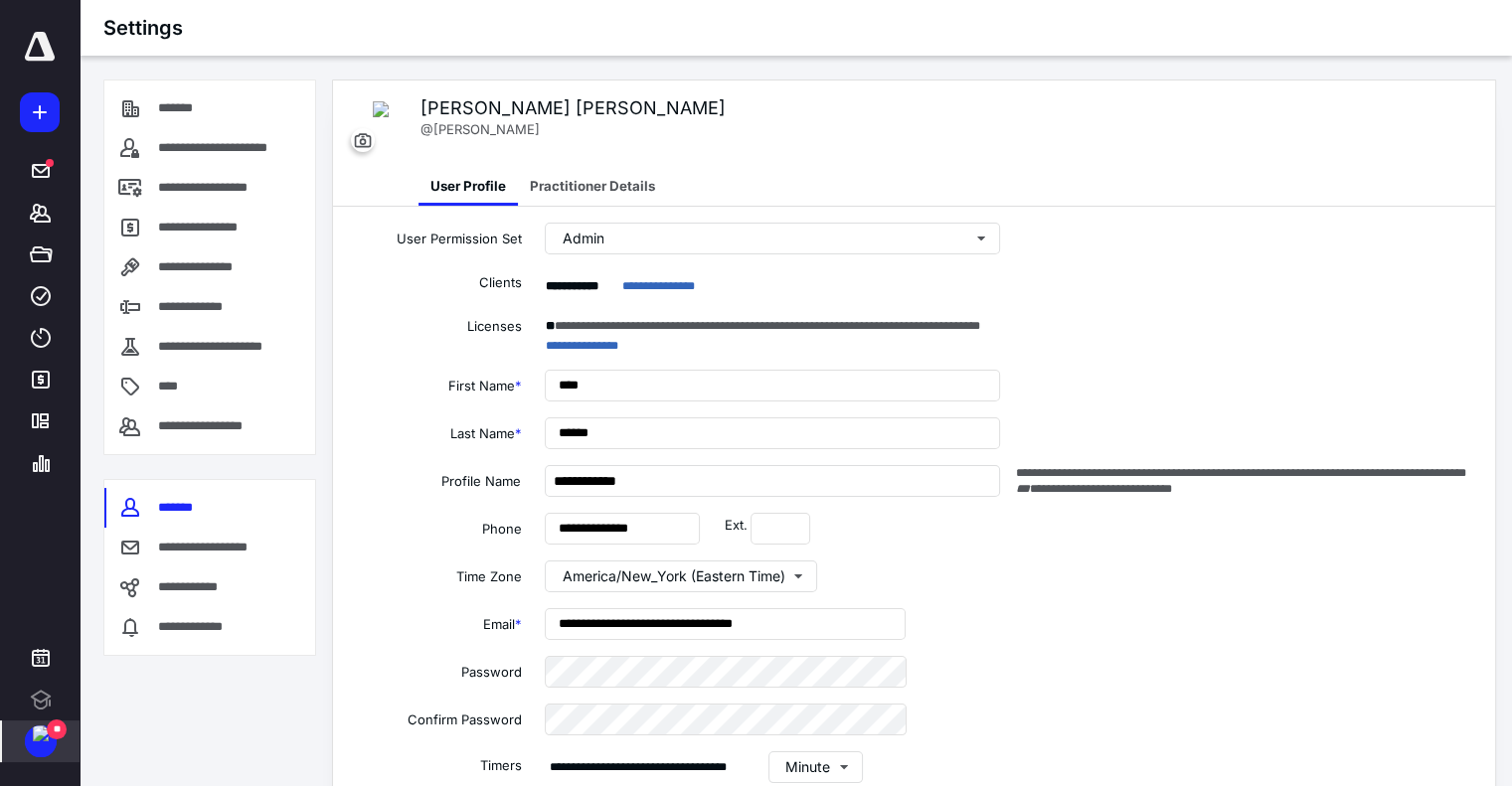 type on "**********" 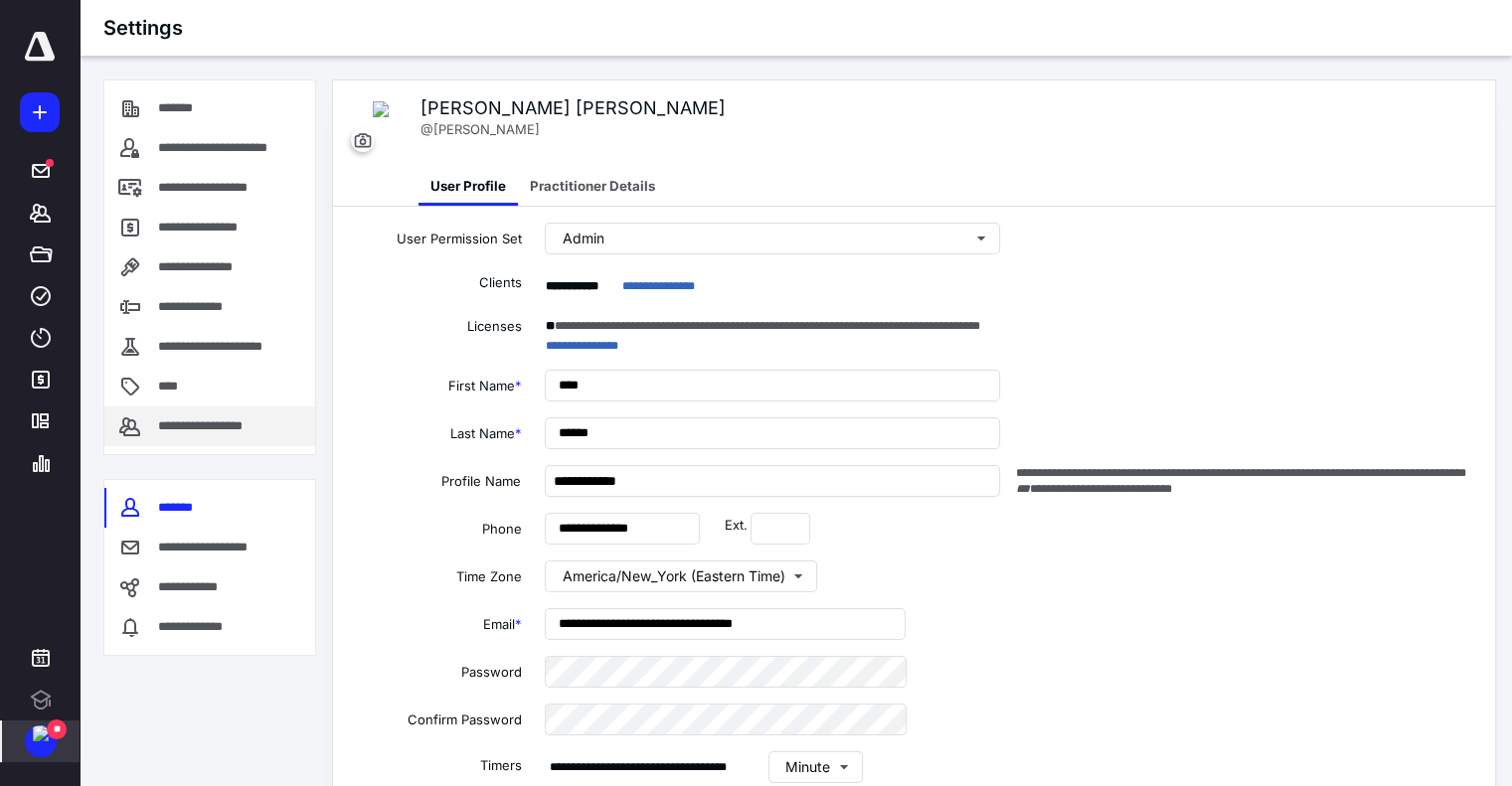 click on "**********" at bounding box center (215, 426) 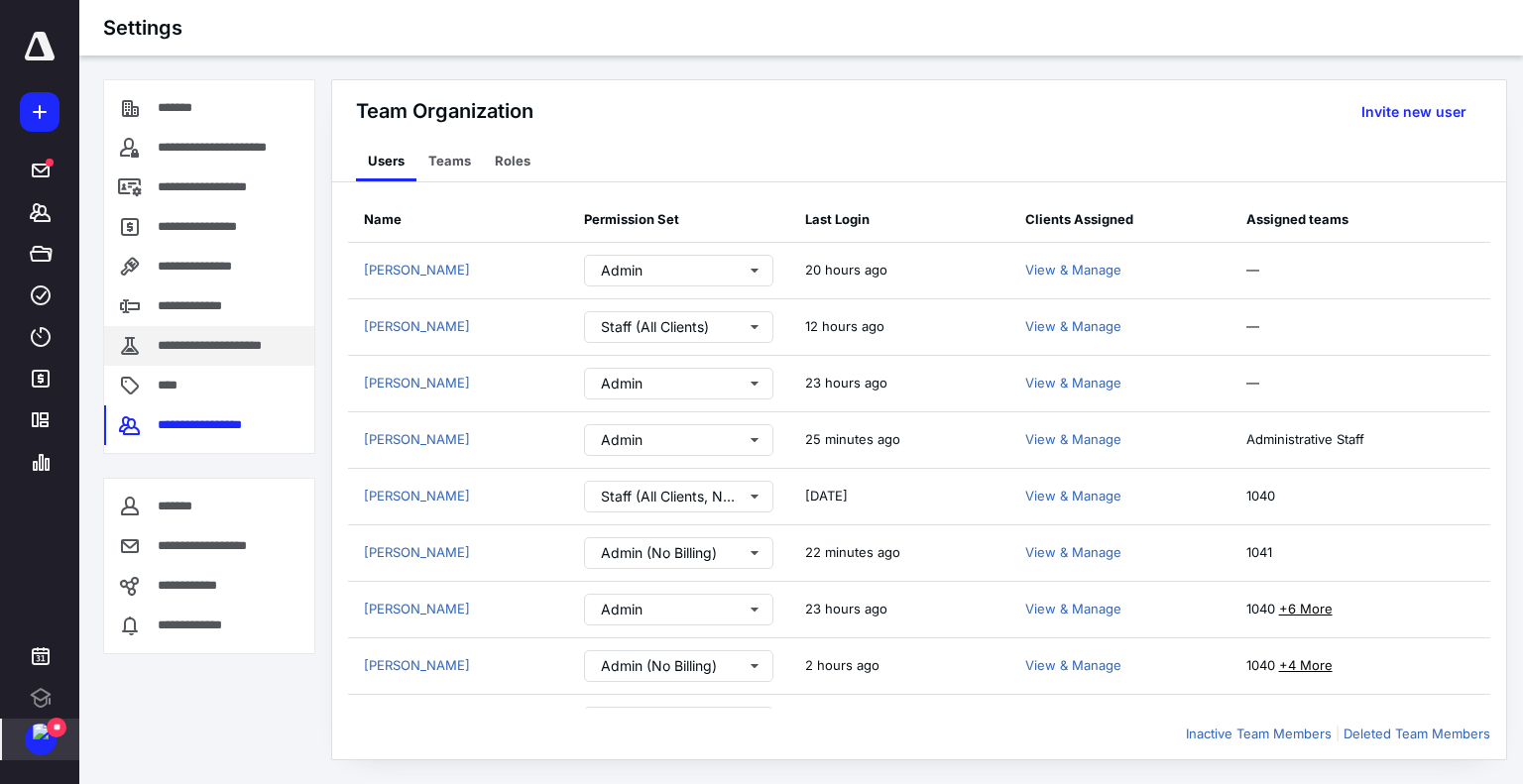 click on "**********" at bounding box center (225, 346) 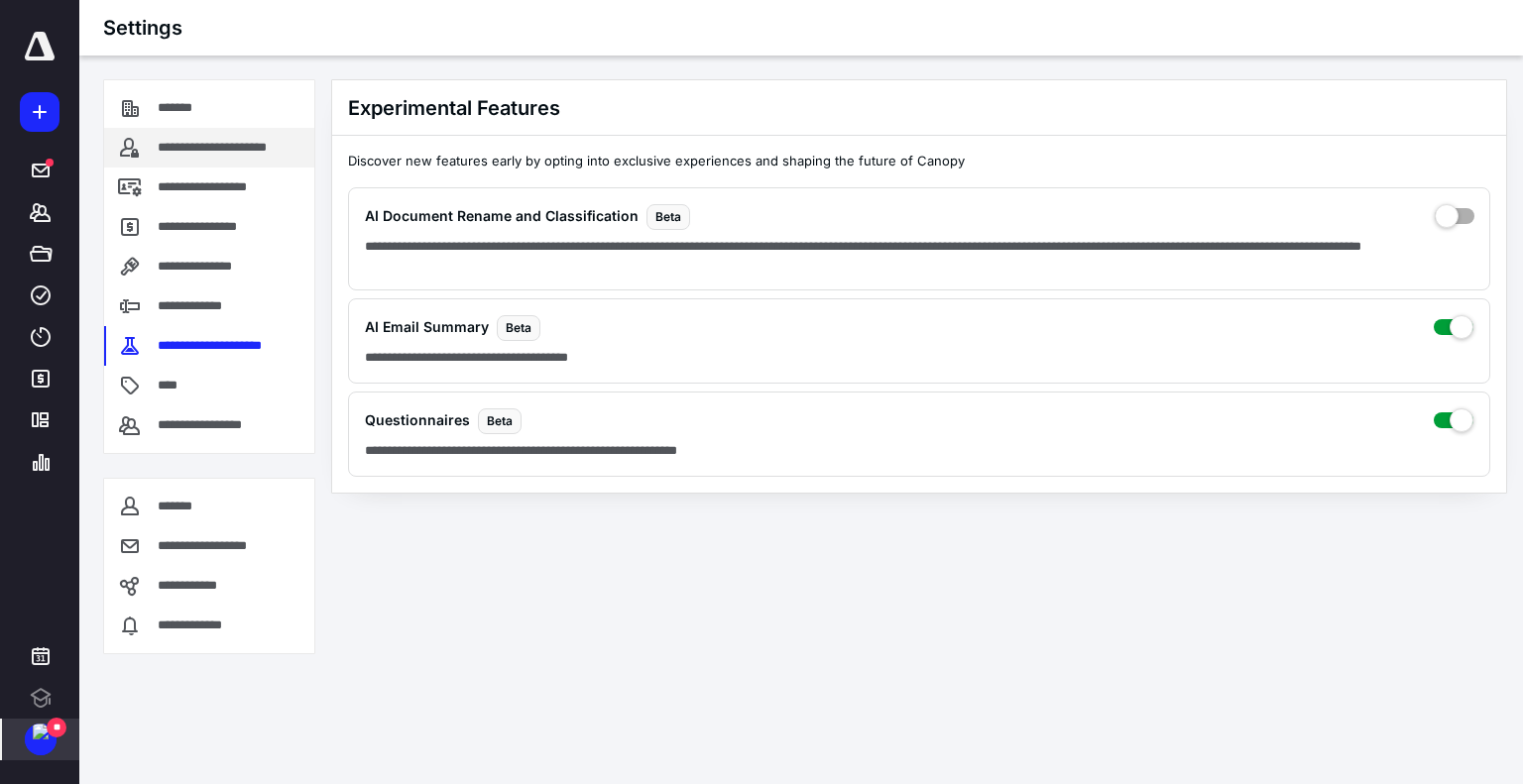 click on "**********" at bounding box center [231, 148] 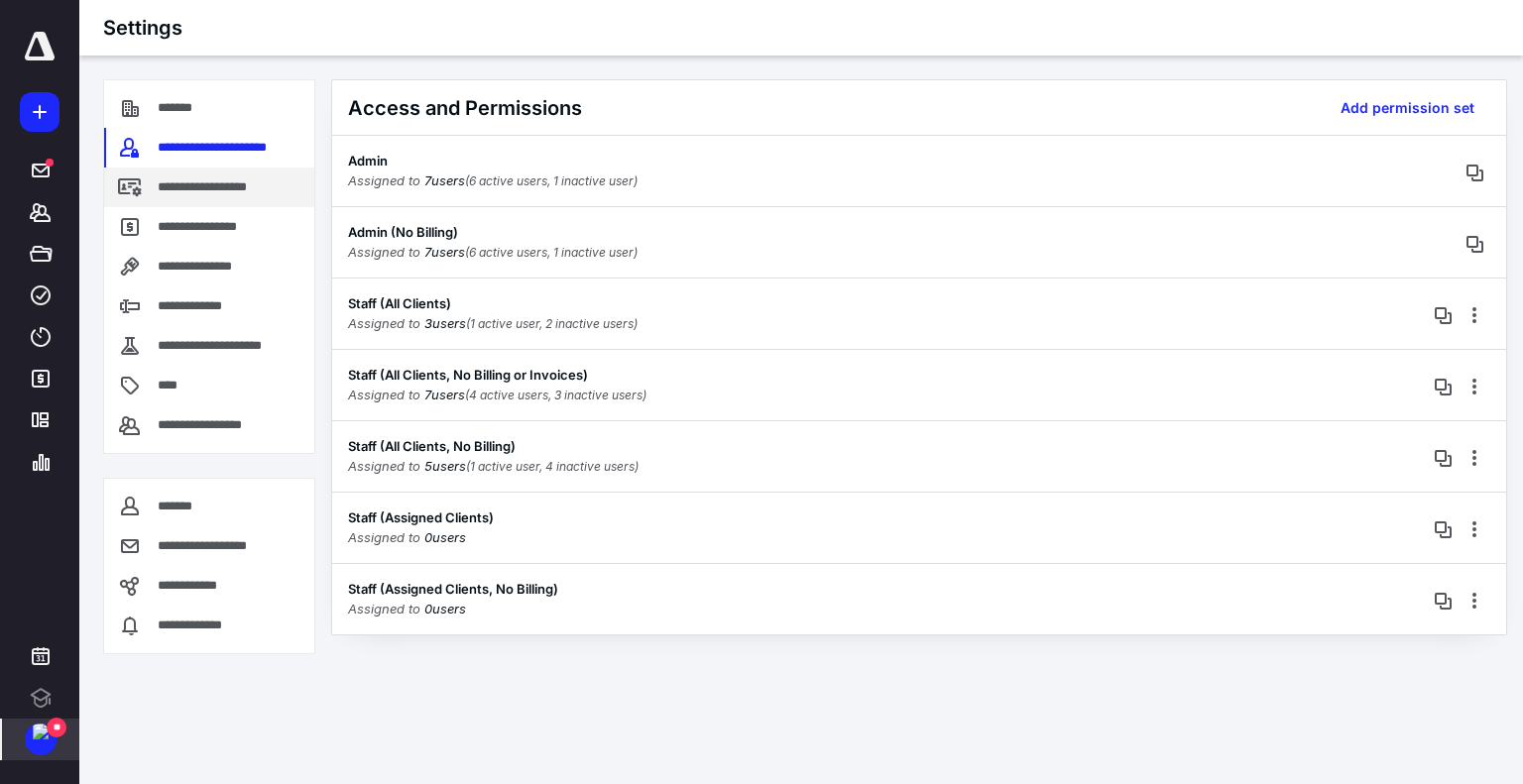 click on "**********" at bounding box center [209, 187] 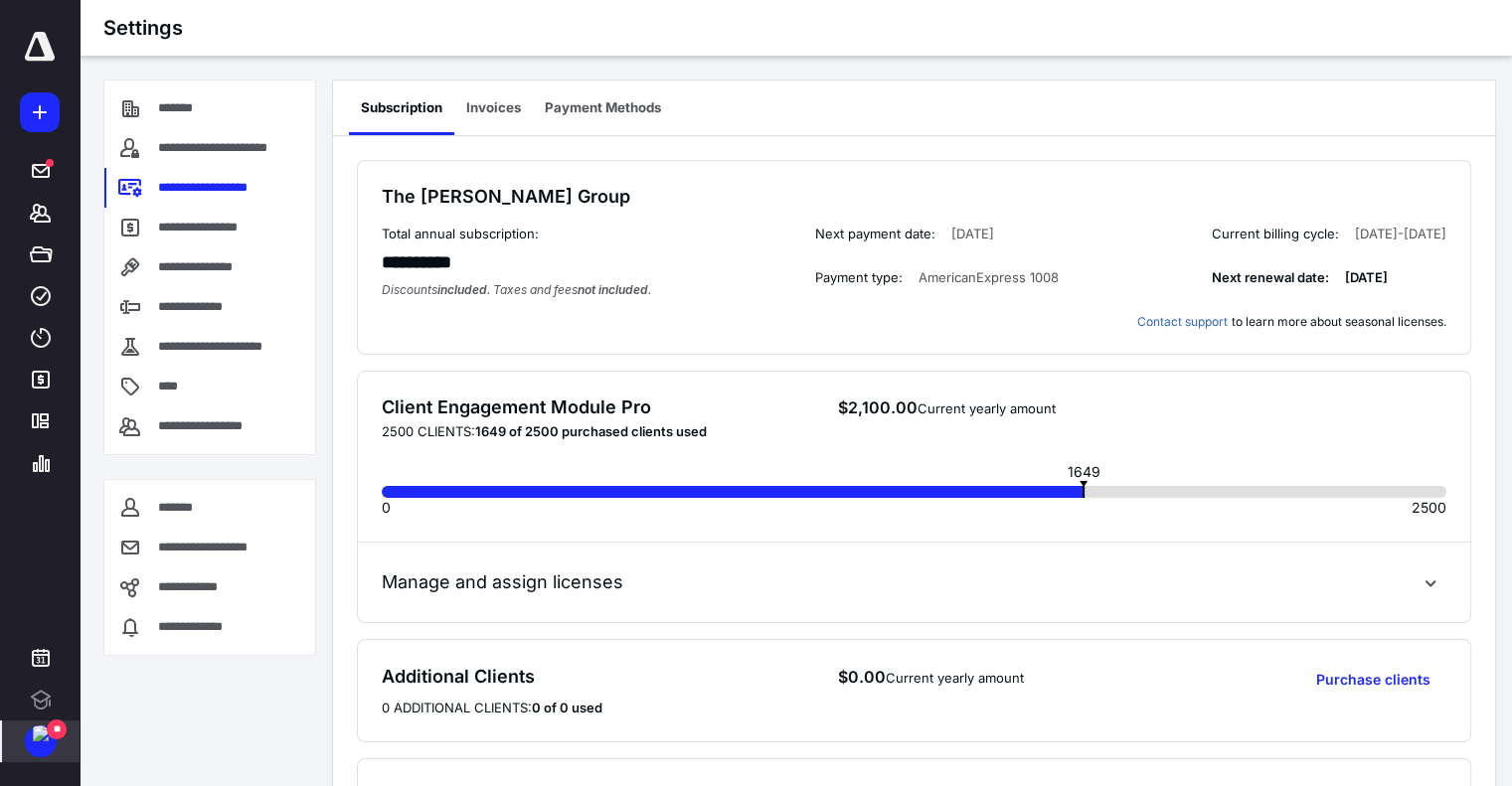 click at bounding box center [40, 47] 